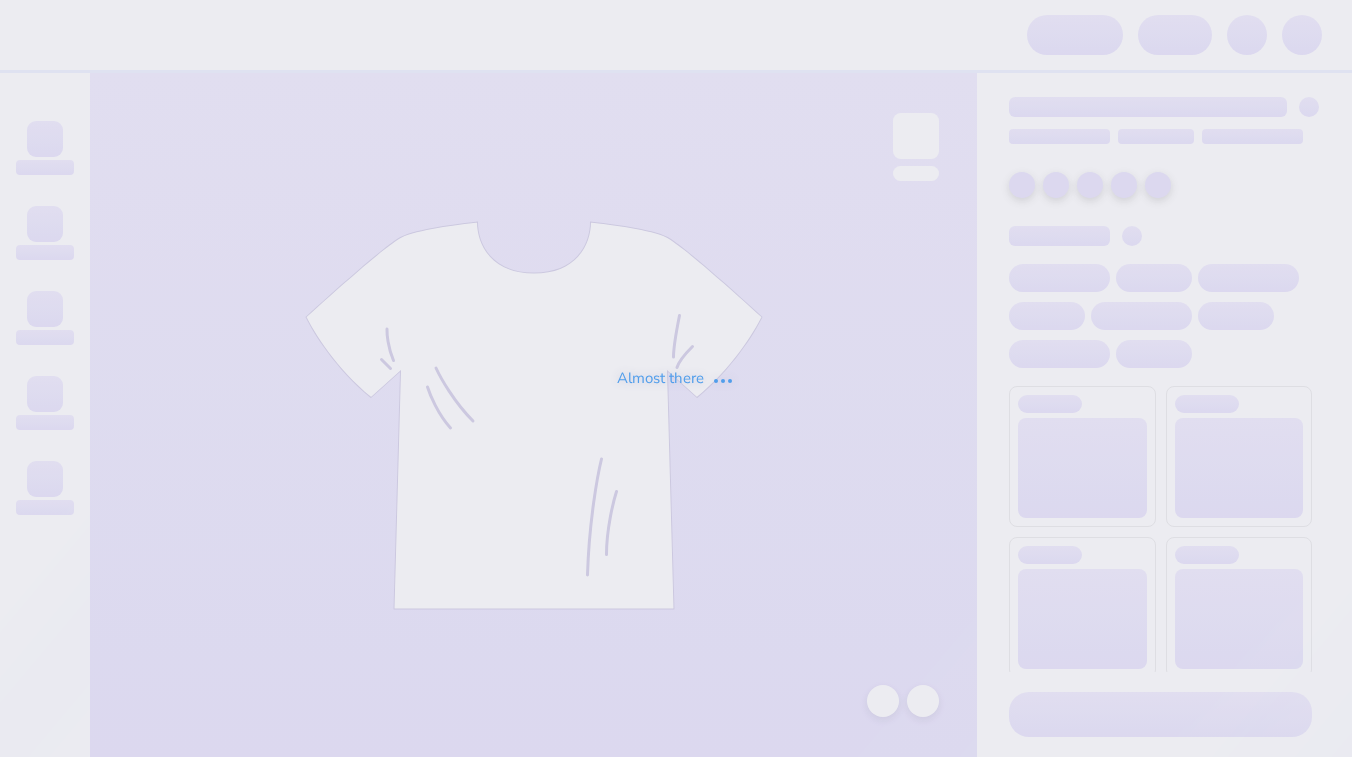 scroll, scrollTop: 0, scrollLeft: 0, axis: both 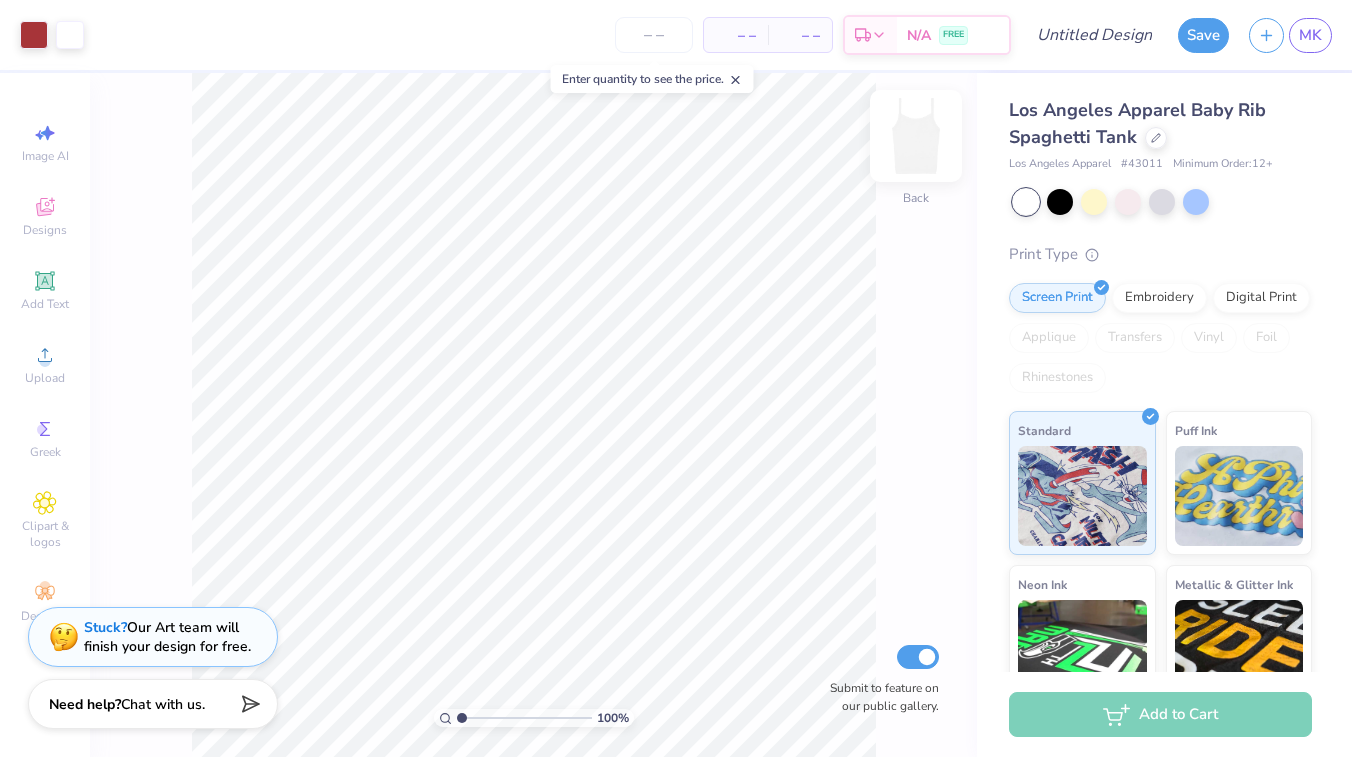 click at bounding box center [916, 136] 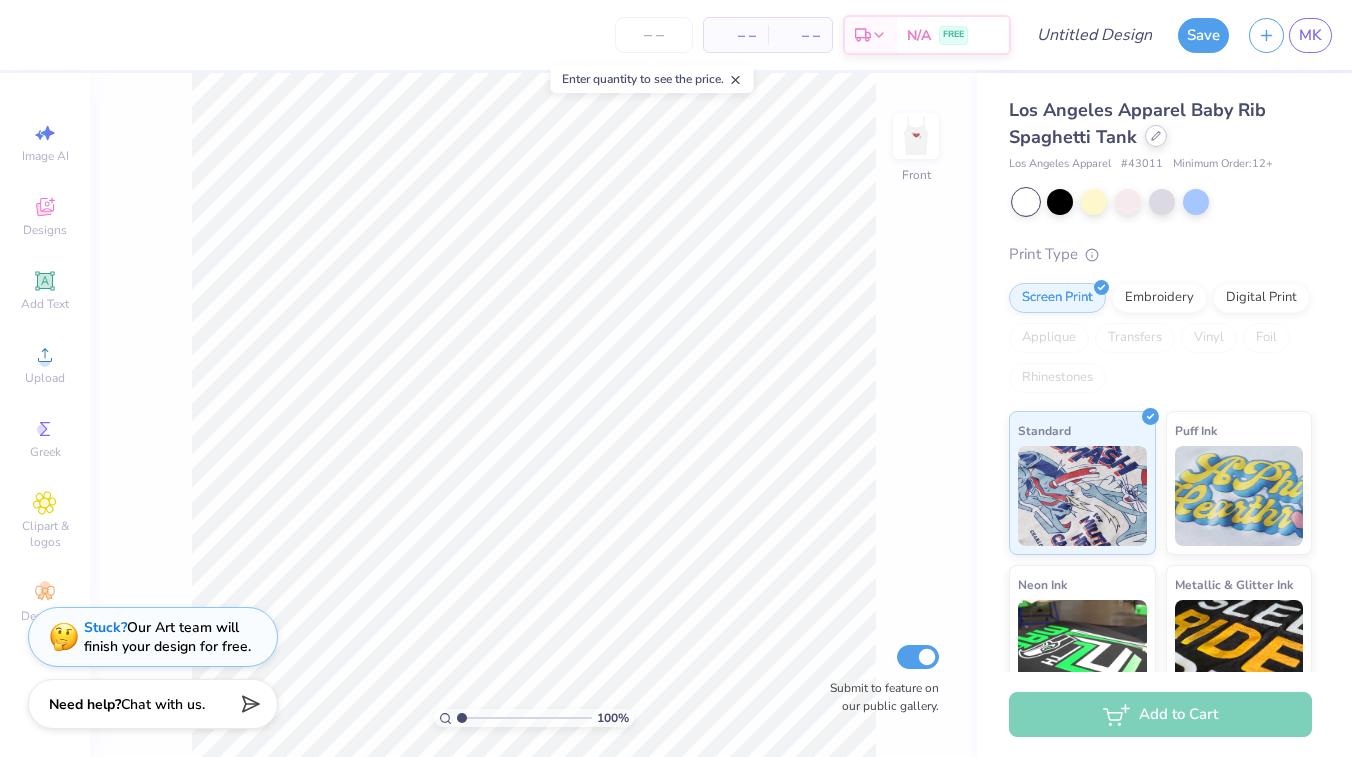 click 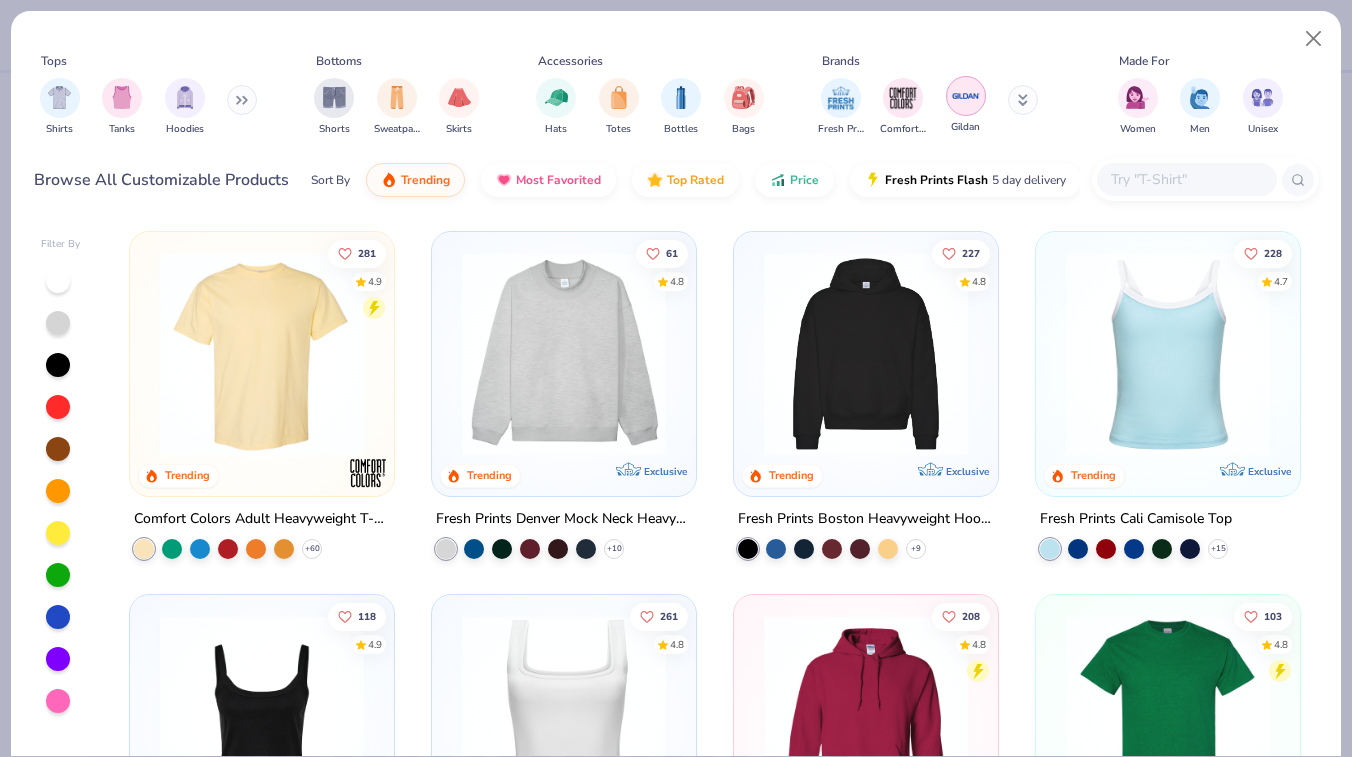click at bounding box center (966, 96) 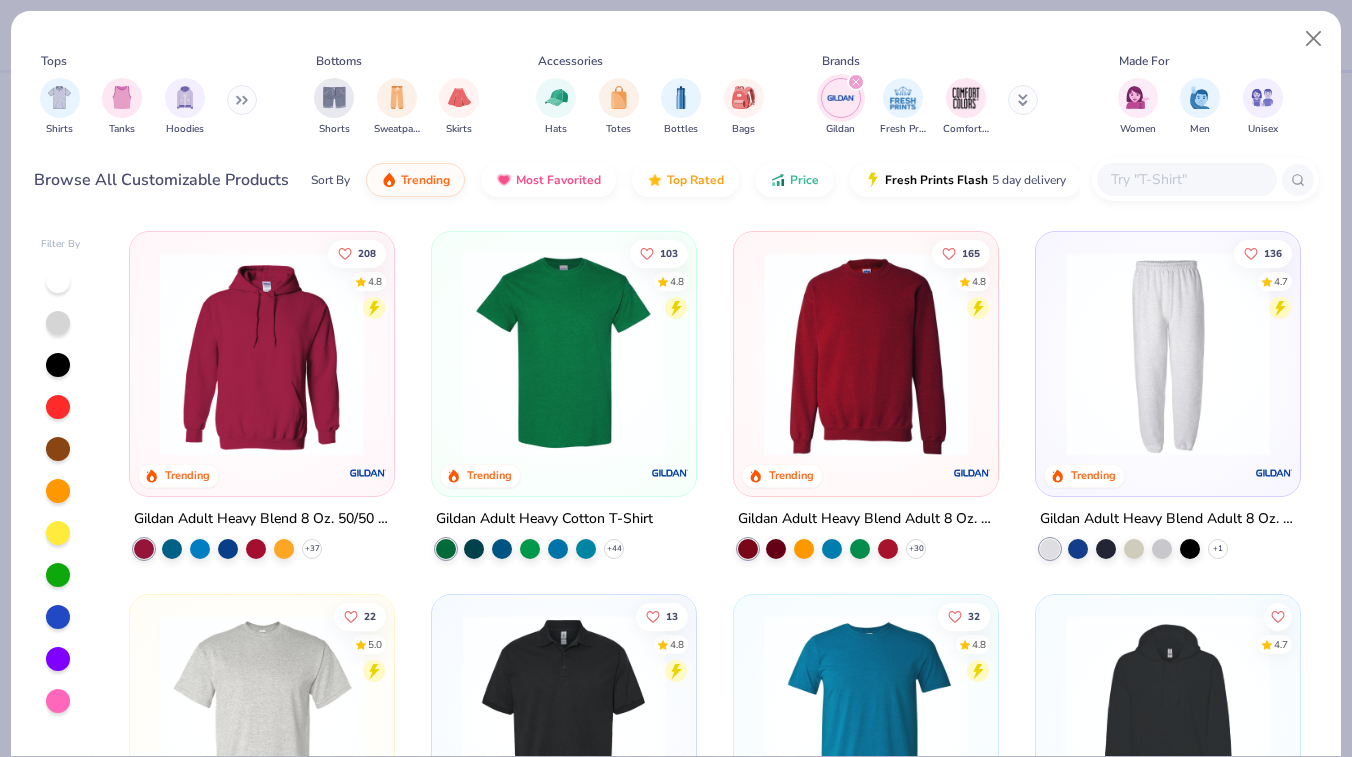 click at bounding box center [866, 354] 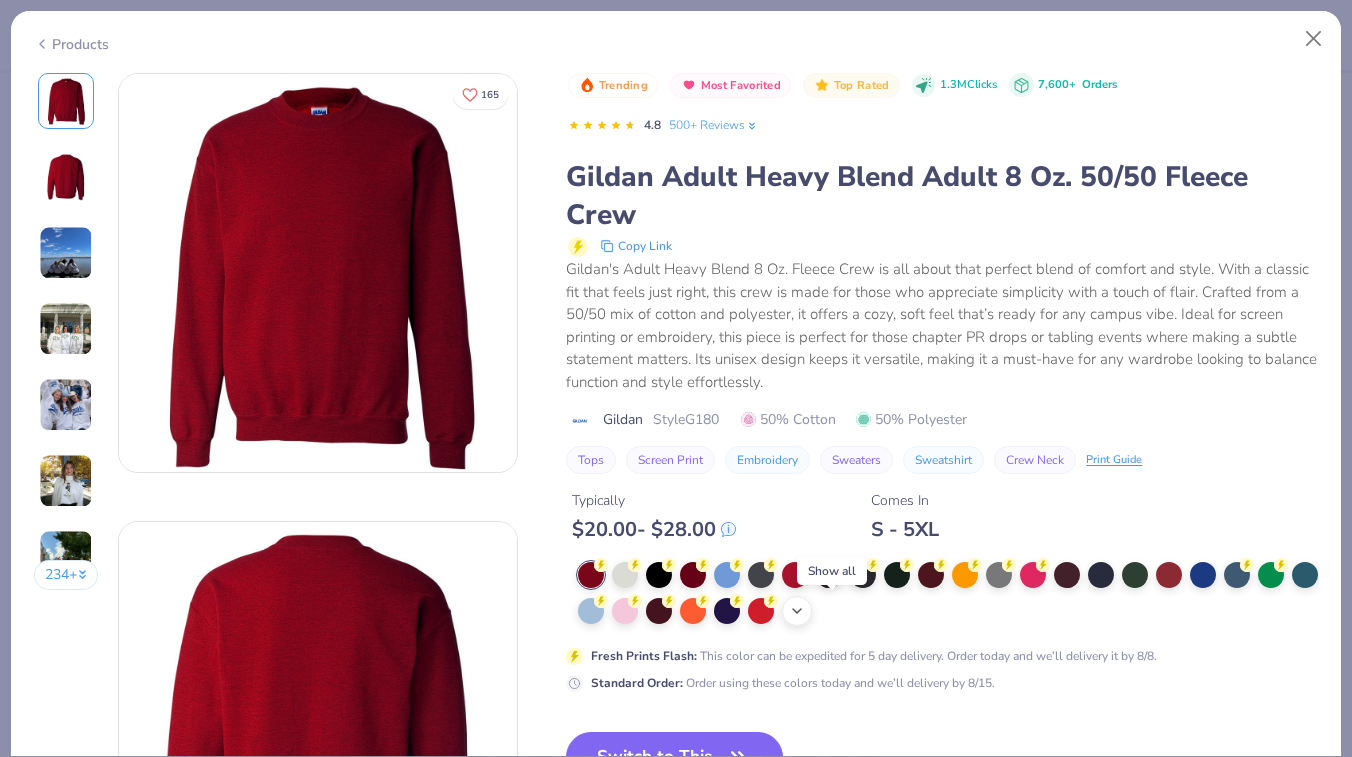 click on "+ 8" at bounding box center (797, 611) 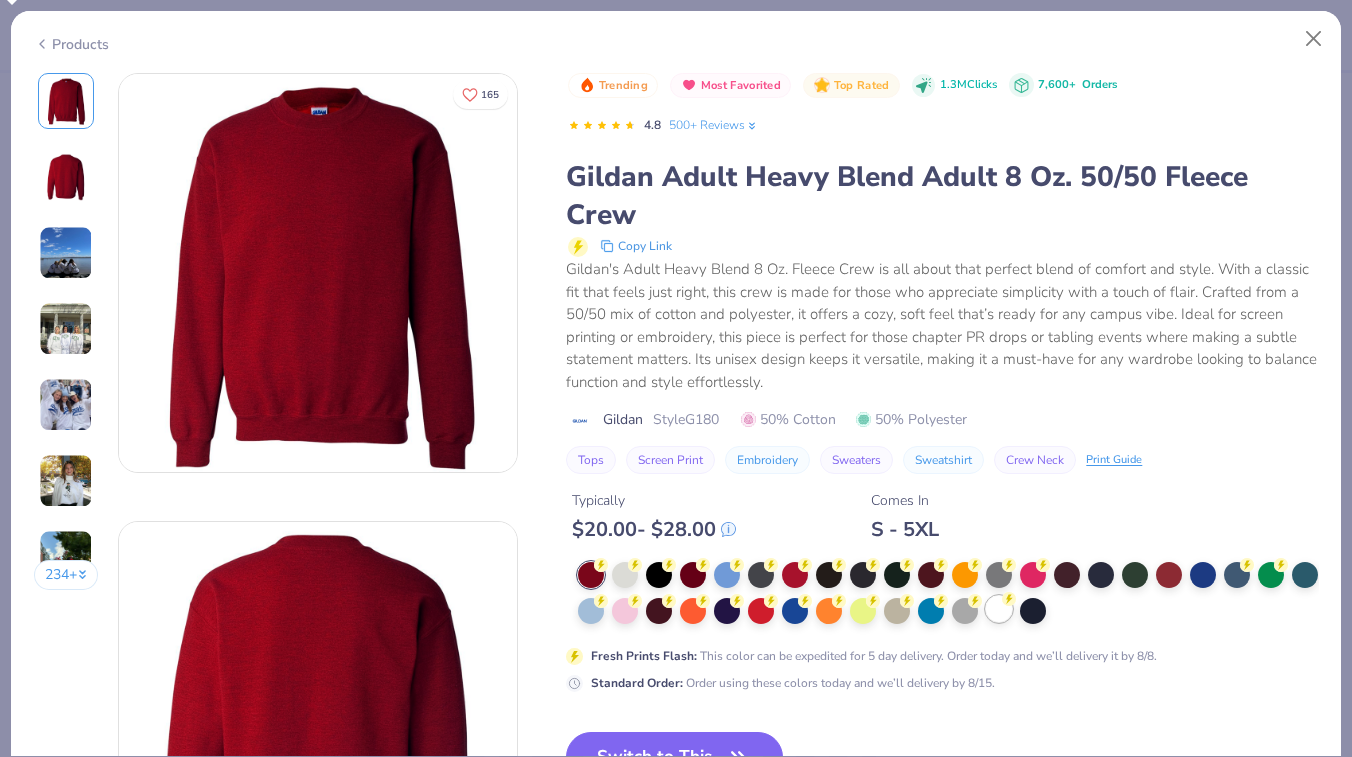 click at bounding box center (999, 609) 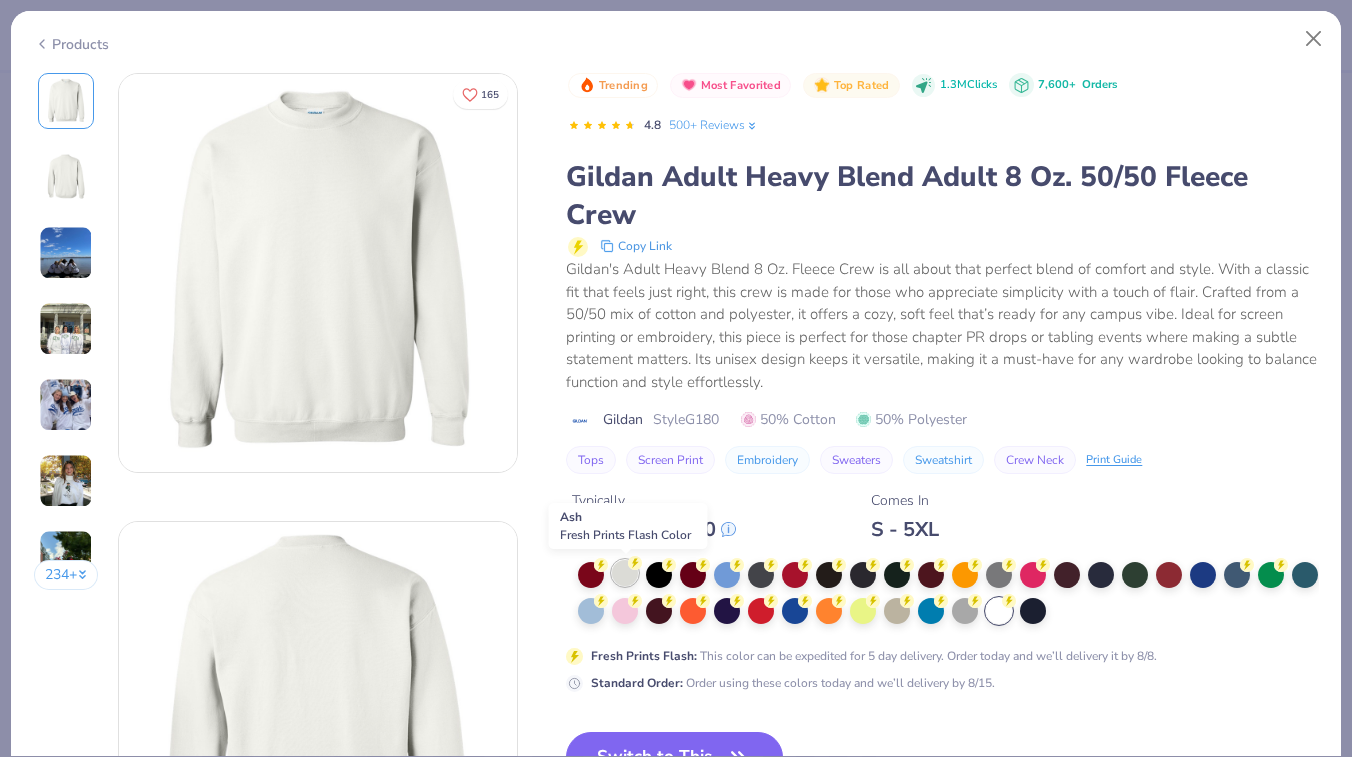 click at bounding box center (625, 573) 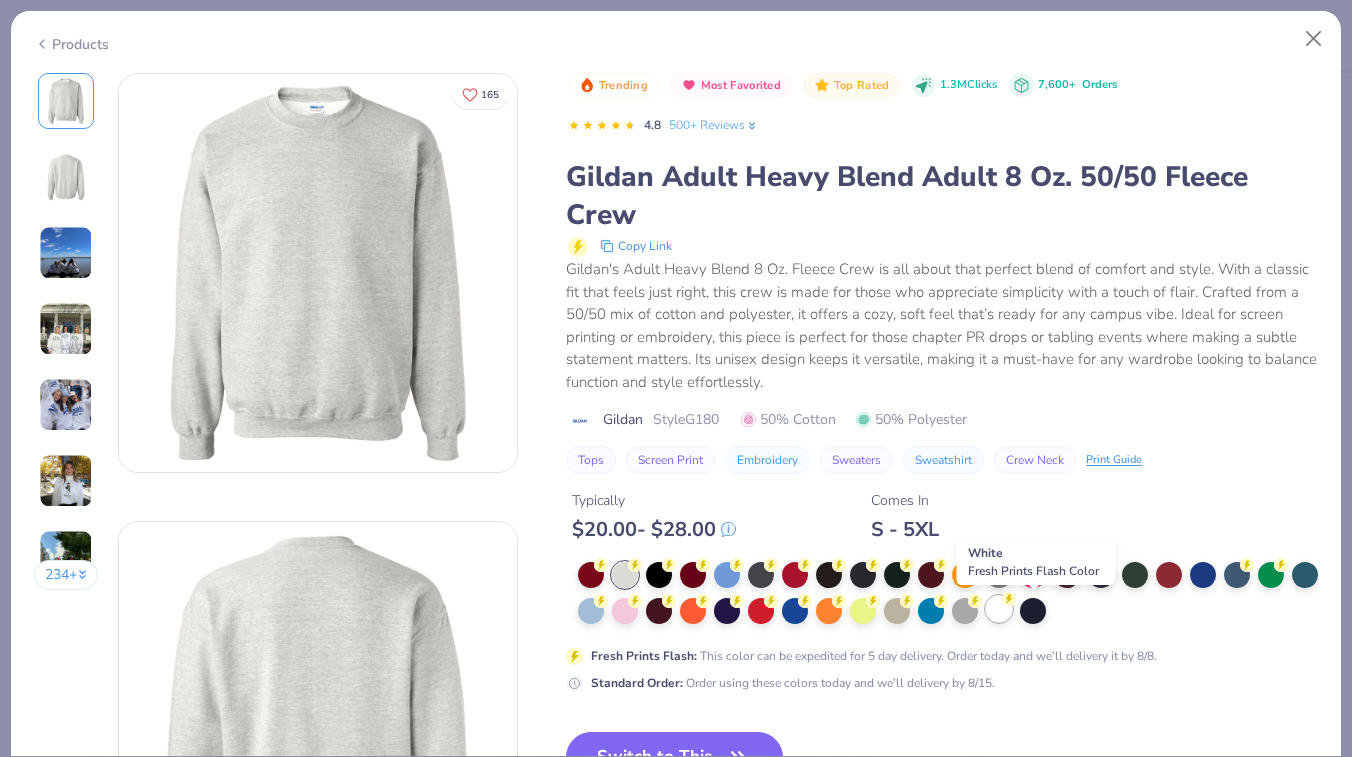 click at bounding box center (999, 609) 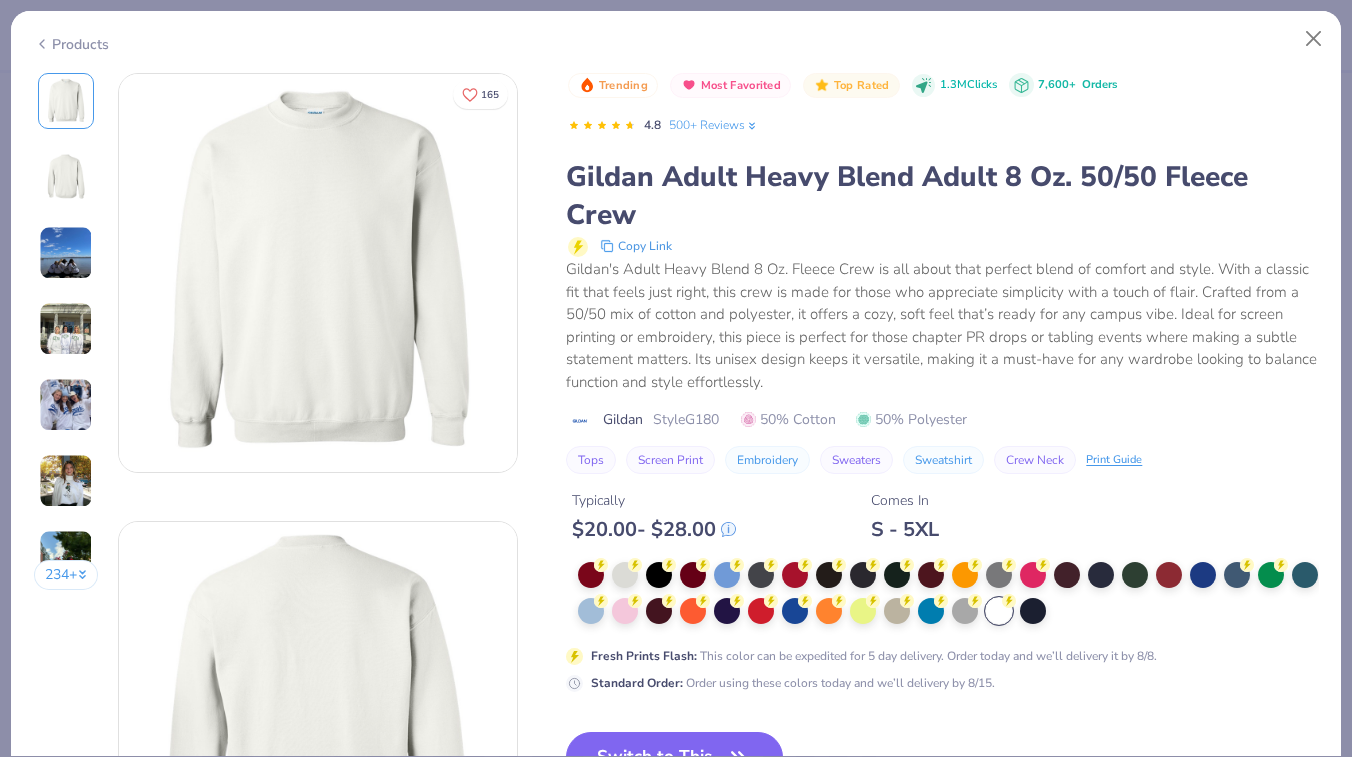 click at bounding box center [999, 611] 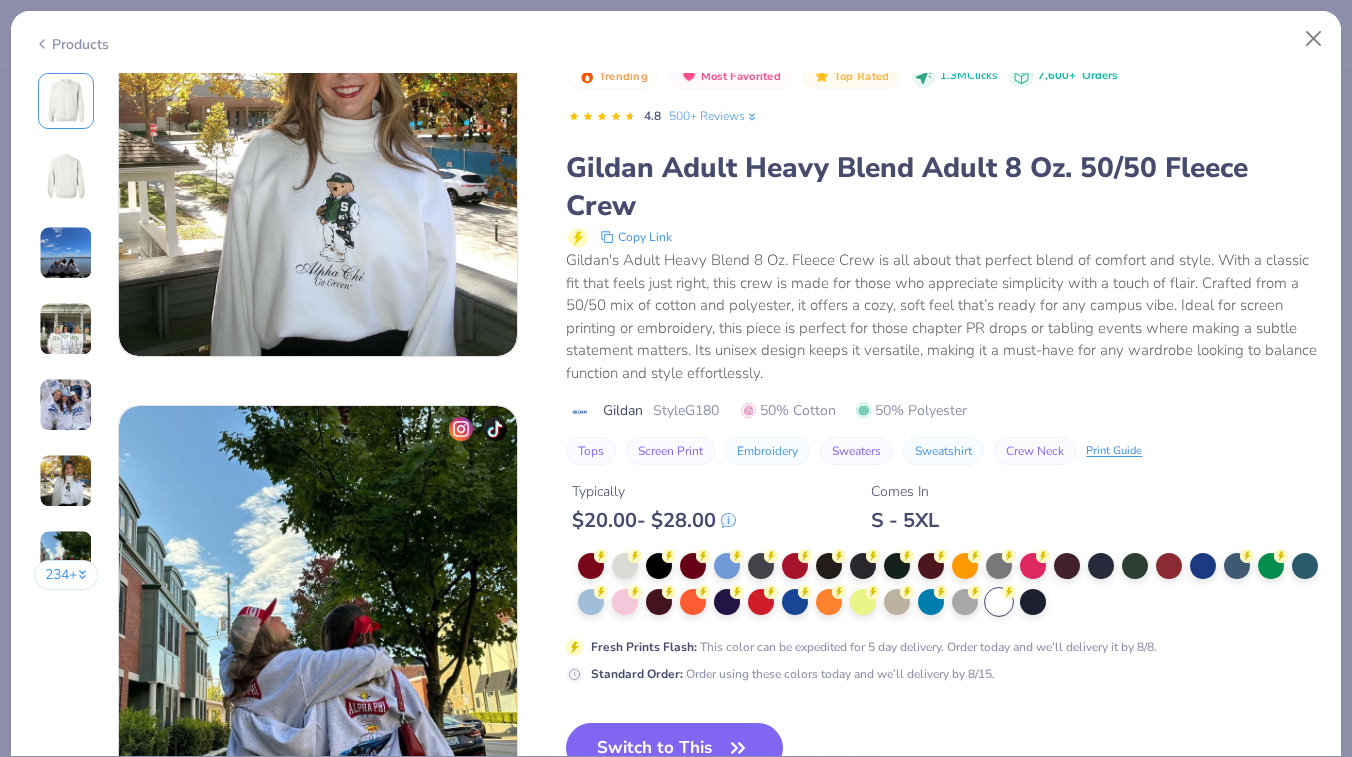 scroll, scrollTop: 2869, scrollLeft: 0, axis: vertical 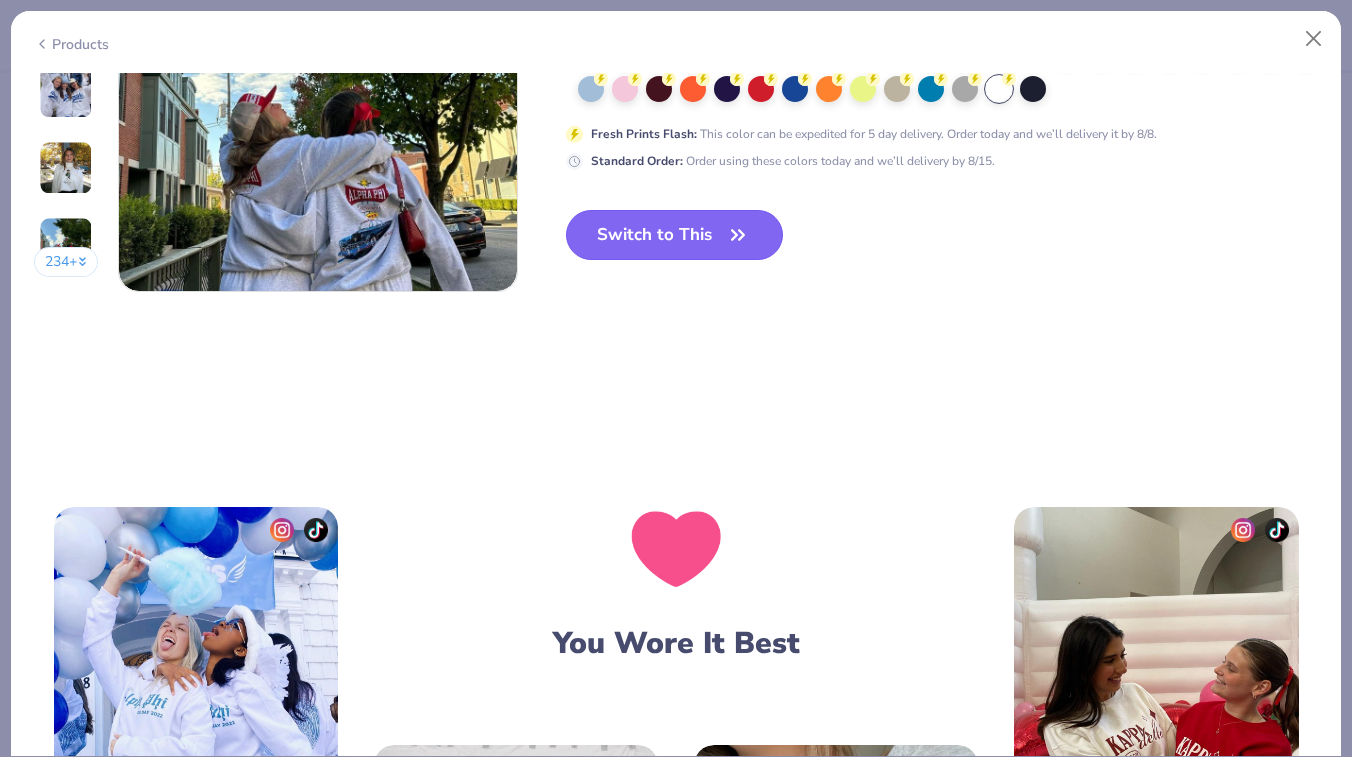 click on "Switch to This" at bounding box center [674, 235] 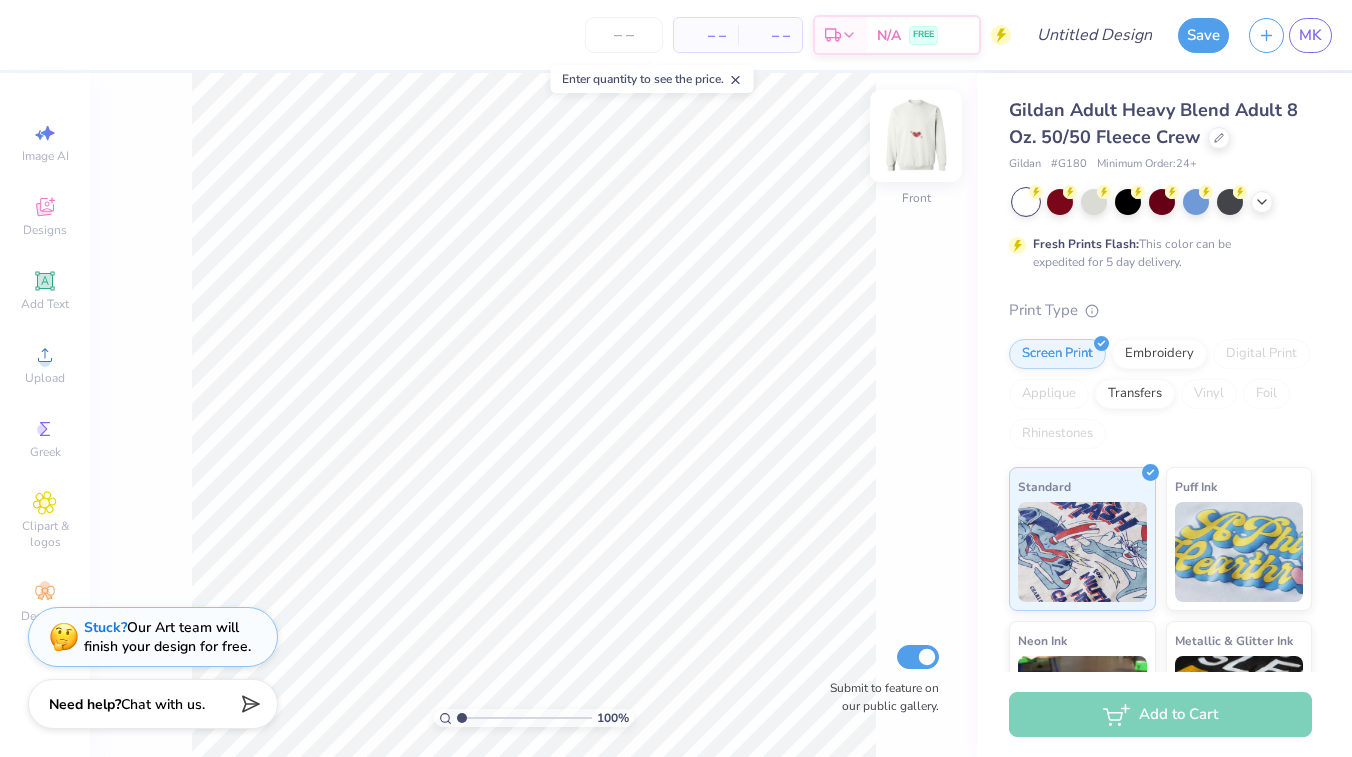 click at bounding box center [916, 136] 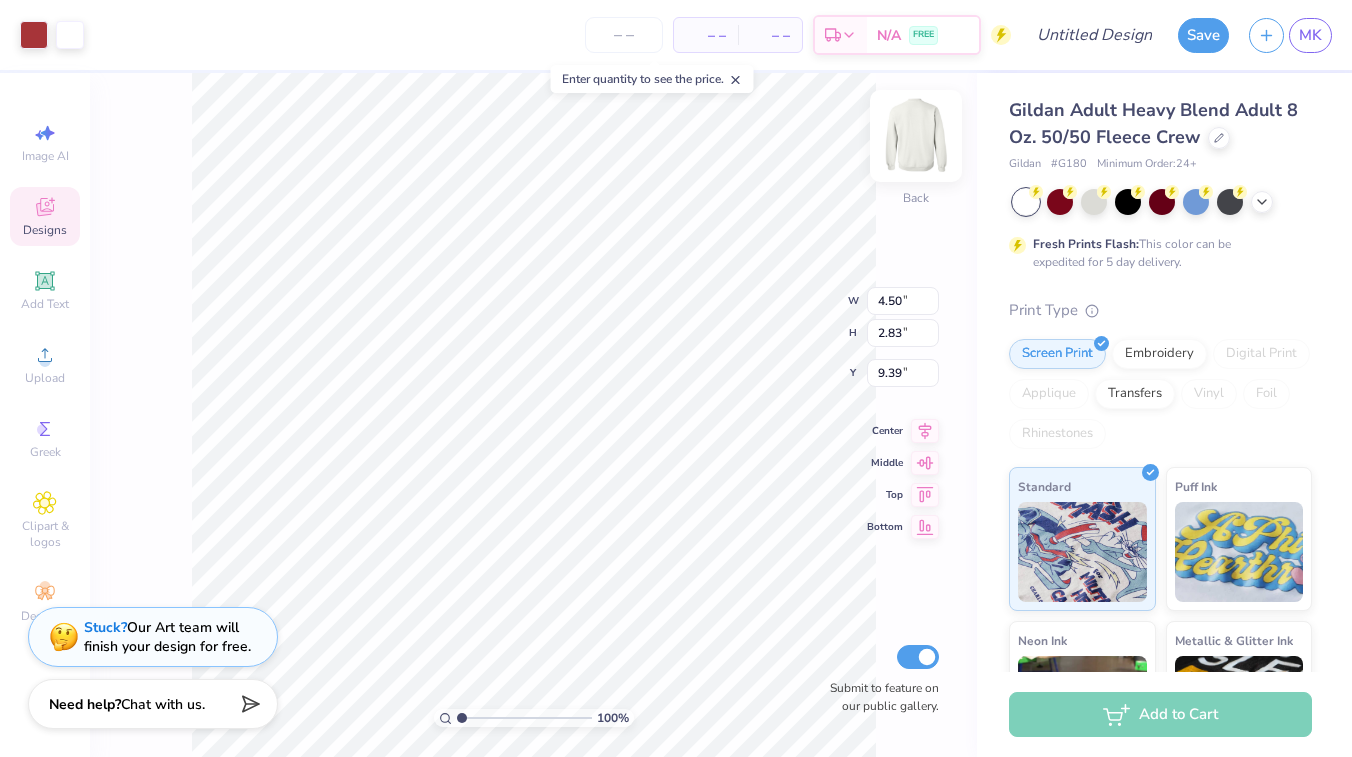 type on "3.78" 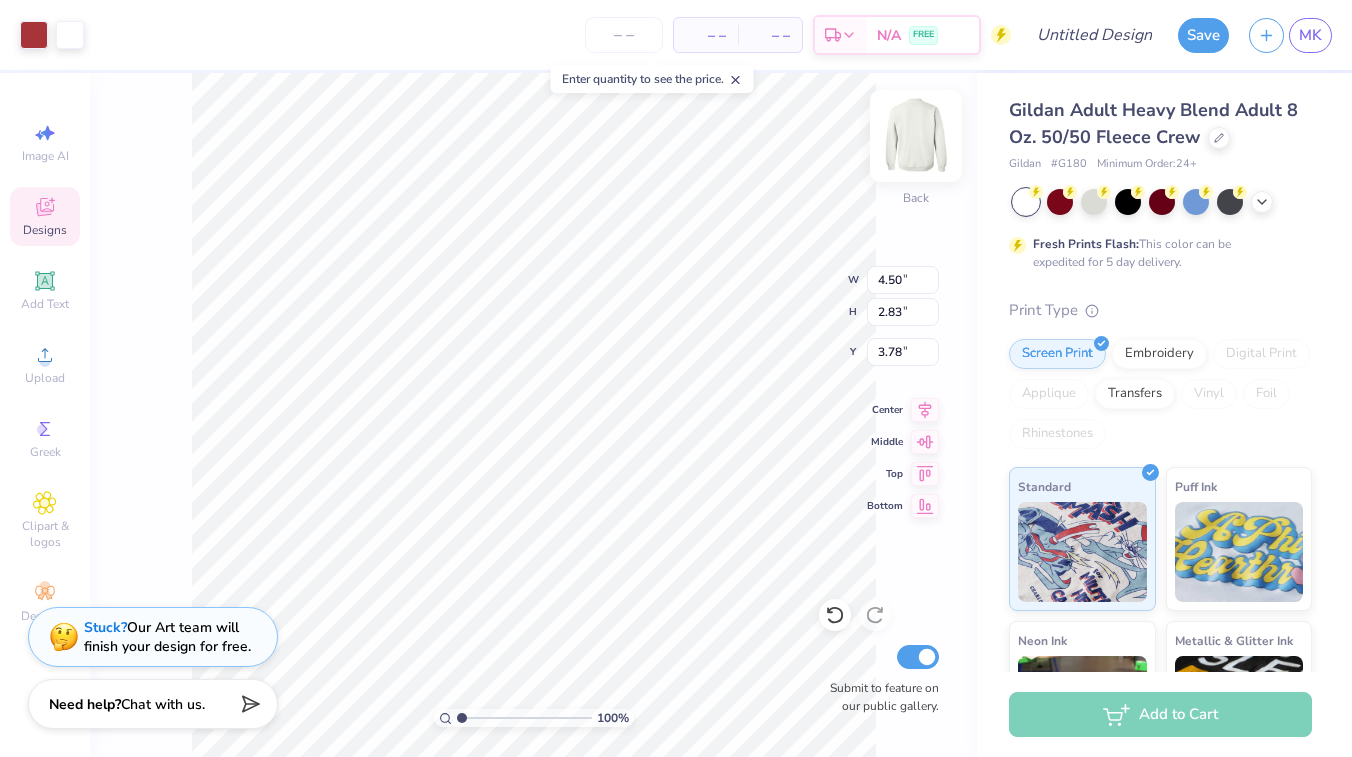 type on "8.07" 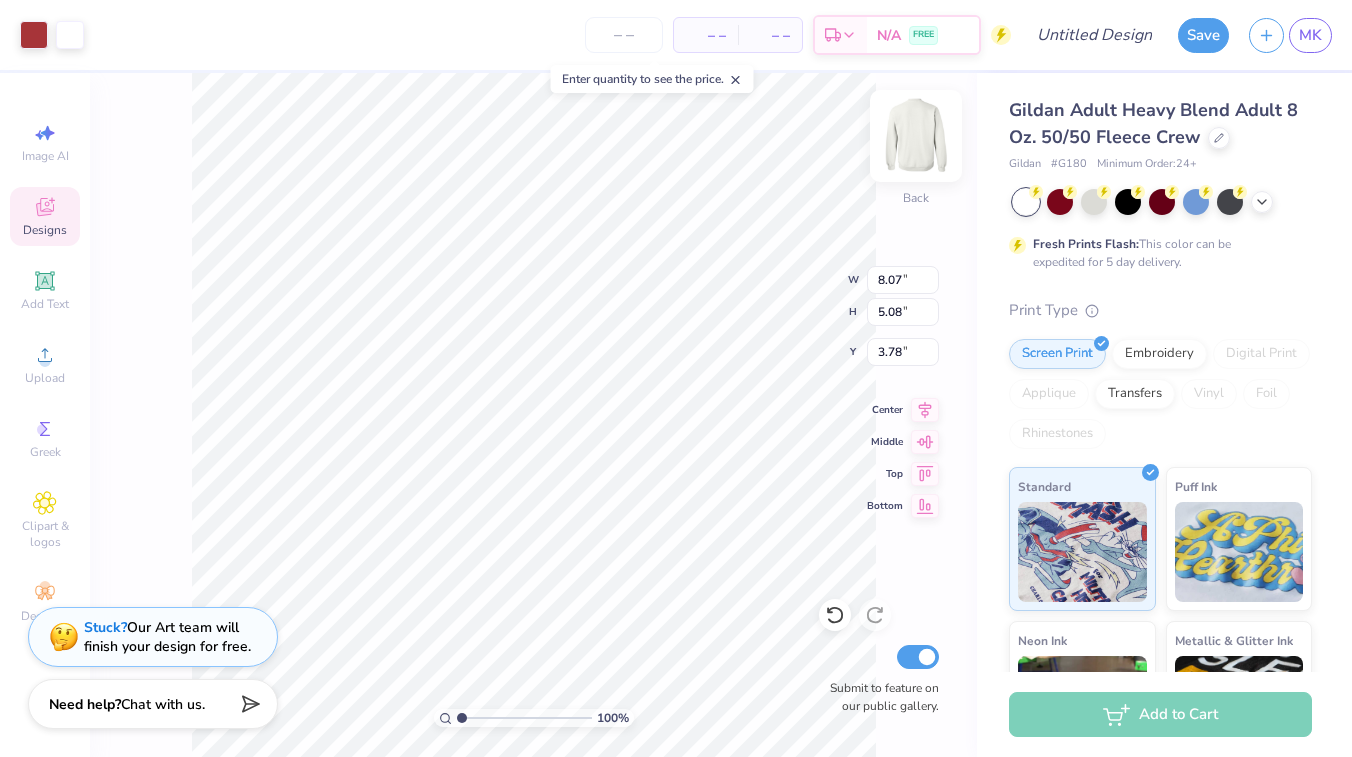 type on "3.71" 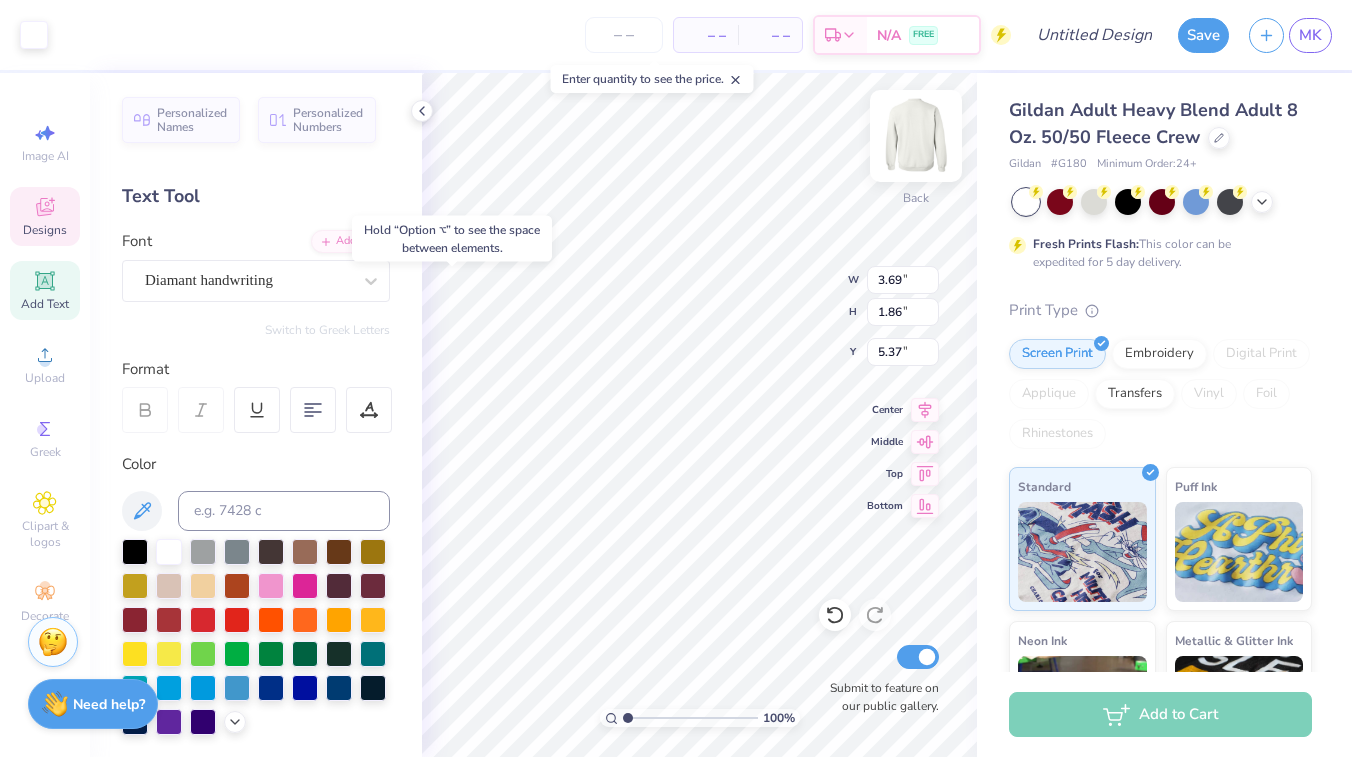 type on "5.52" 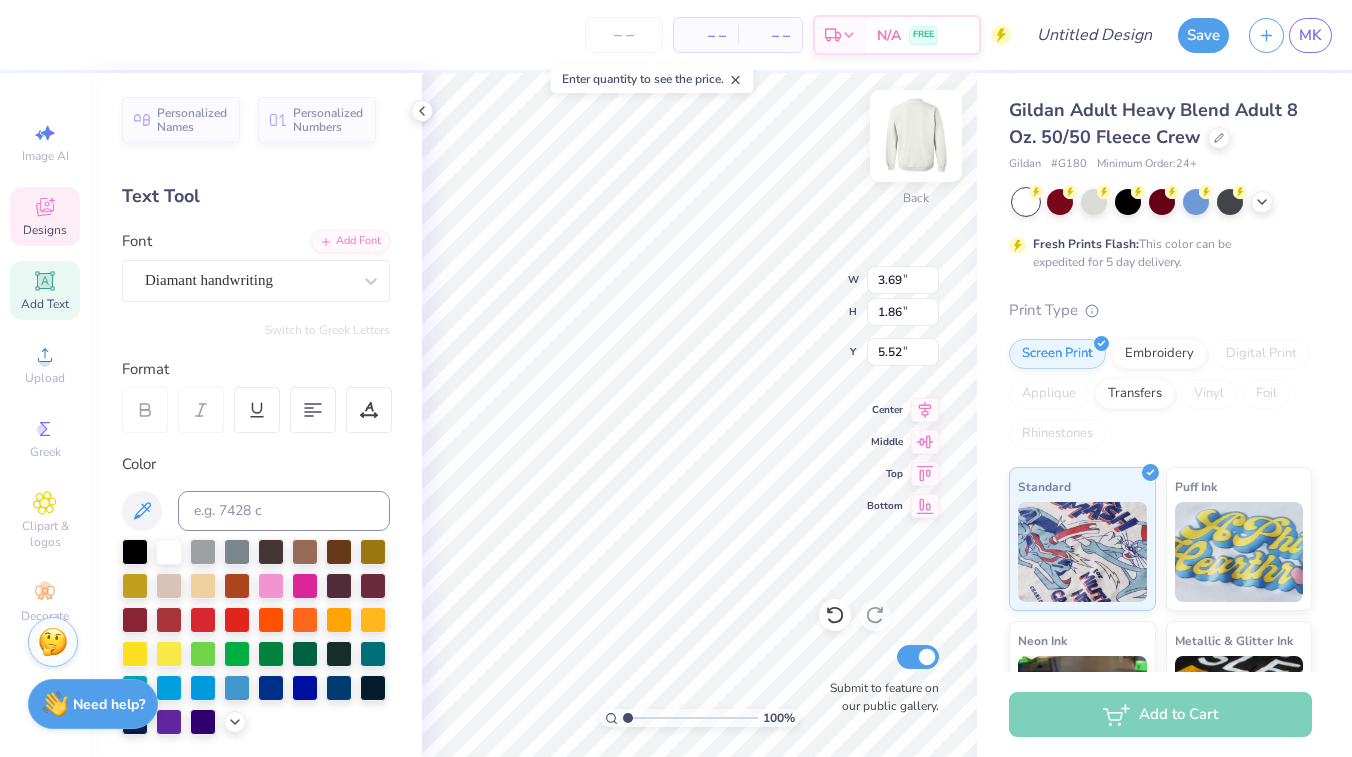 type on "T" 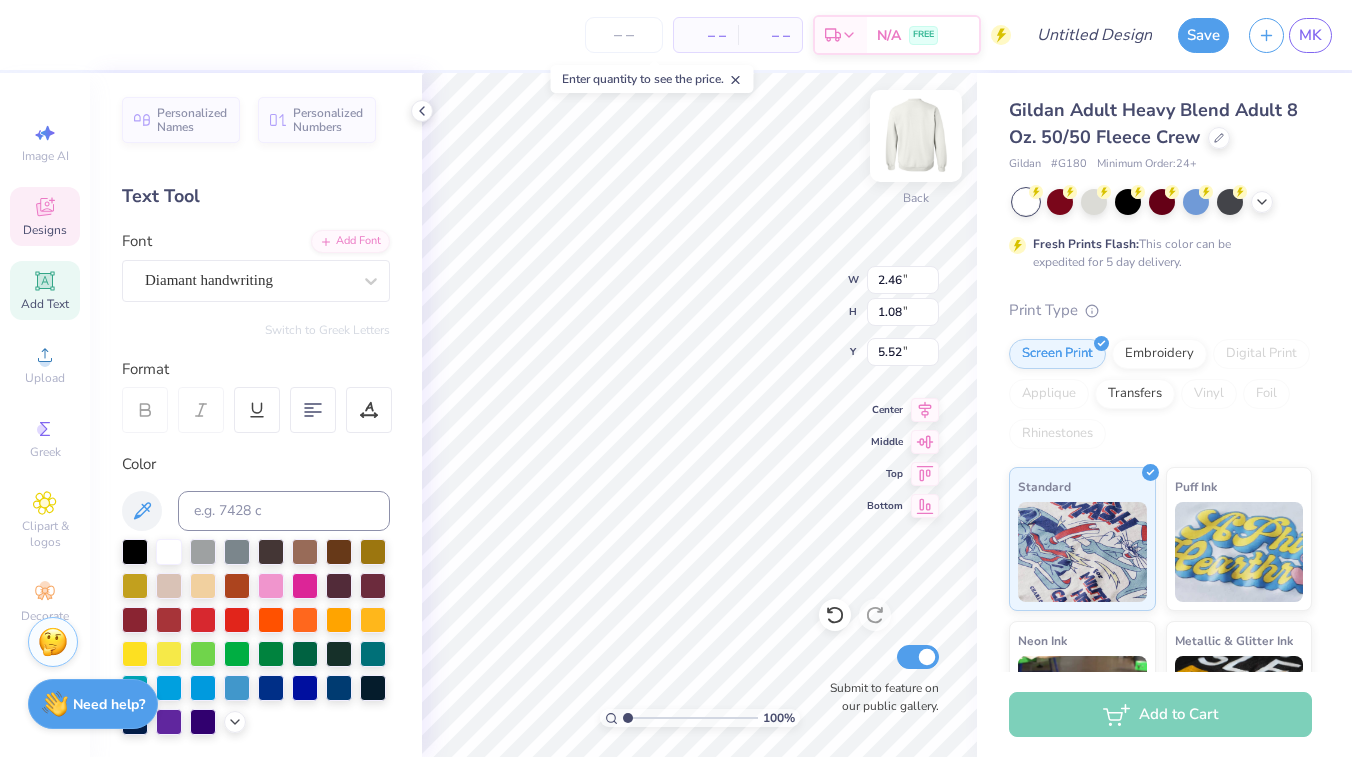 type on "2.46" 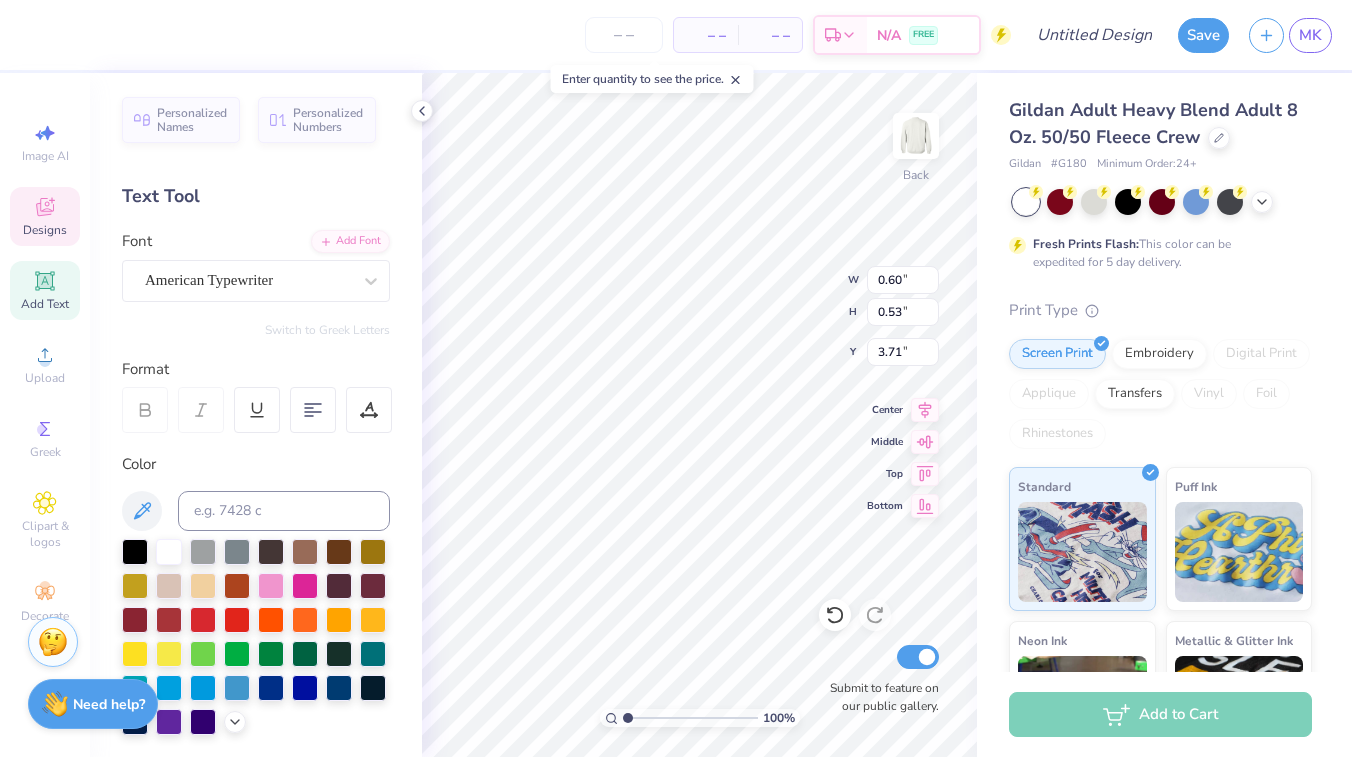 type on "19" 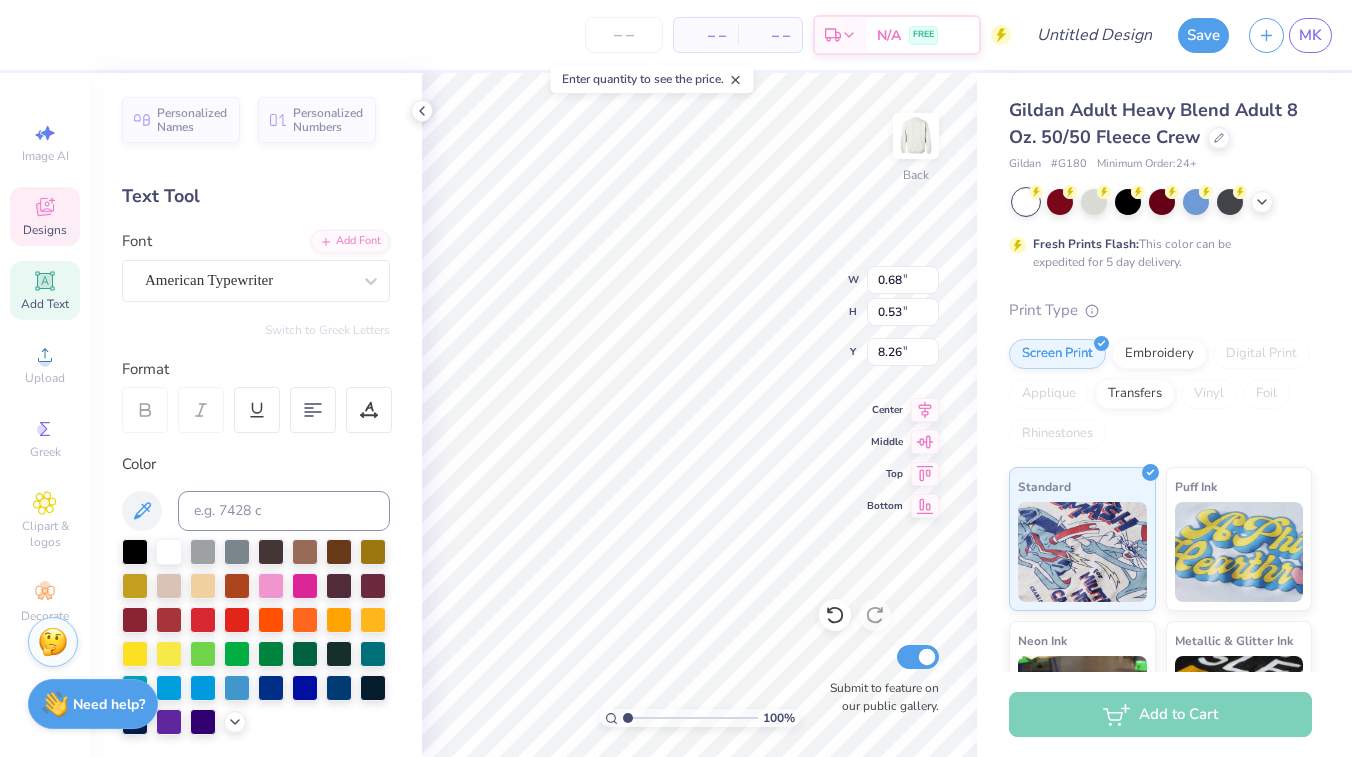 type on "0.68" 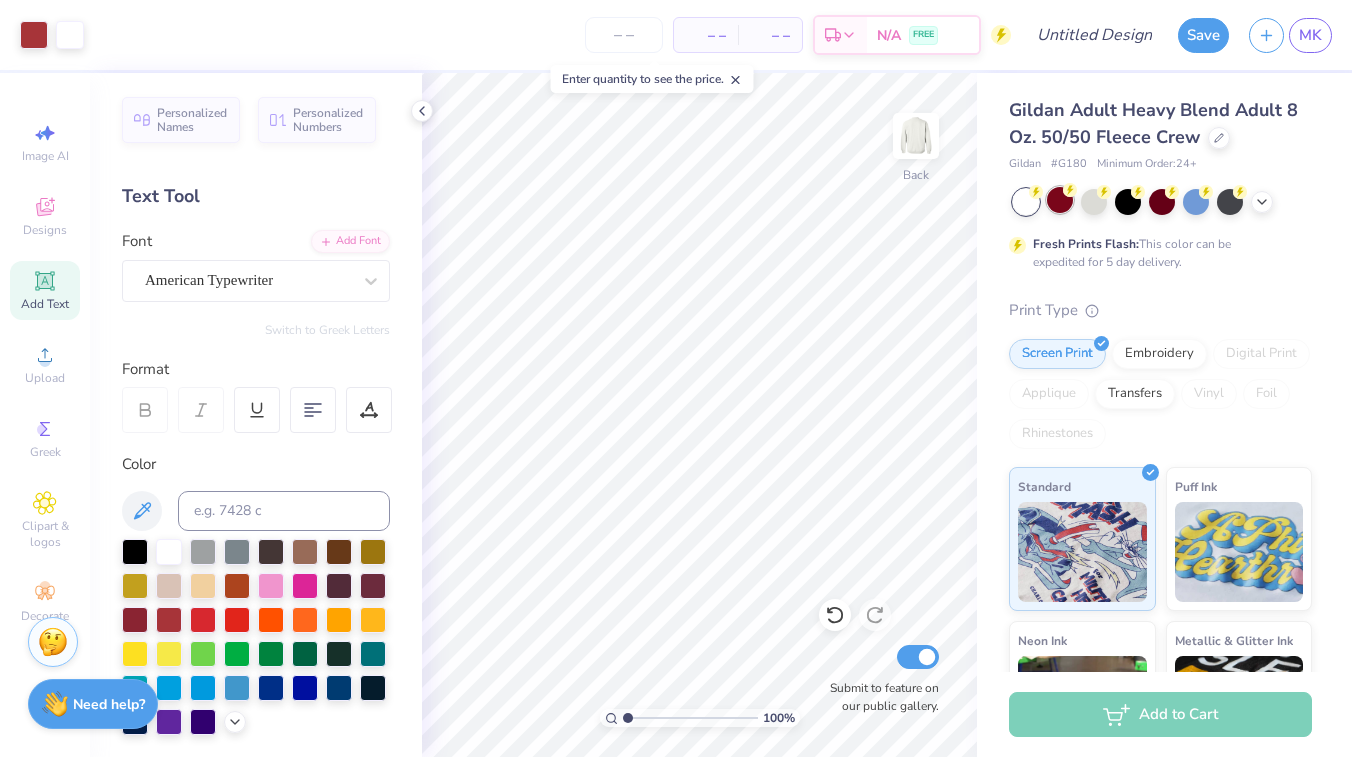 click at bounding box center [1060, 200] 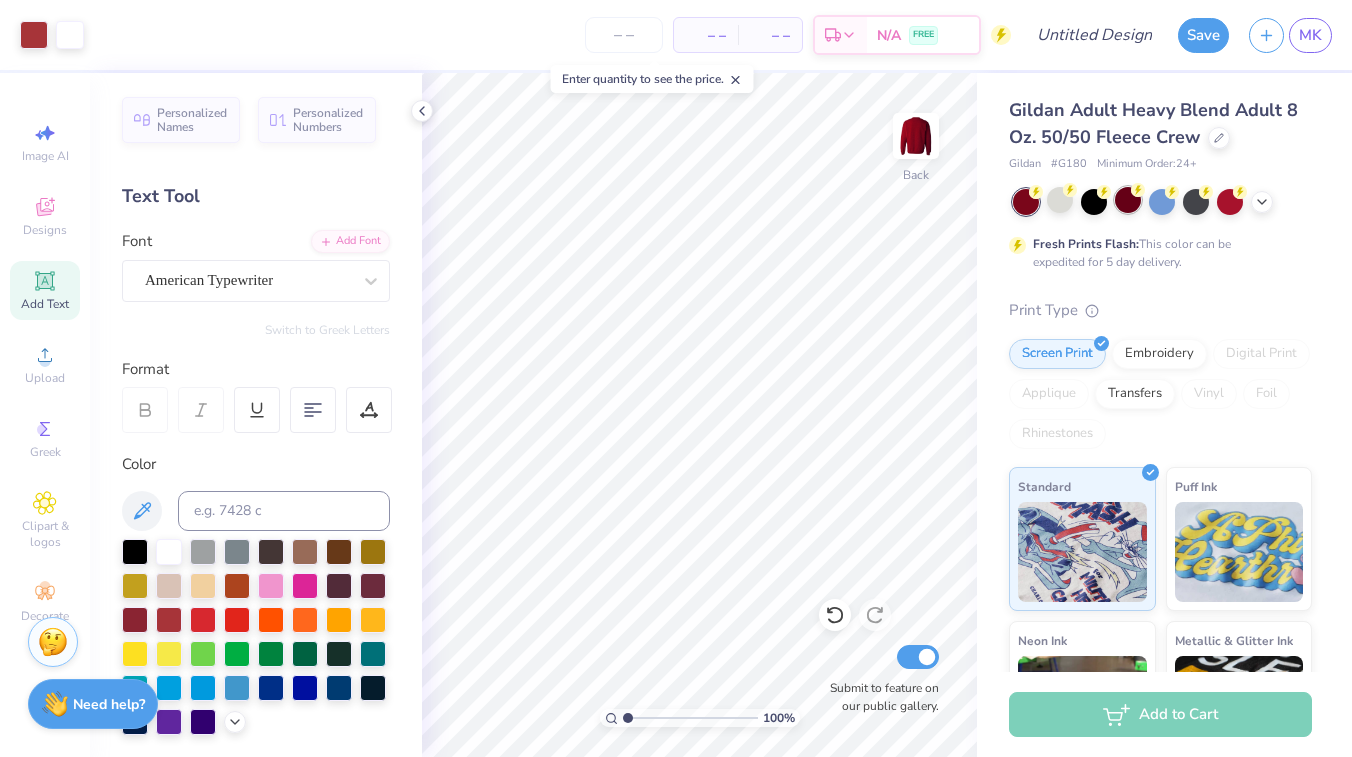 click at bounding box center [1128, 200] 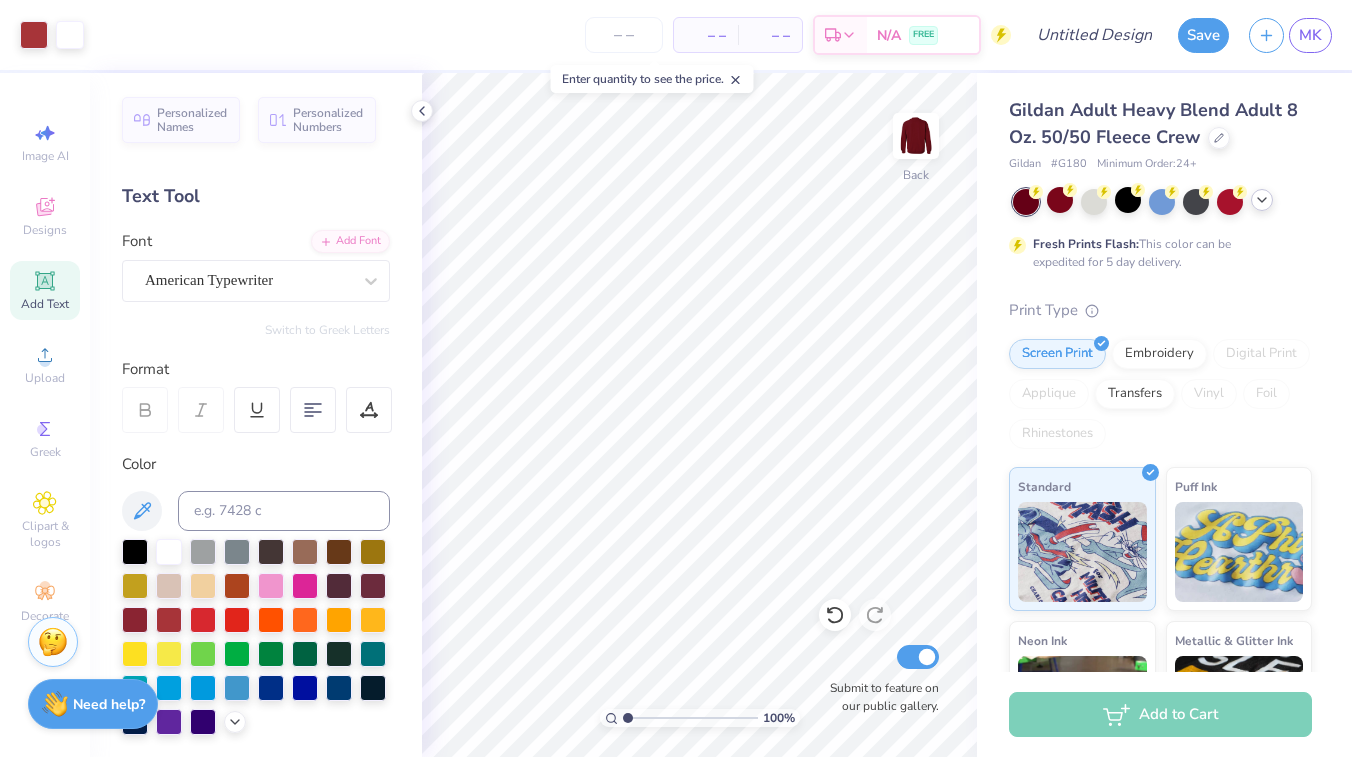 click at bounding box center (1262, 200) 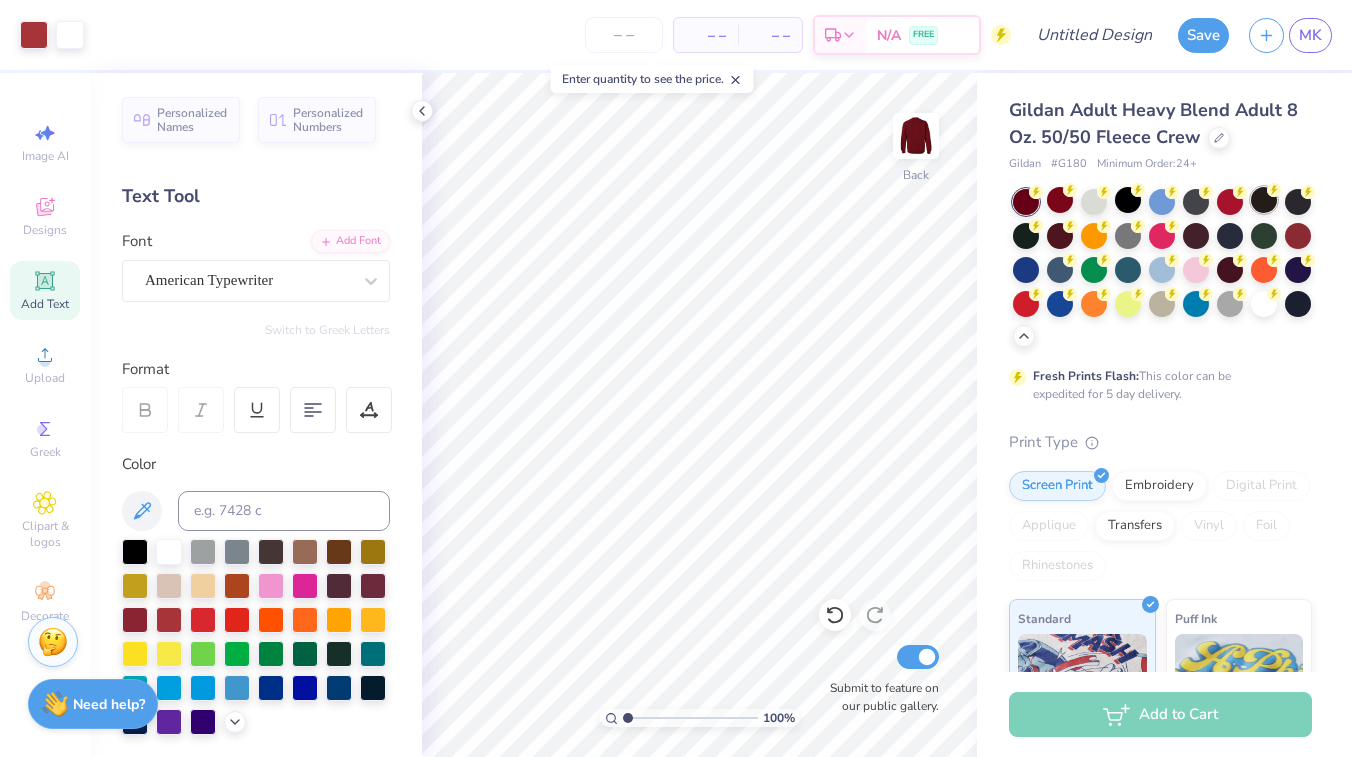 click at bounding box center [1264, 200] 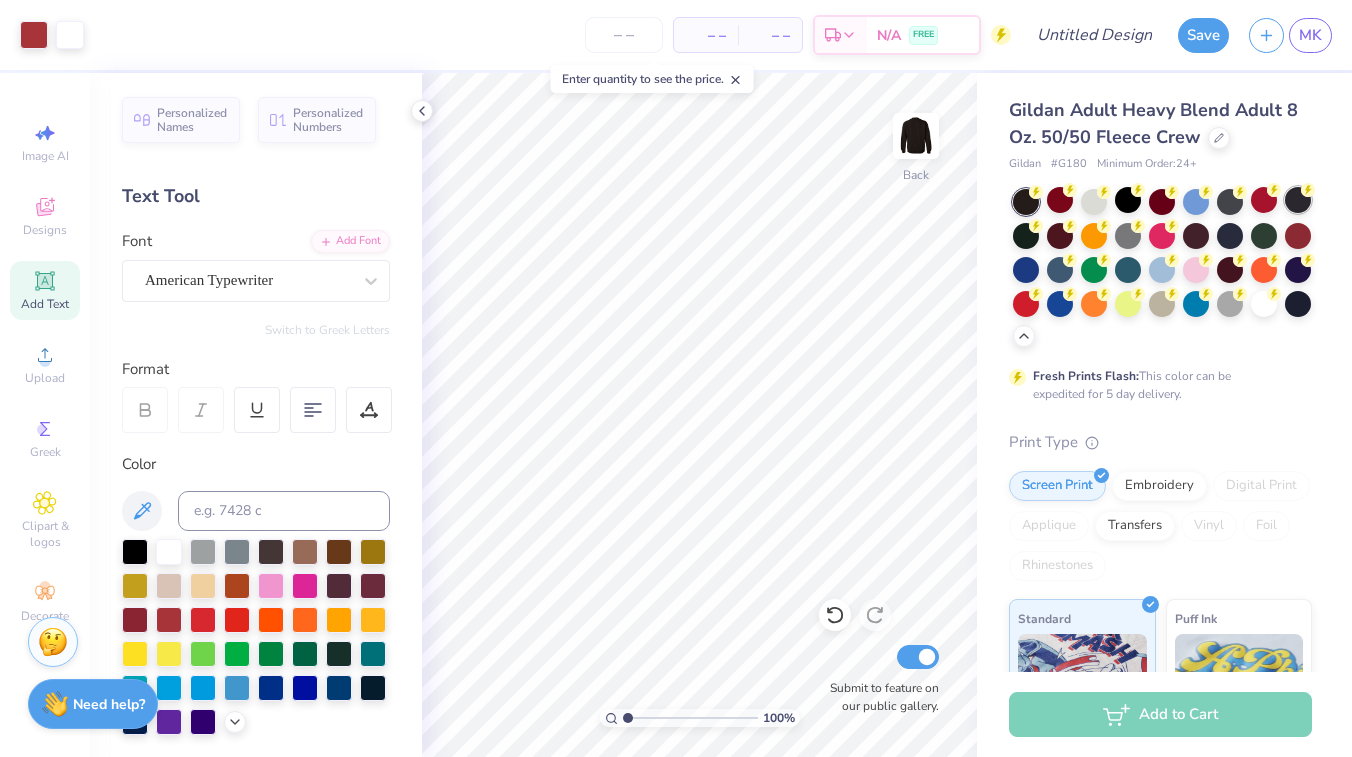 click at bounding box center (1298, 200) 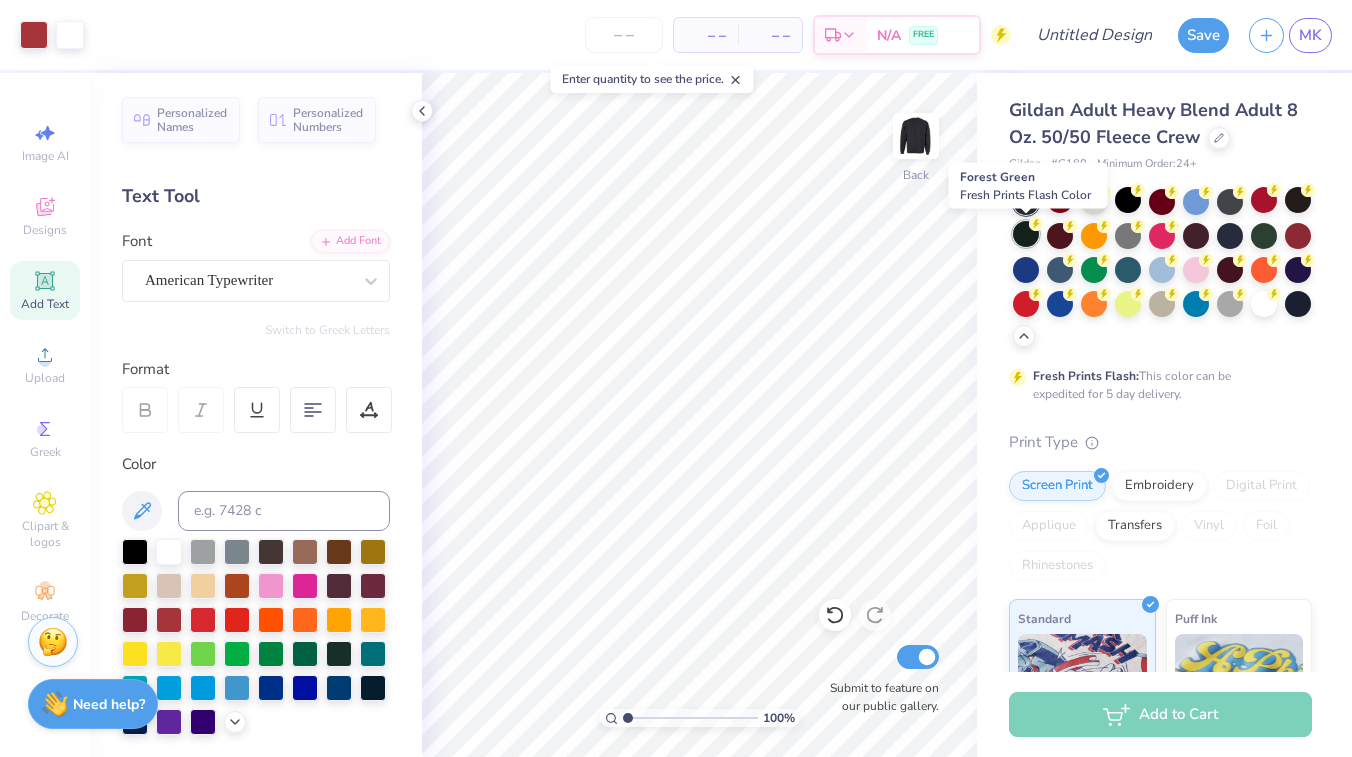 click at bounding box center (1026, 234) 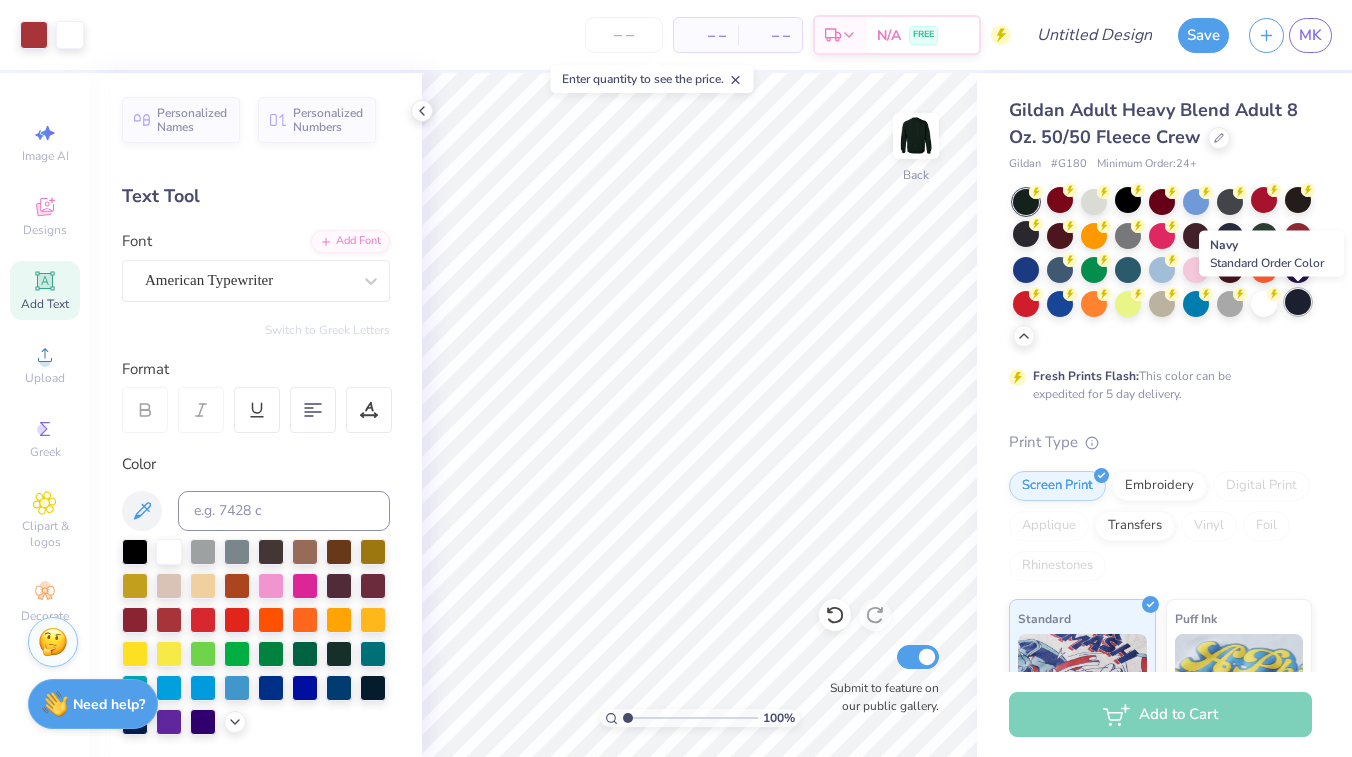 click at bounding box center [1298, 302] 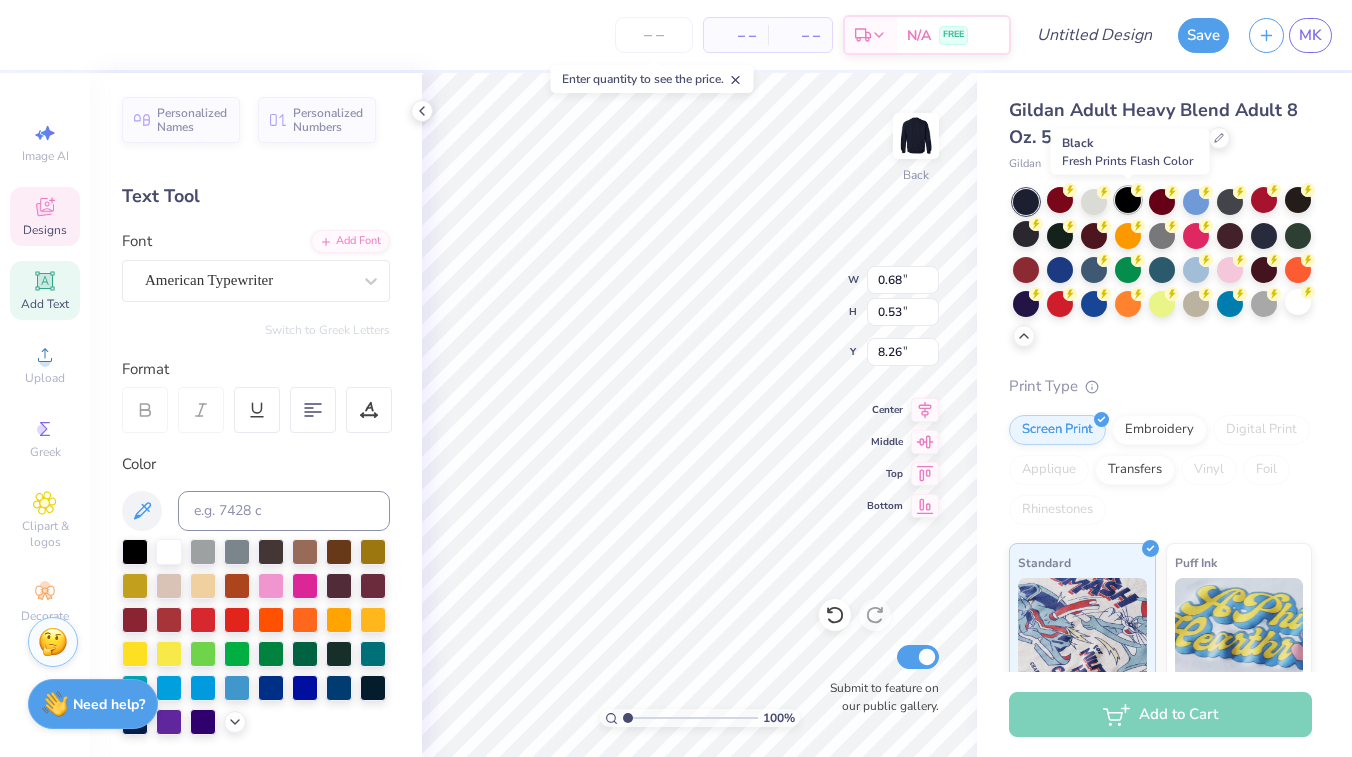click at bounding box center [1128, 200] 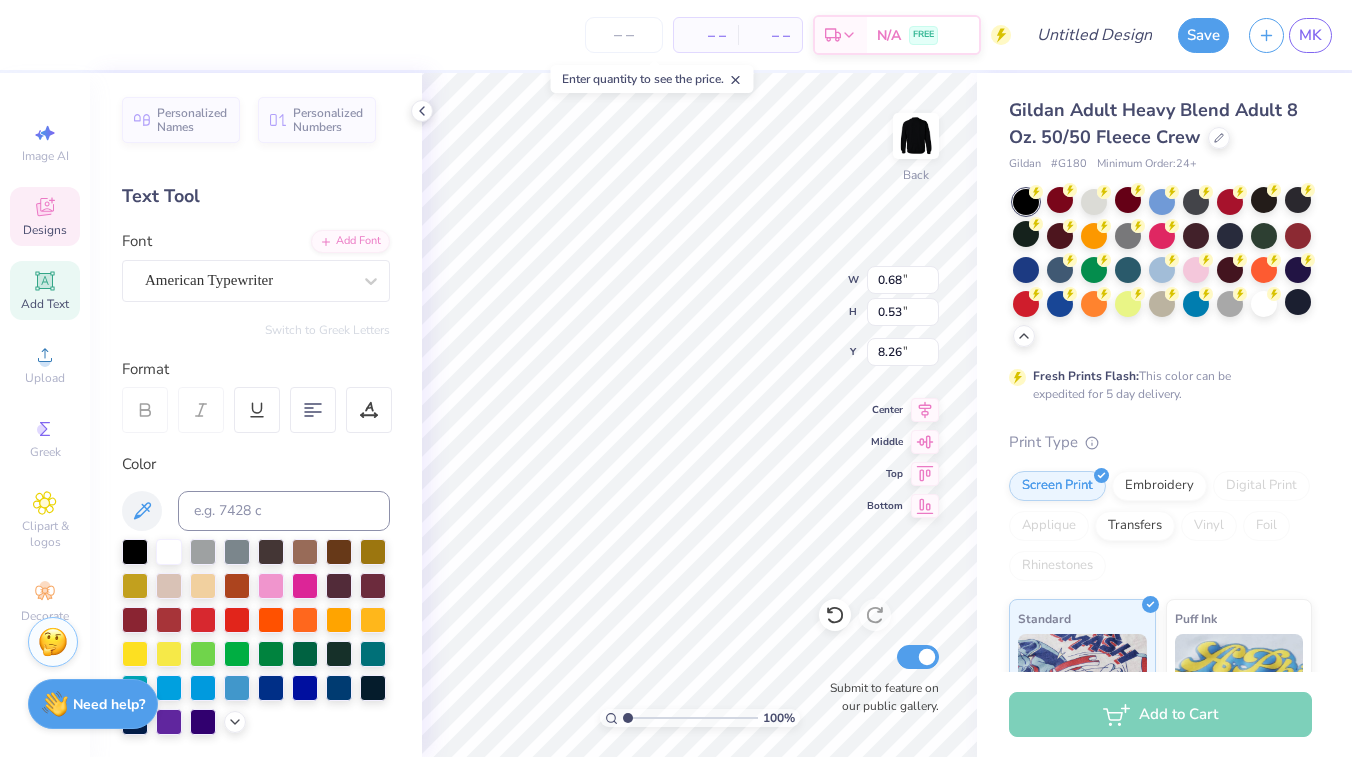 click at bounding box center (169, 552) 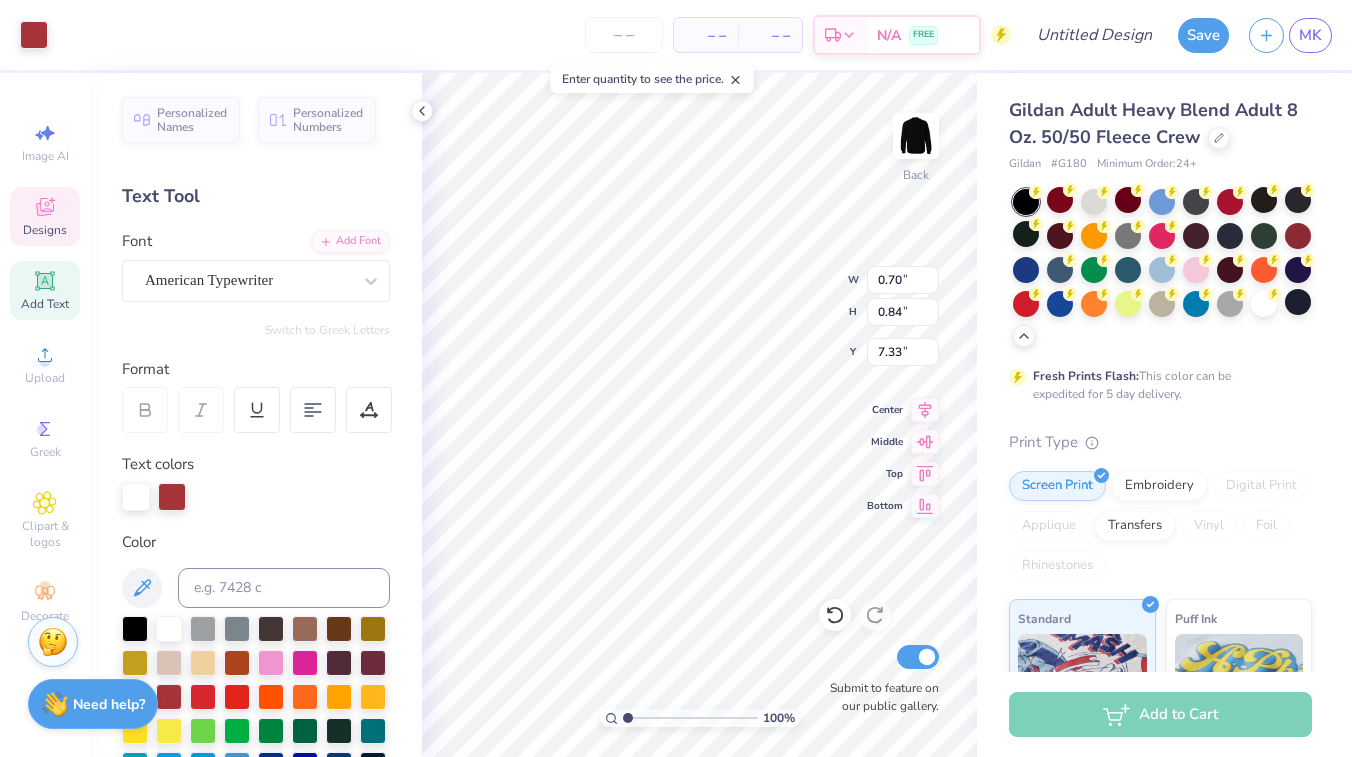 type on "0.70" 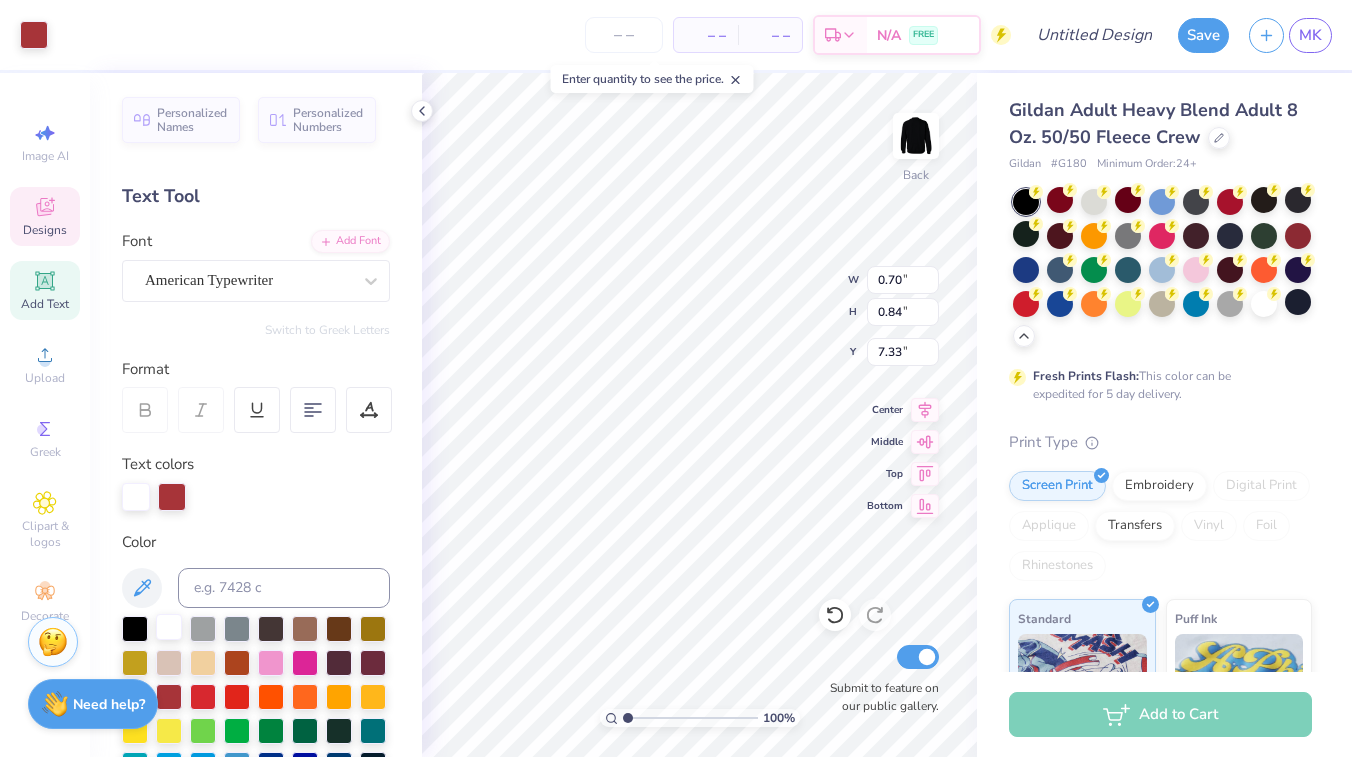 click at bounding box center [169, 627] 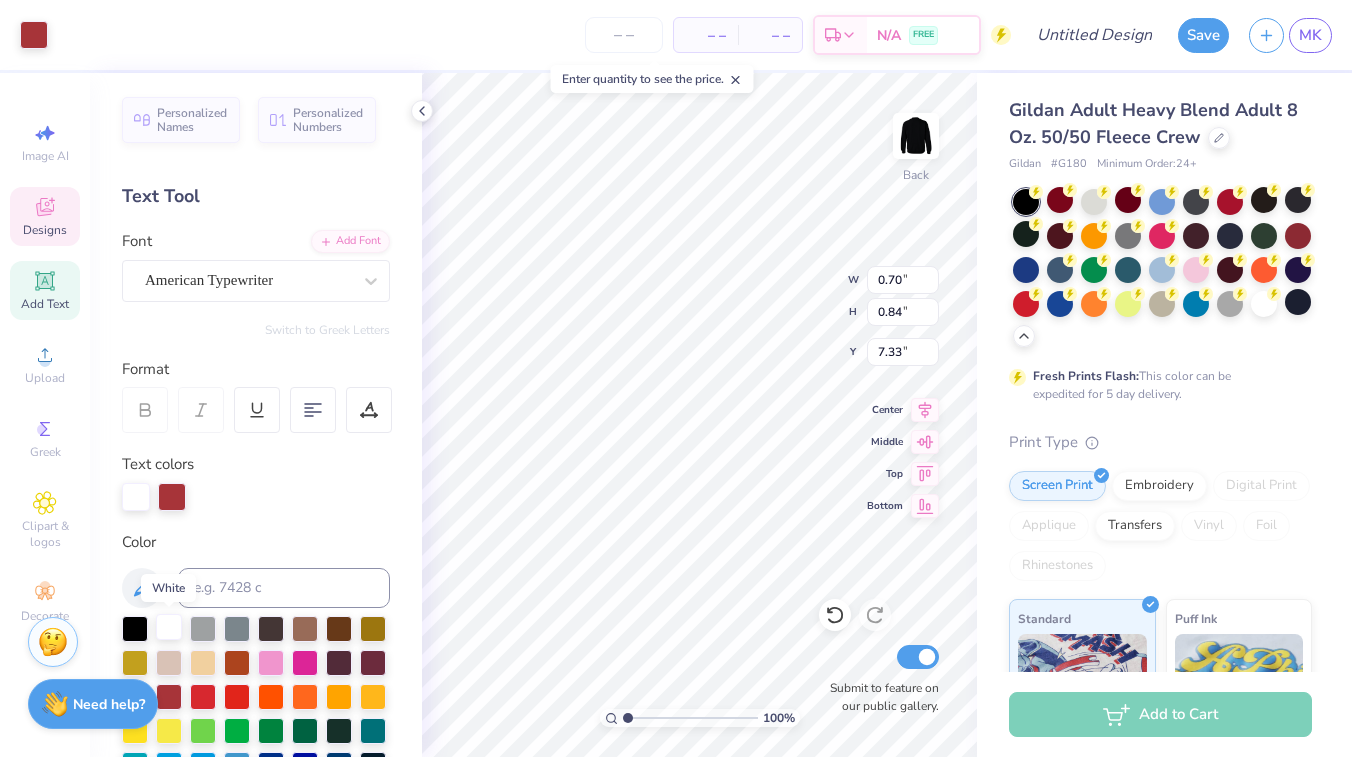 click at bounding box center [169, 627] 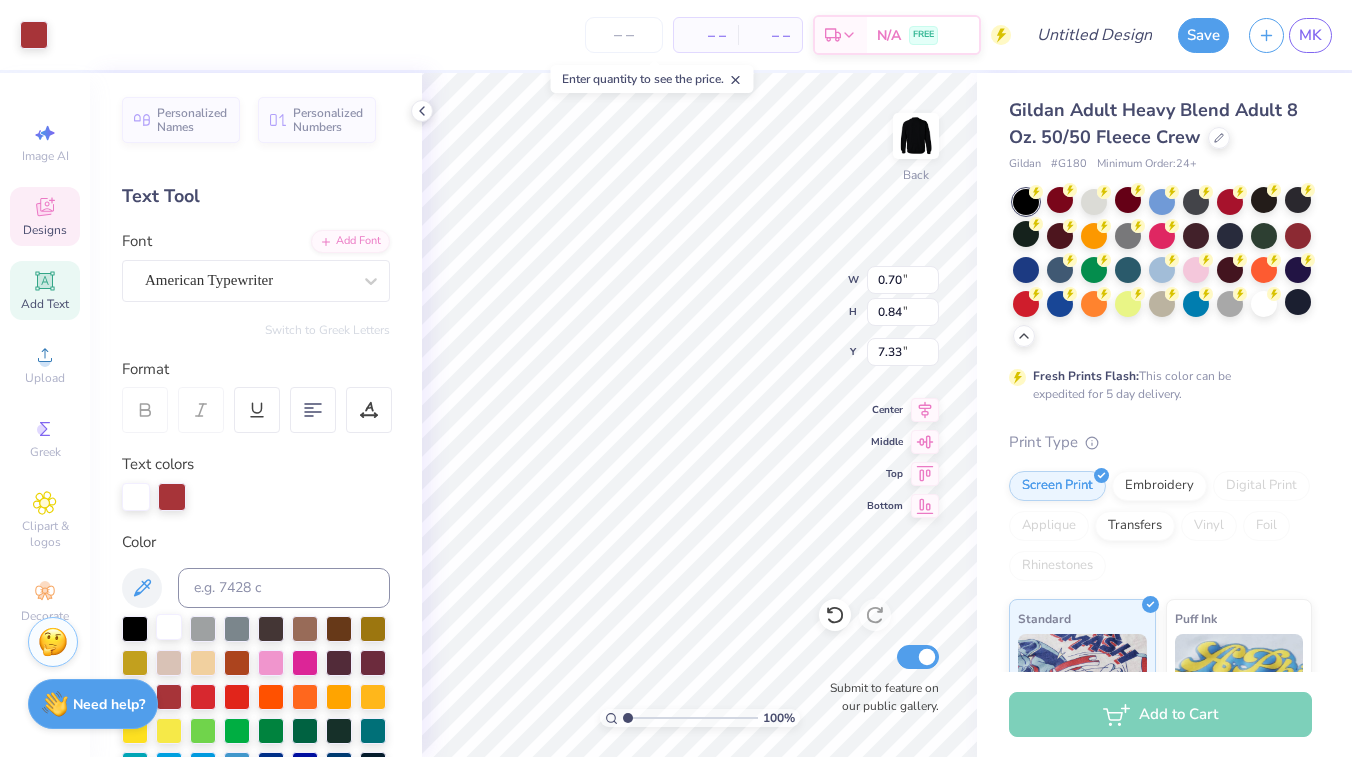 click at bounding box center (169, 627) 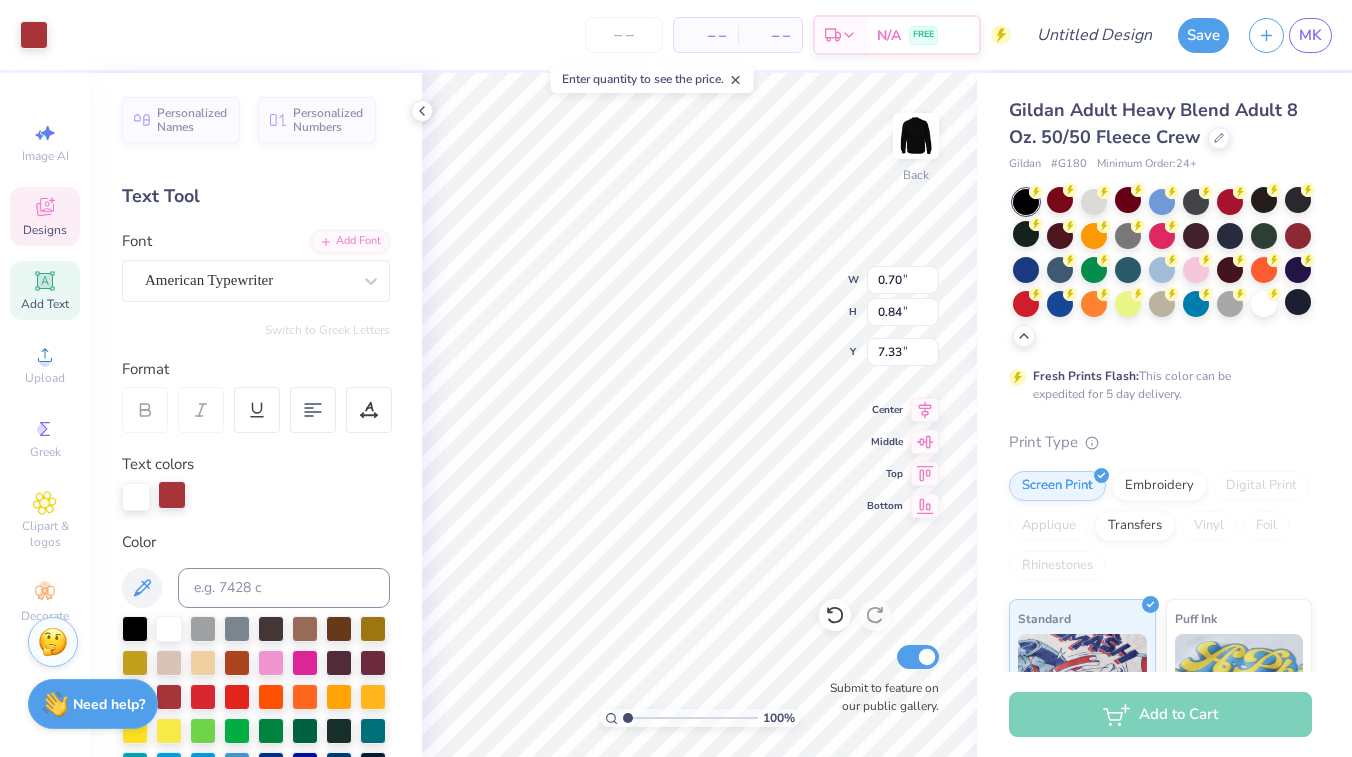 click at bounding box center (172, 495) 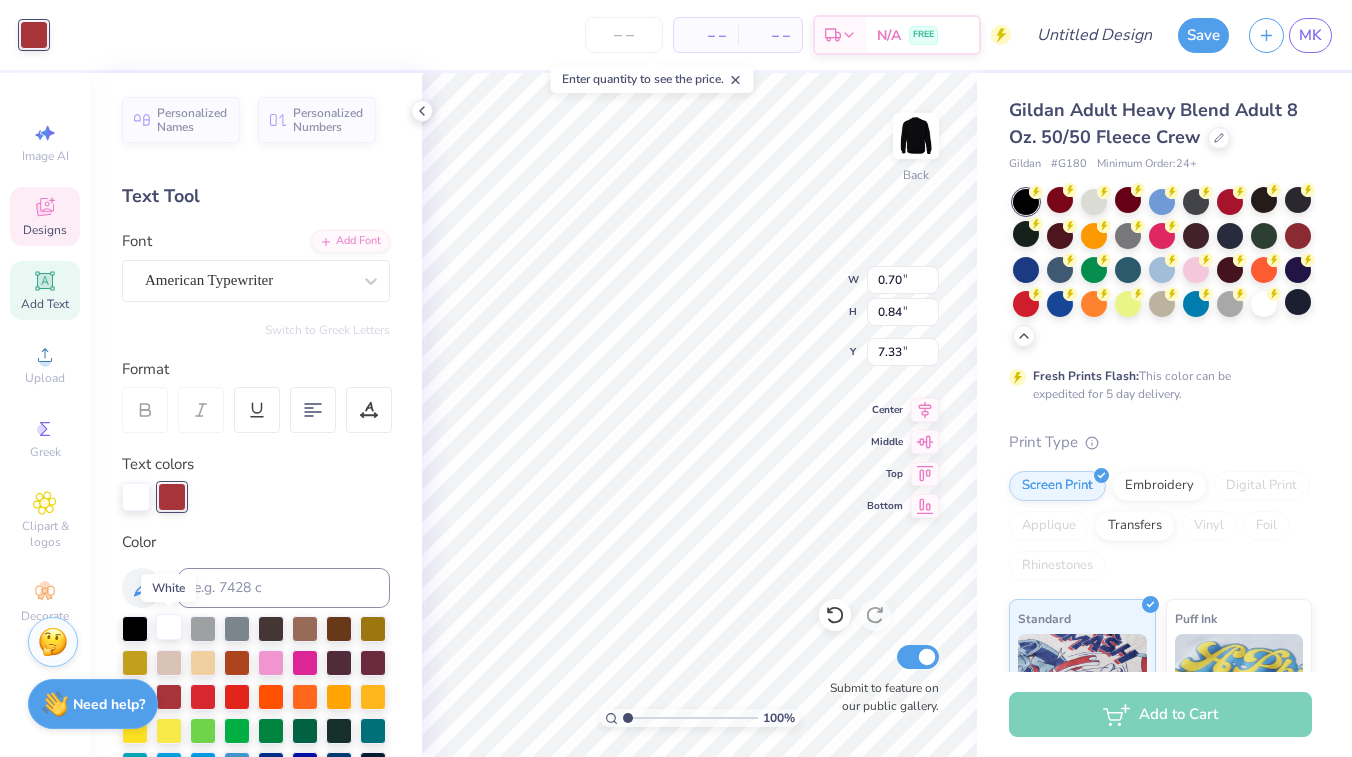 click at bounding box center [169, 627] 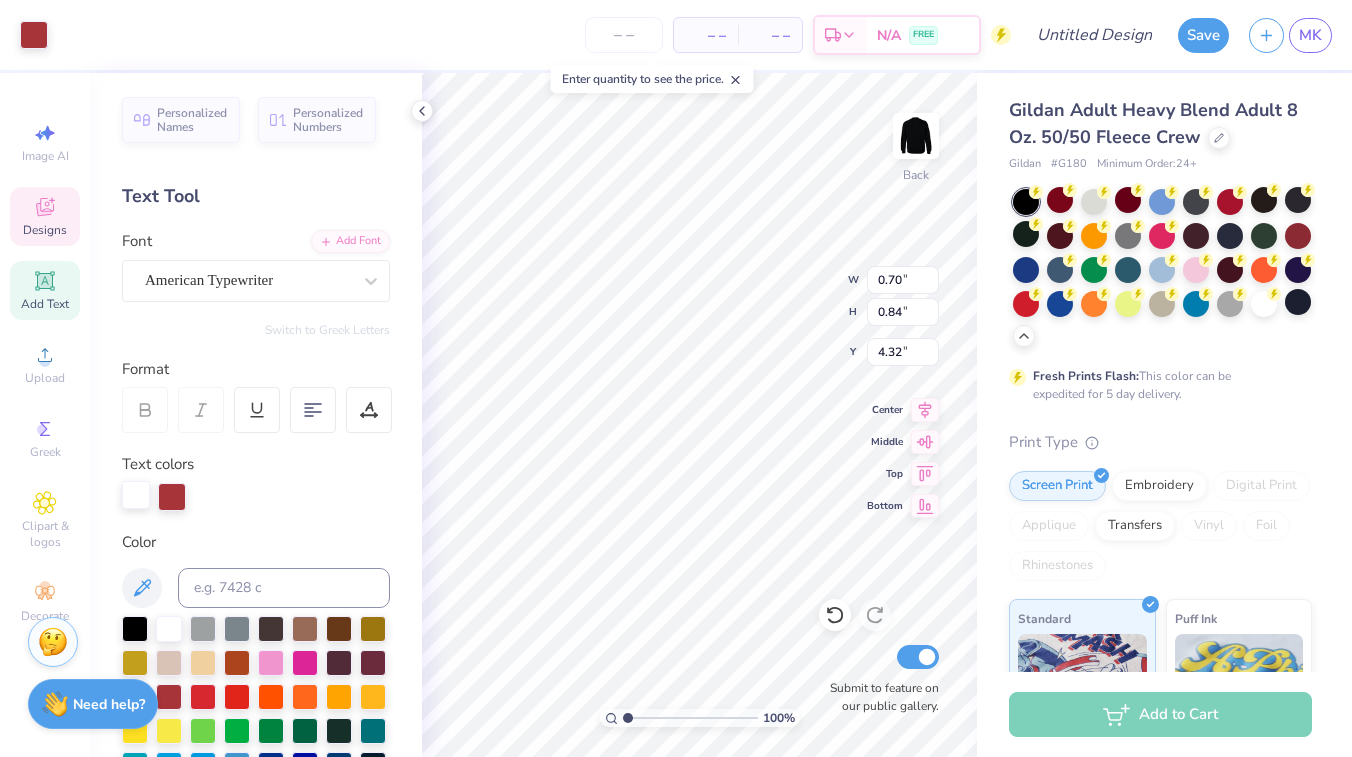 click at bounding box center [136, 495] 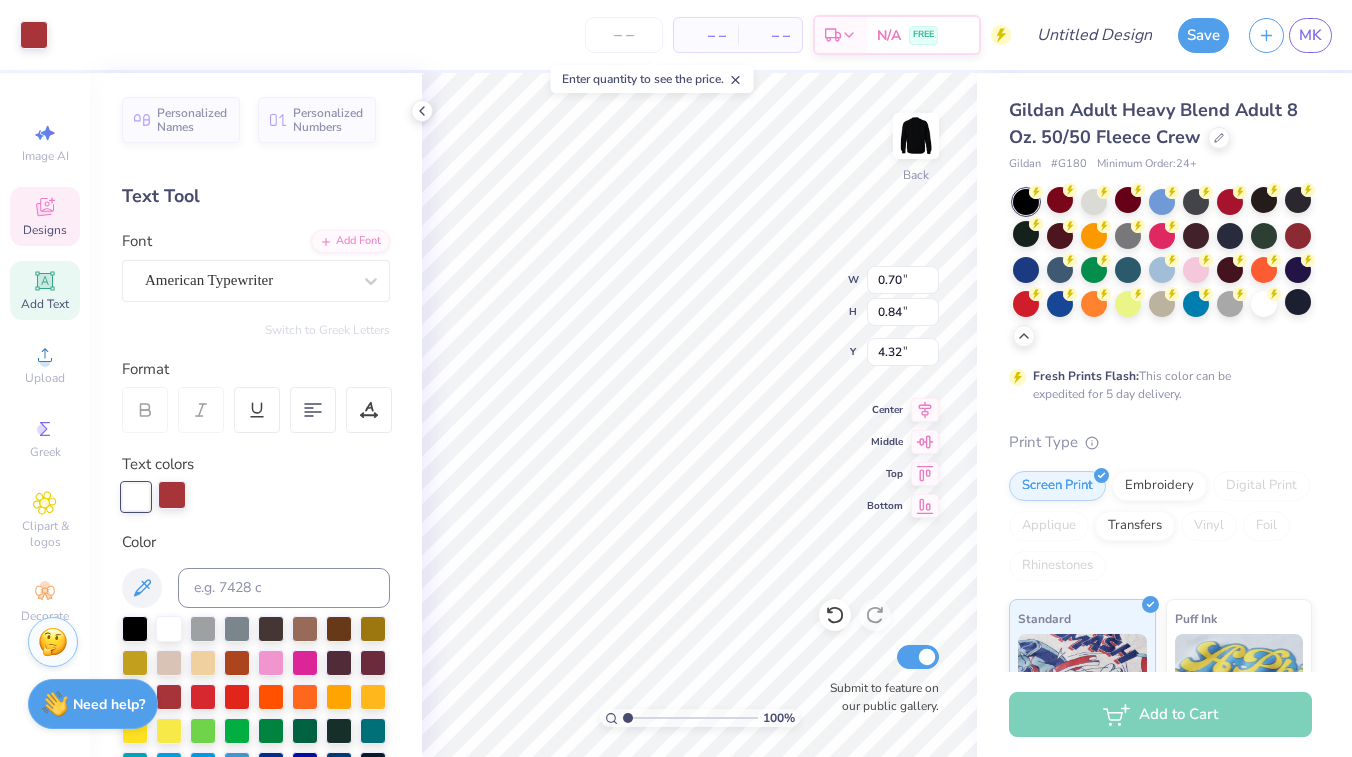 click at bounding box center (172, 495) 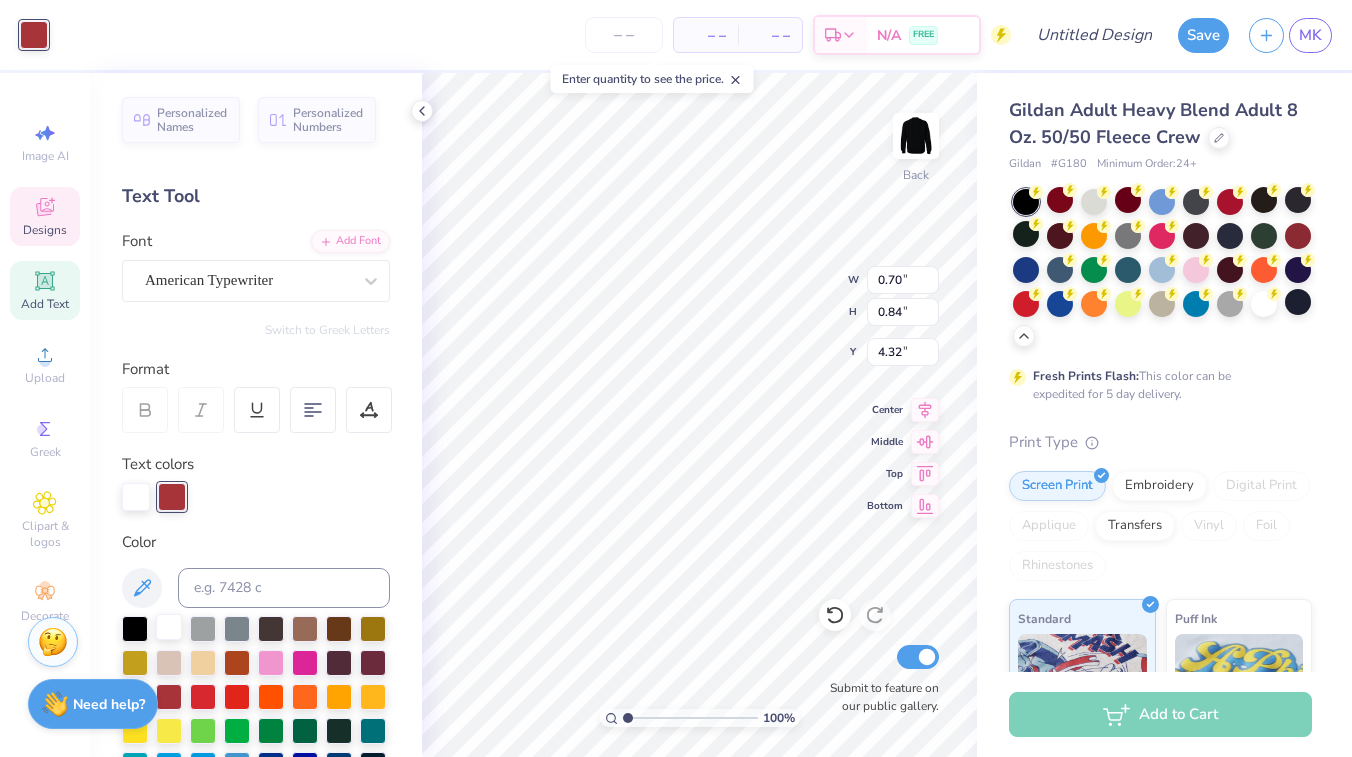click at bounding box center [169, 627] 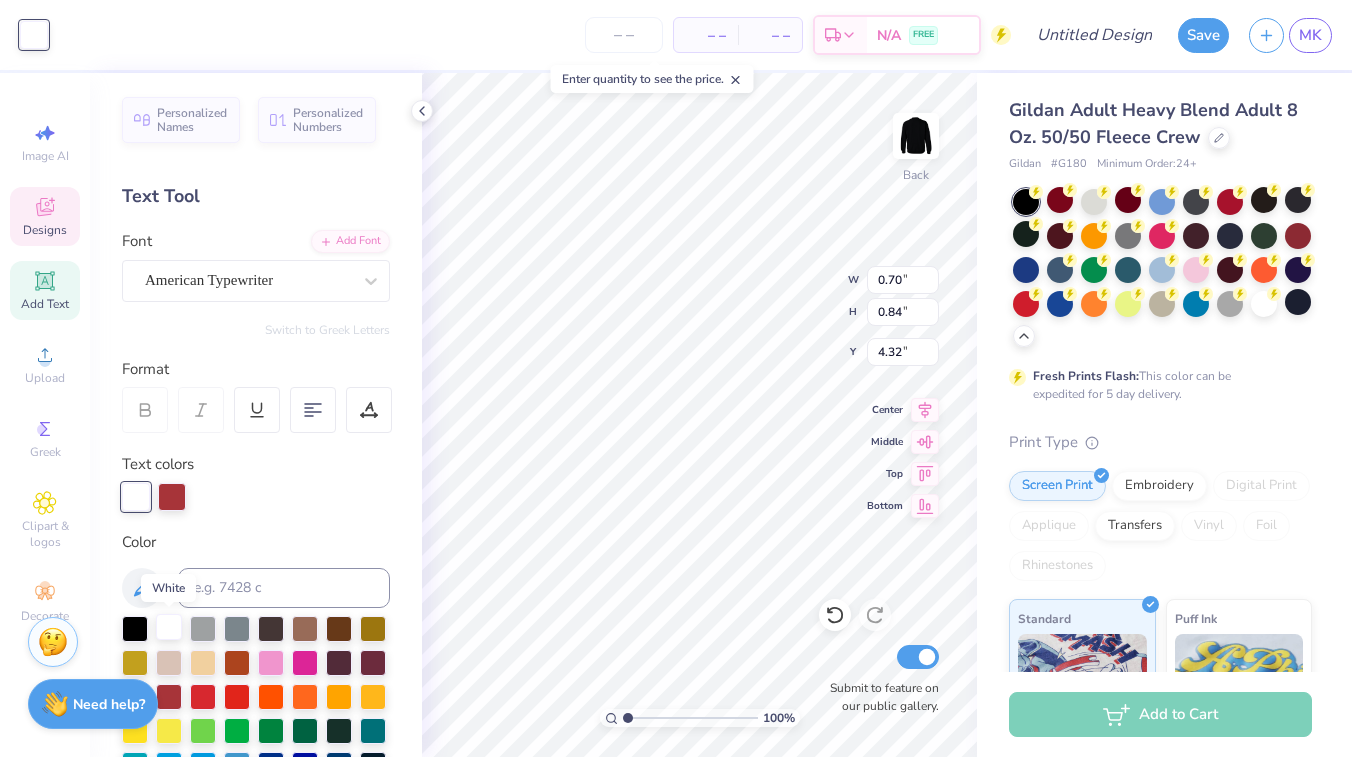 click at bounding box center (169, 627) 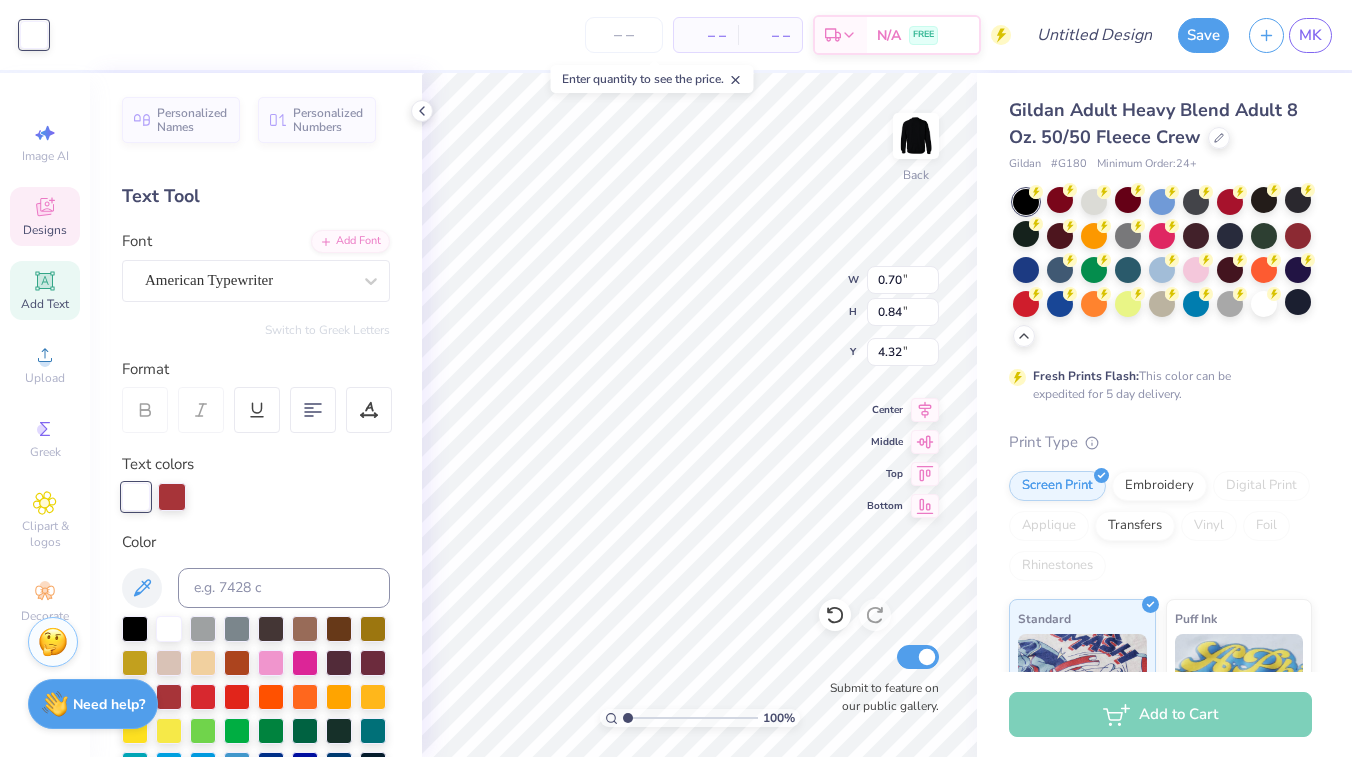 type on "0.60" 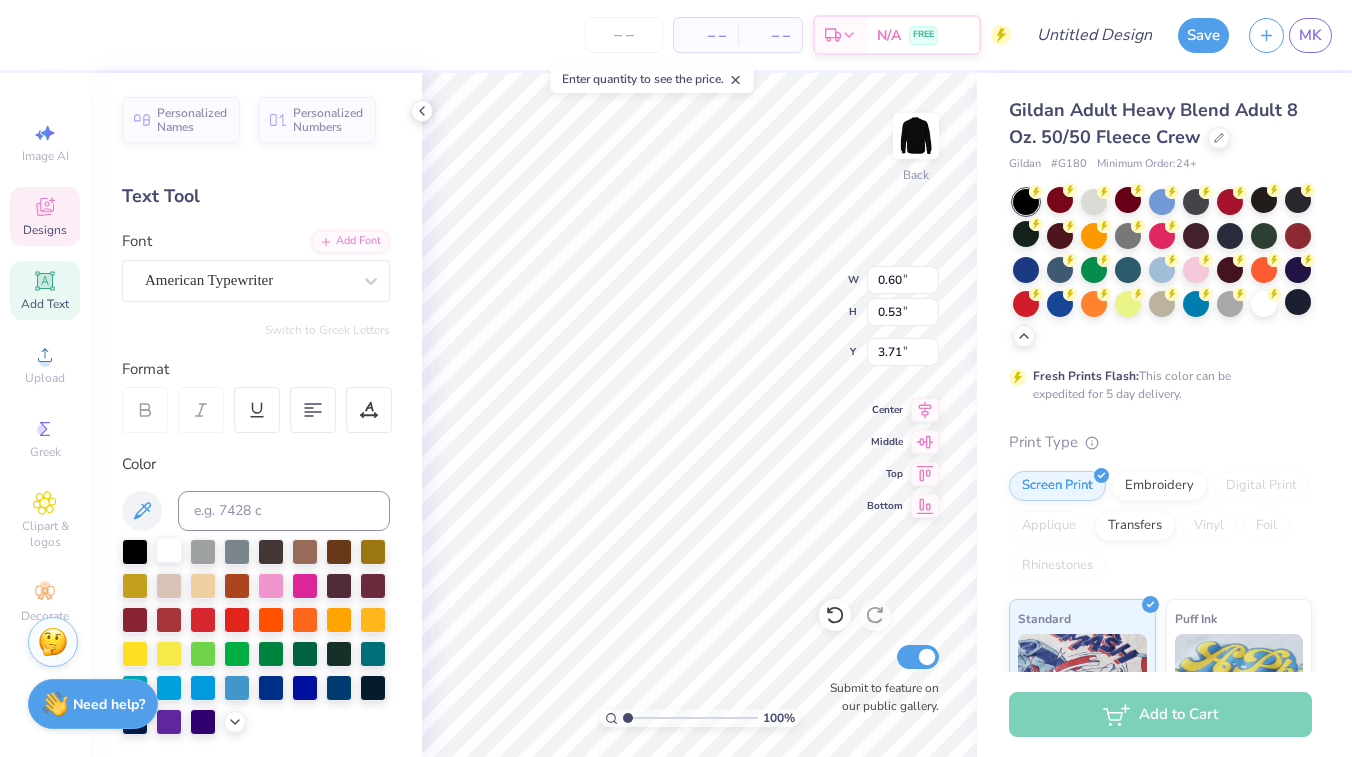 click at bounding box center (169, 550) 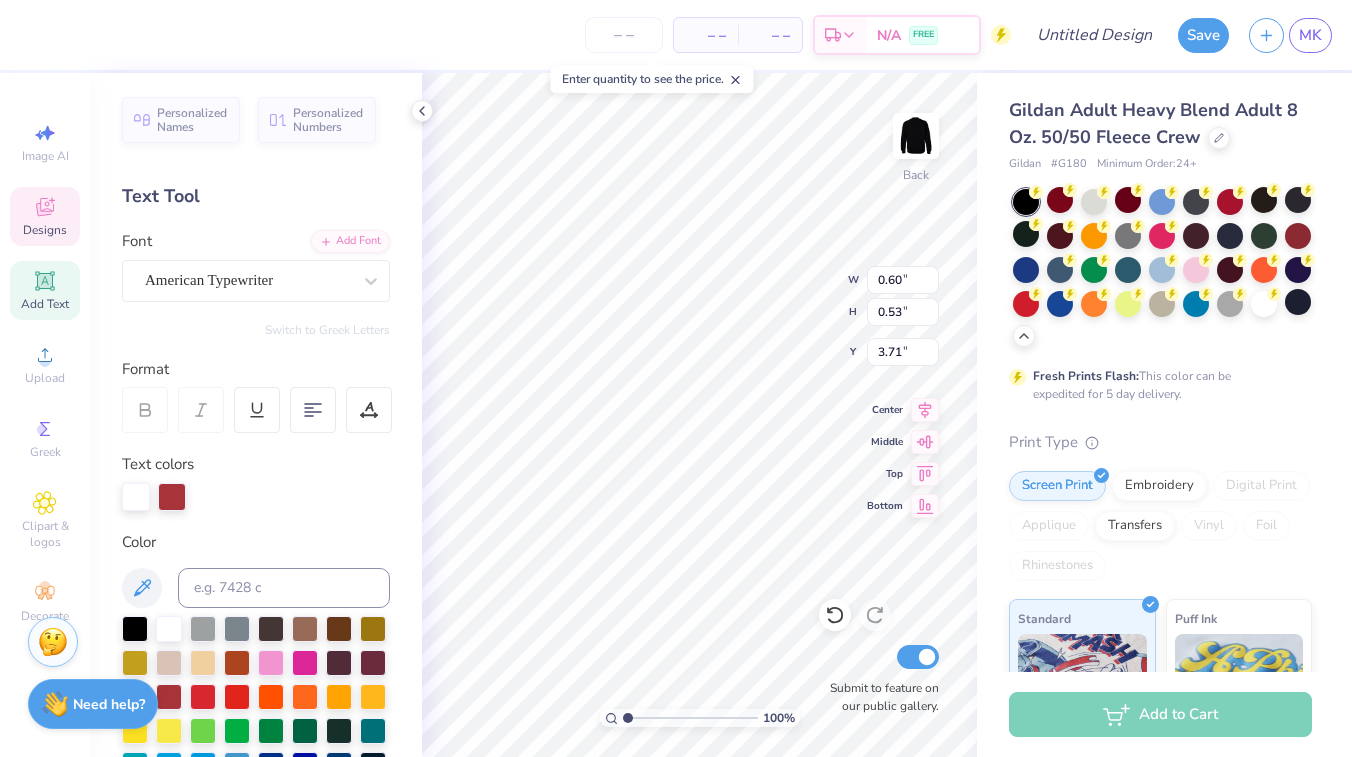 type on "4.04" 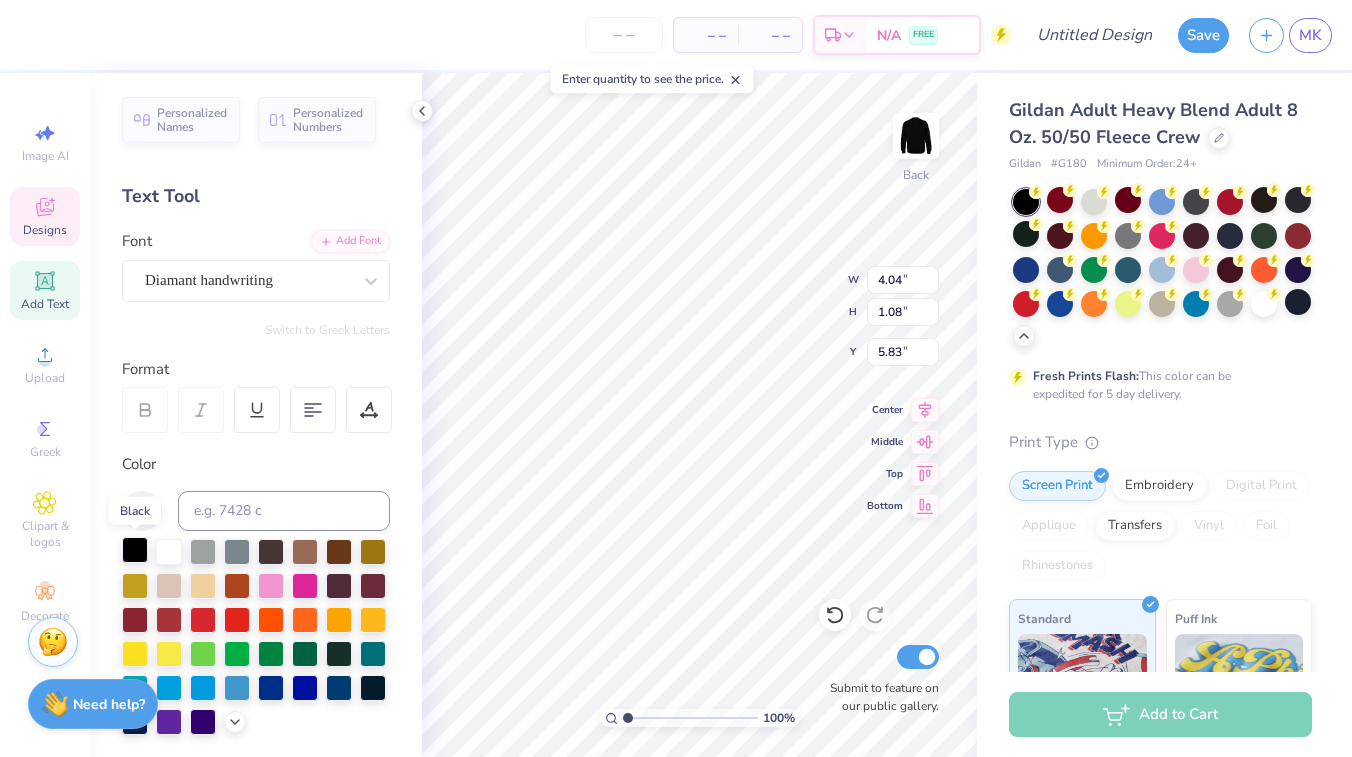click at bounding box center (135, 550) 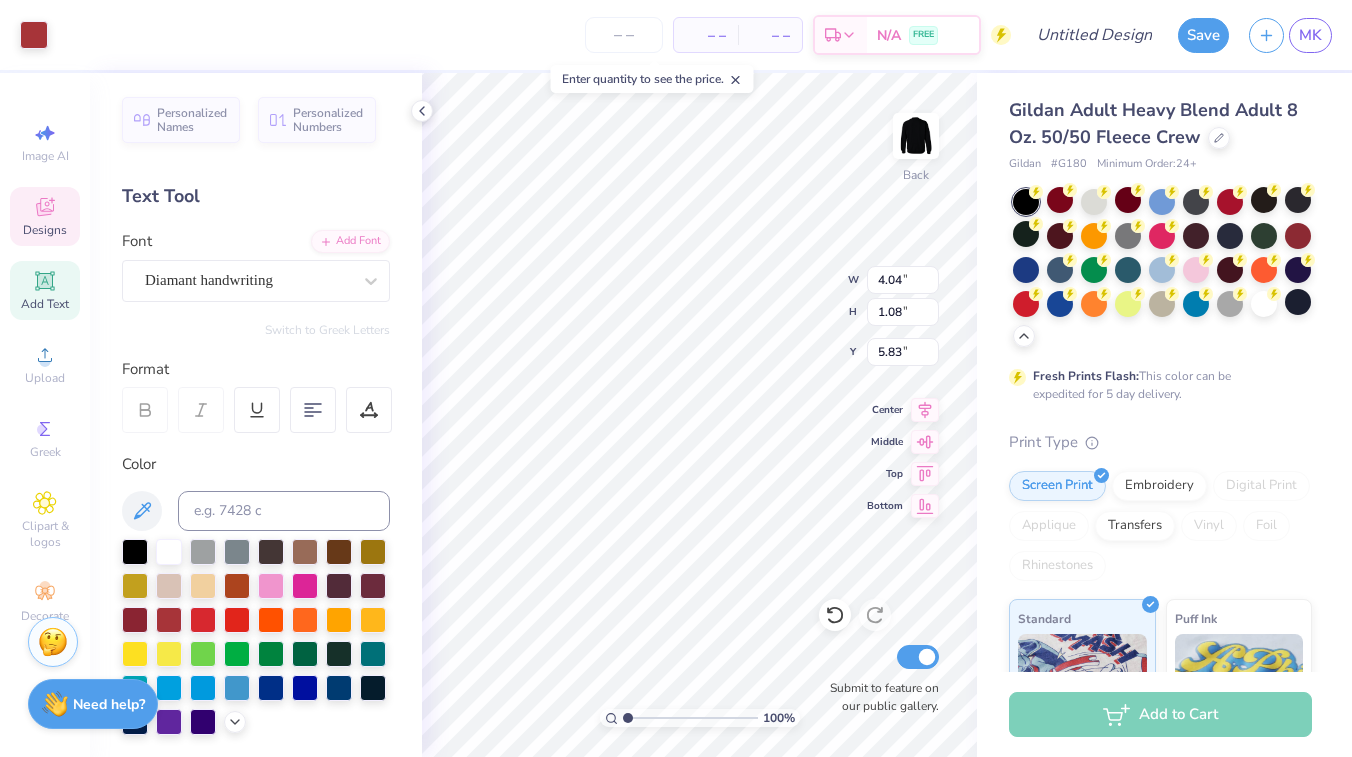 type on "6.22" 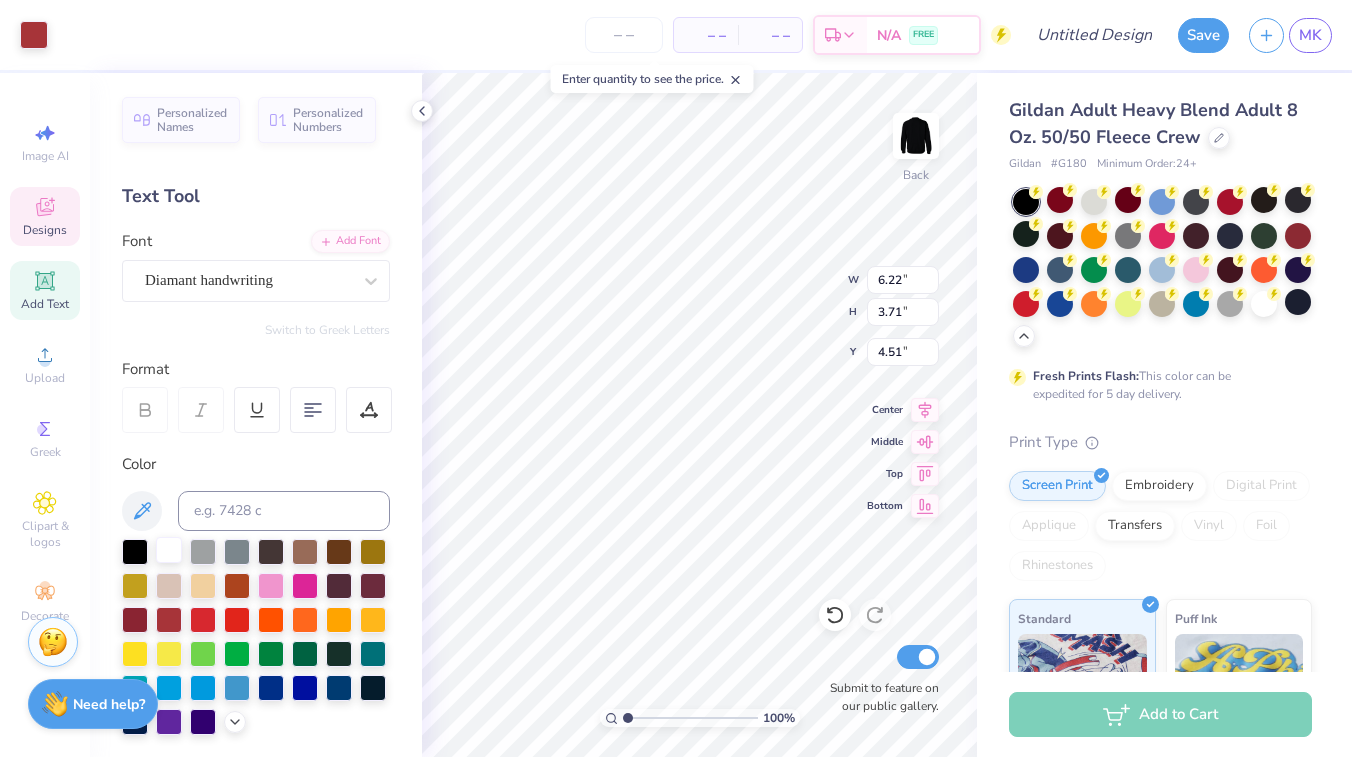 click at bounding box center (169, 550) 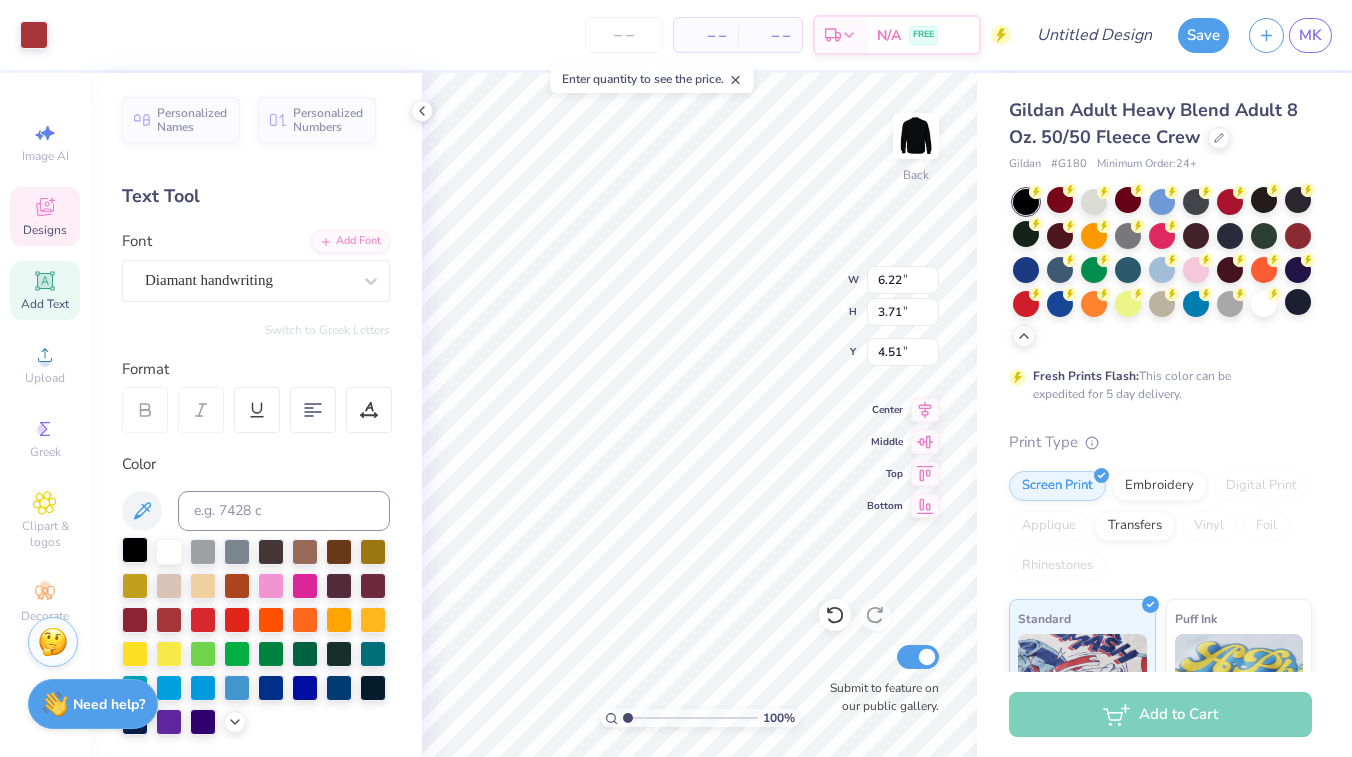 click at bounding box center (135, 550) 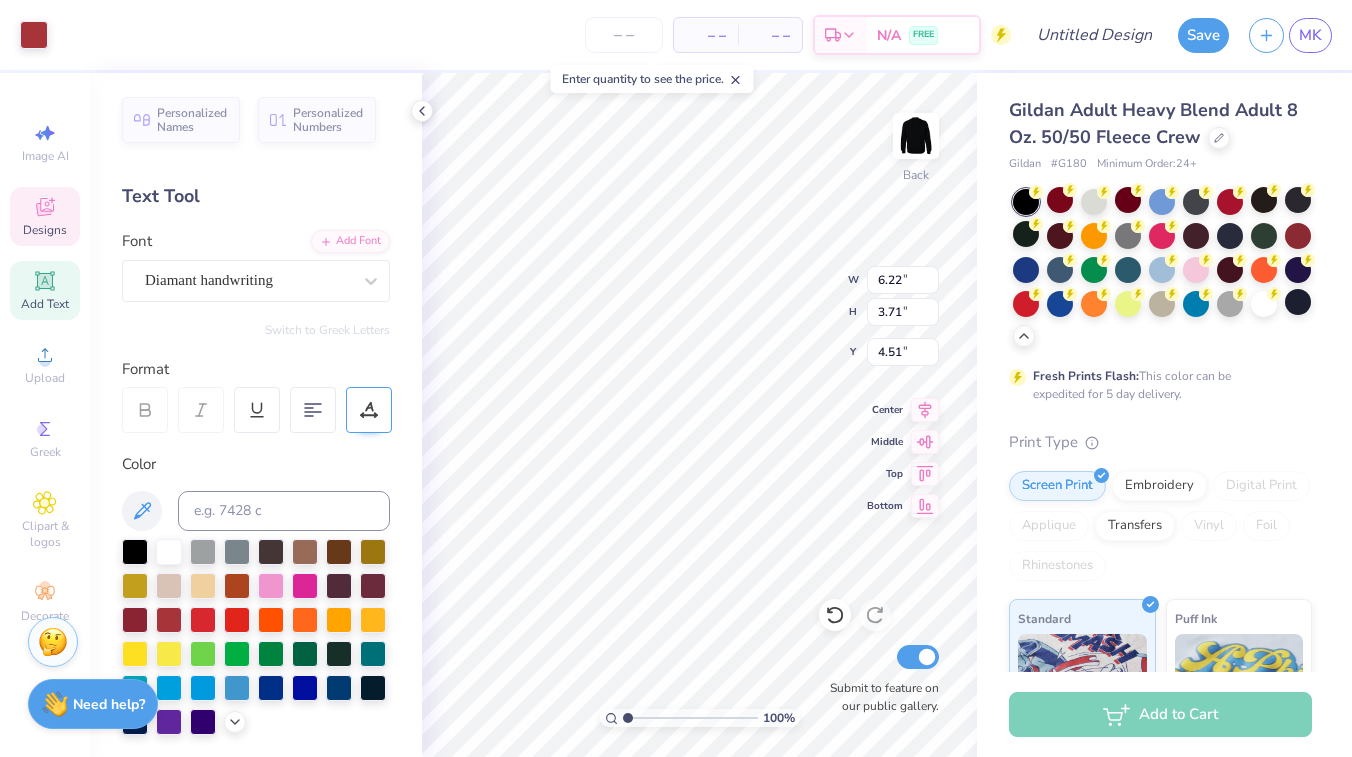 type on "4.04" 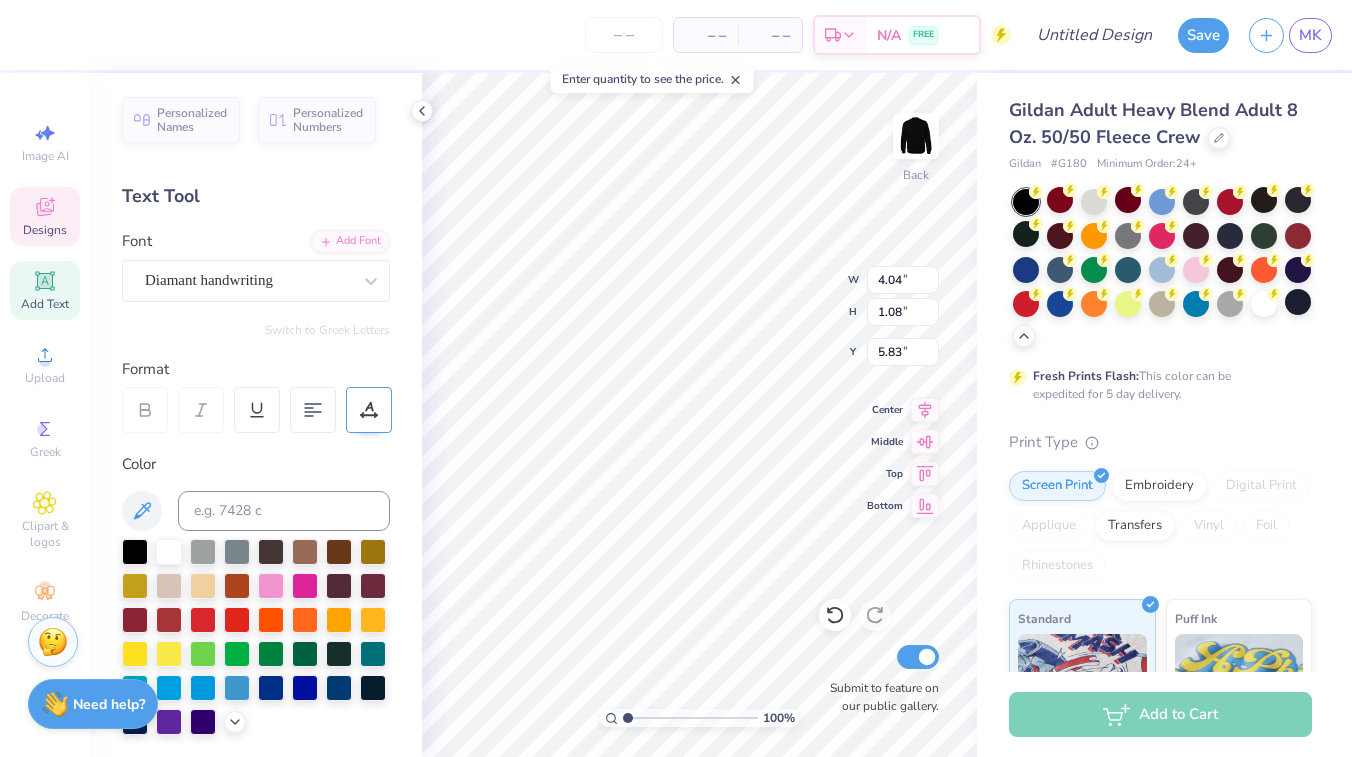 type on "7.44" 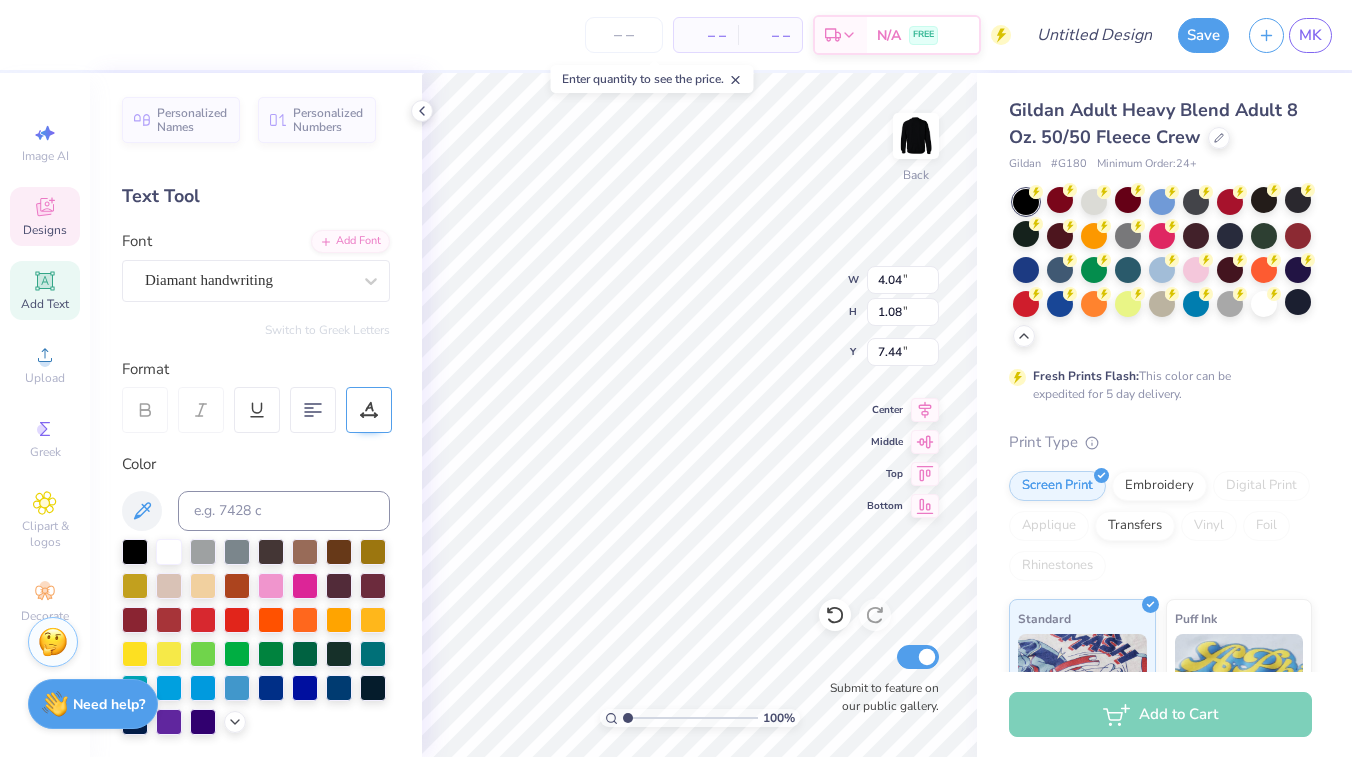type on "6.22" 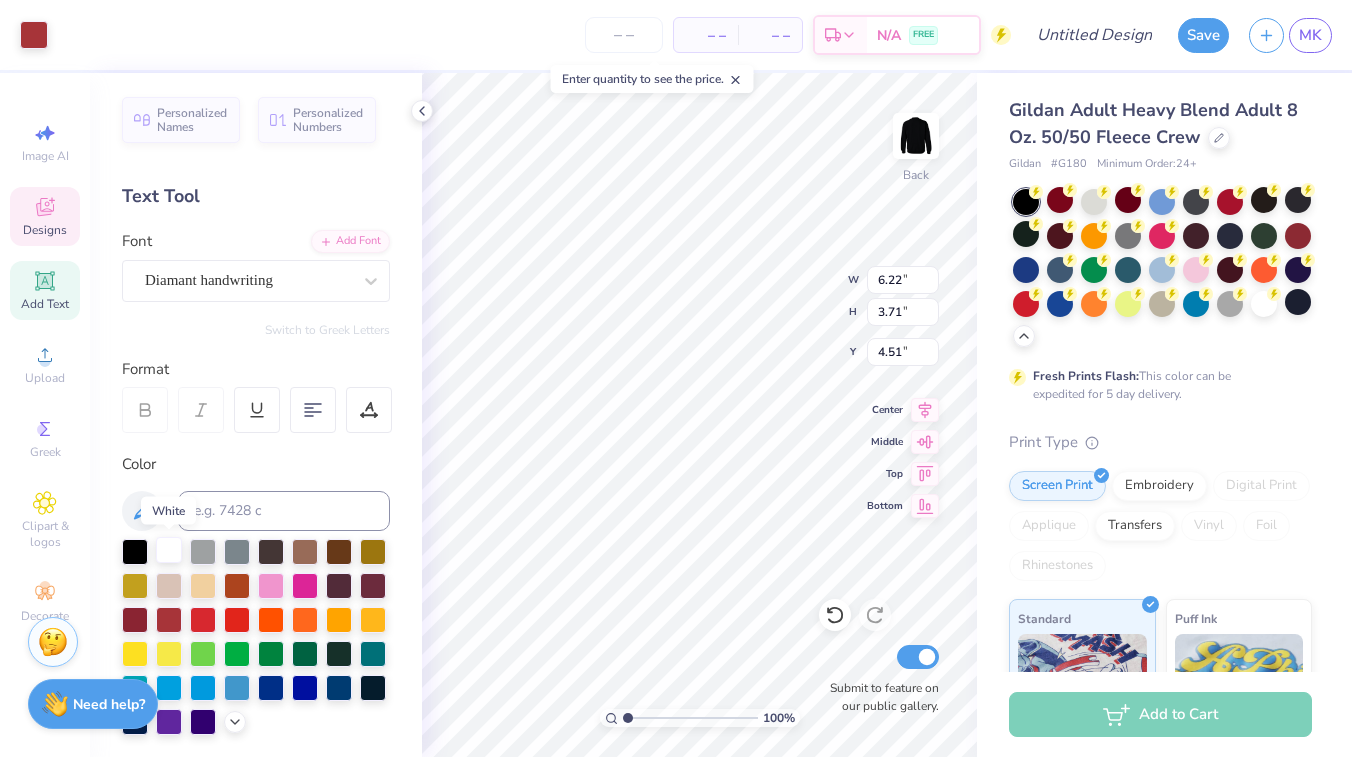 click at bounding box center [169, 550] 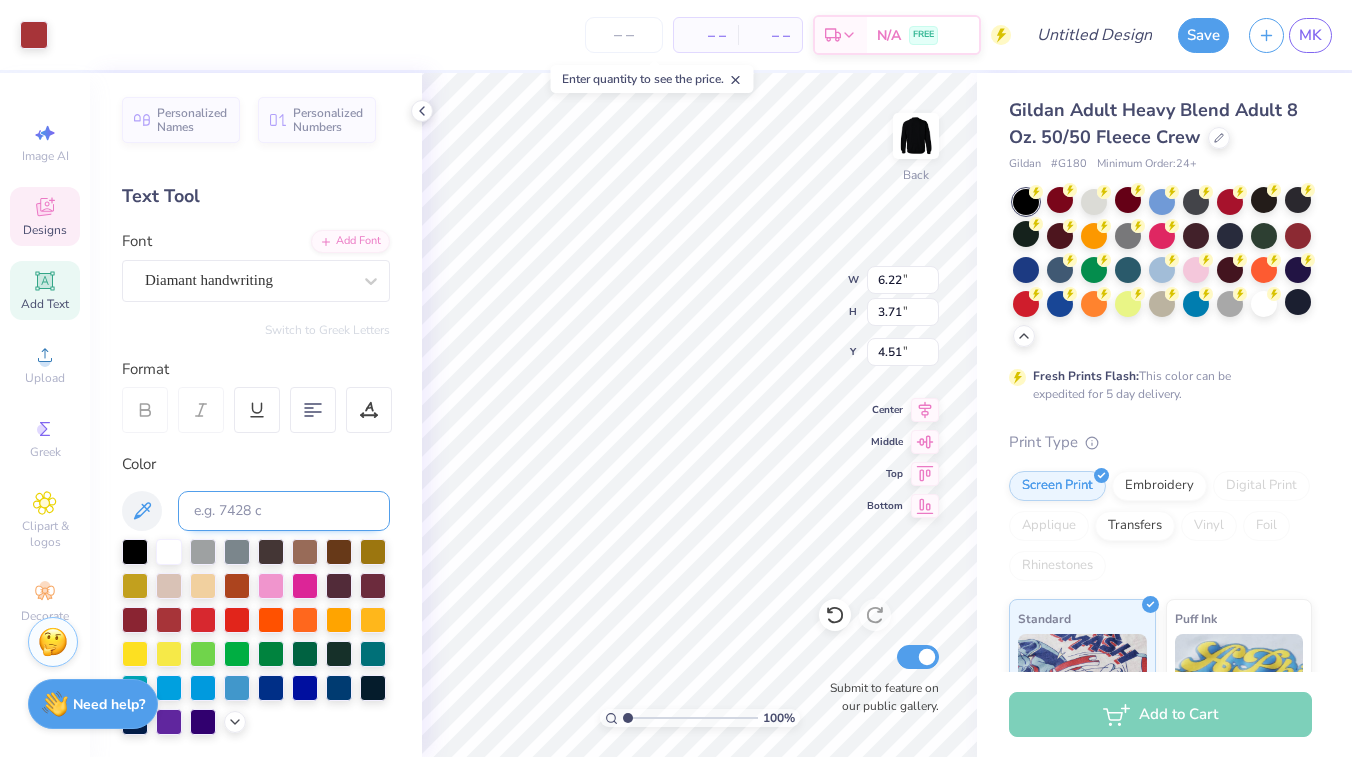 type on "1.14" 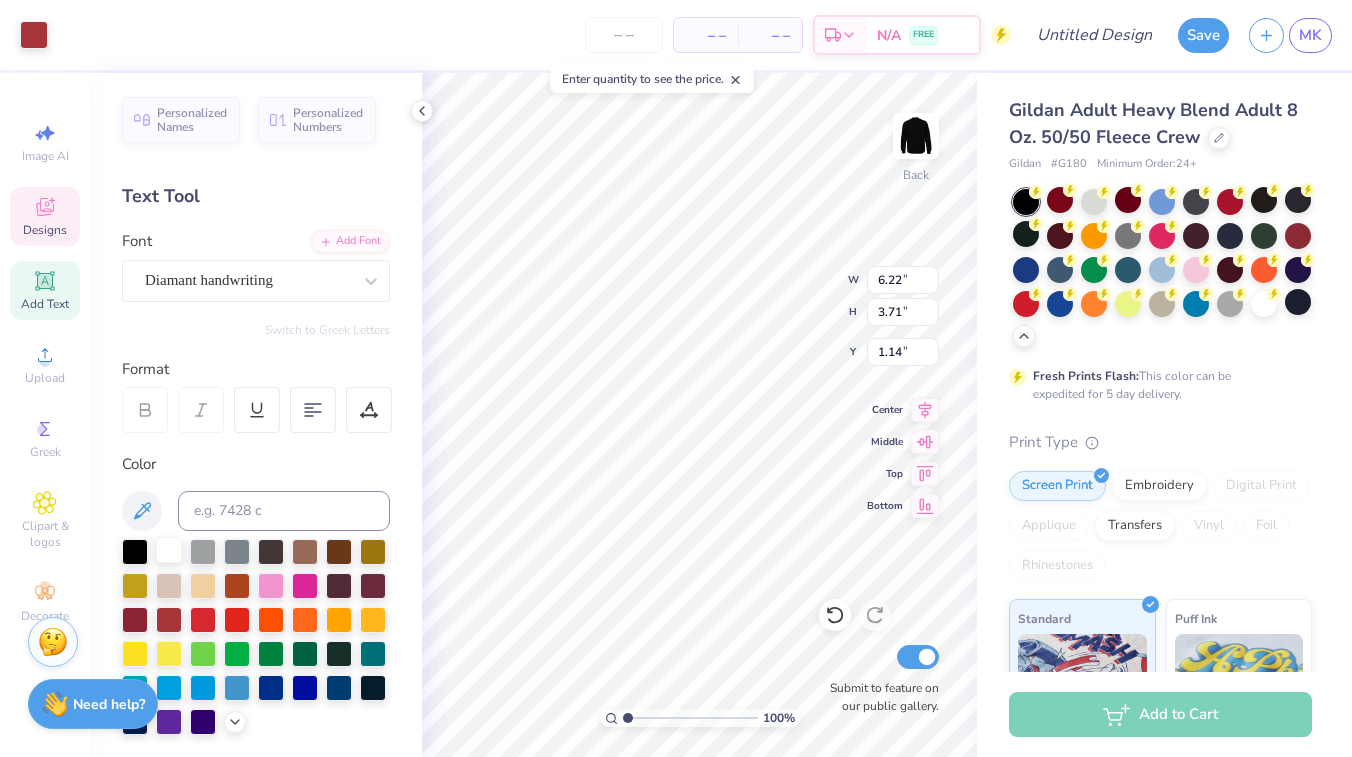 click at bounding box center (169, 550) 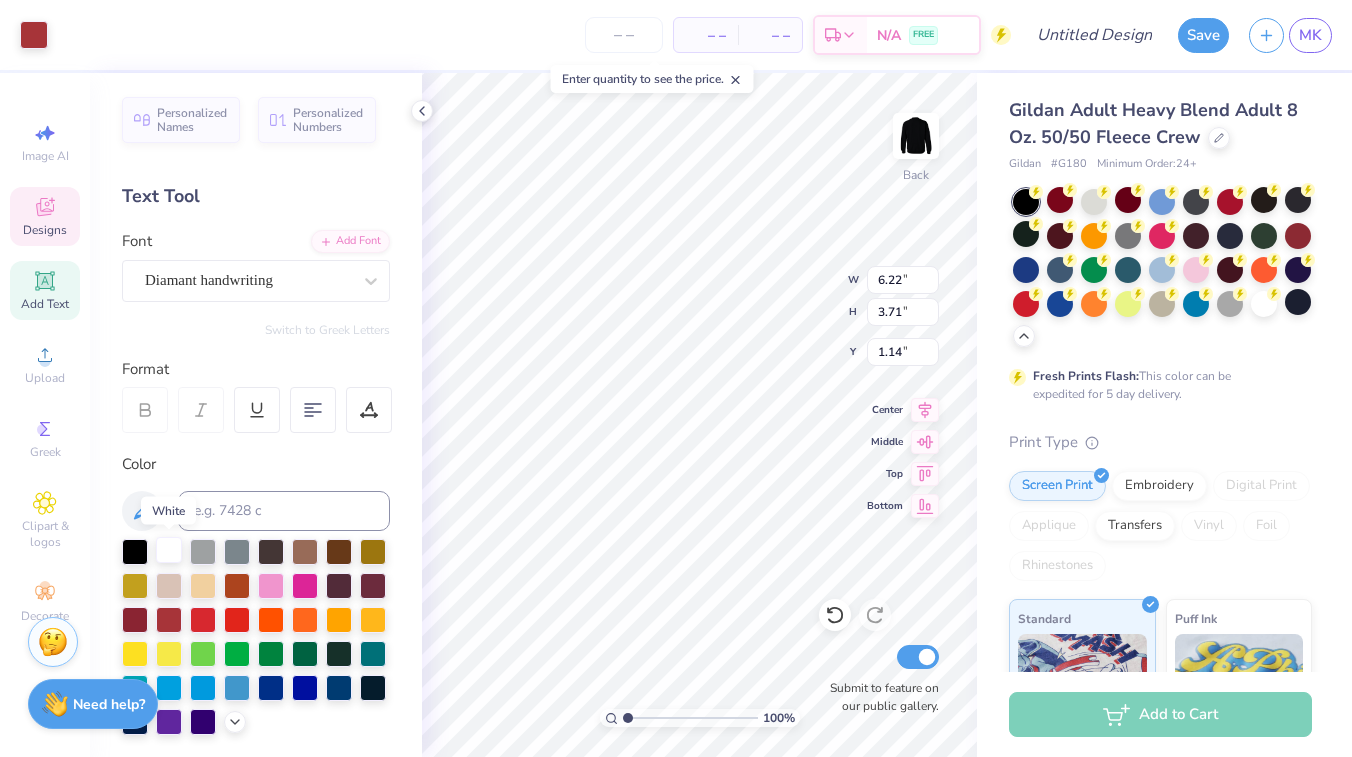 click at bounding box center [169, 550] 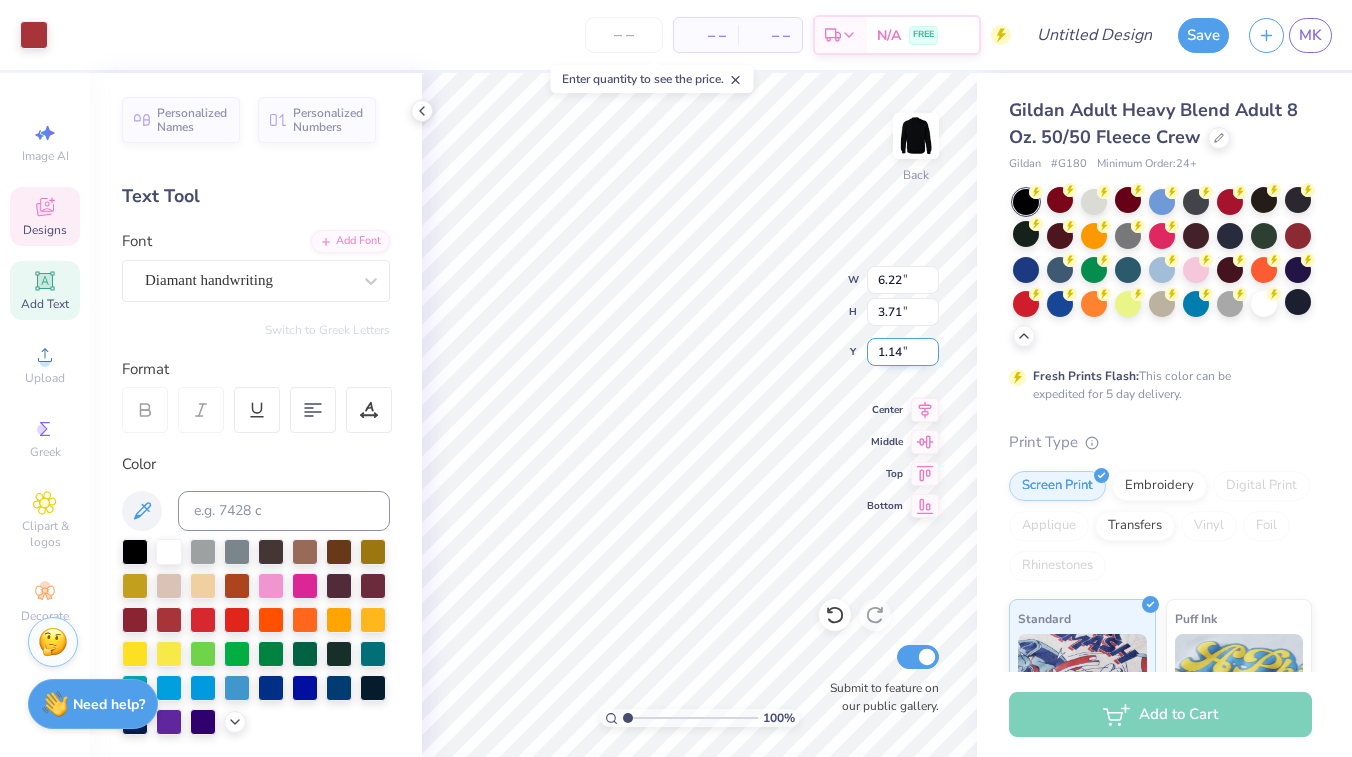 click on "1.14" at bounding box center (903, 352) 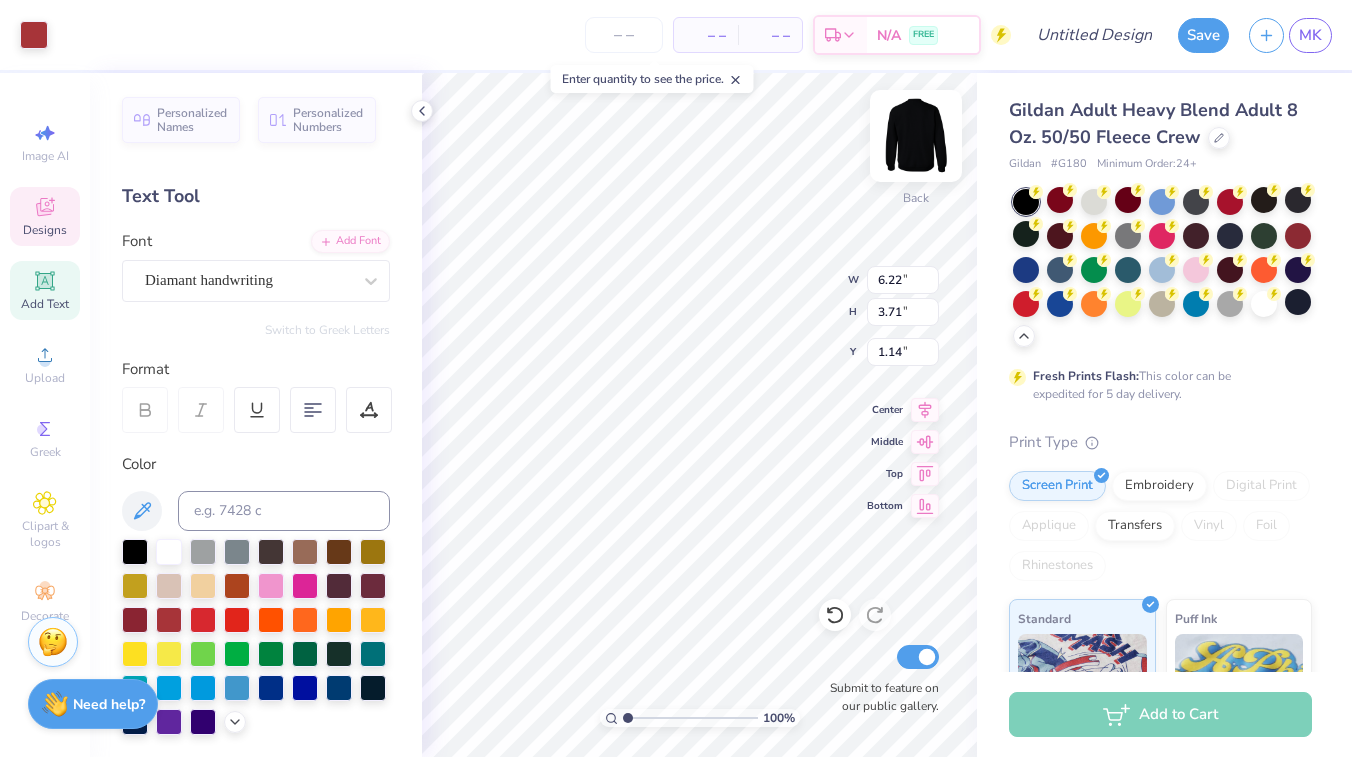 click at bounding box center (916, 136) 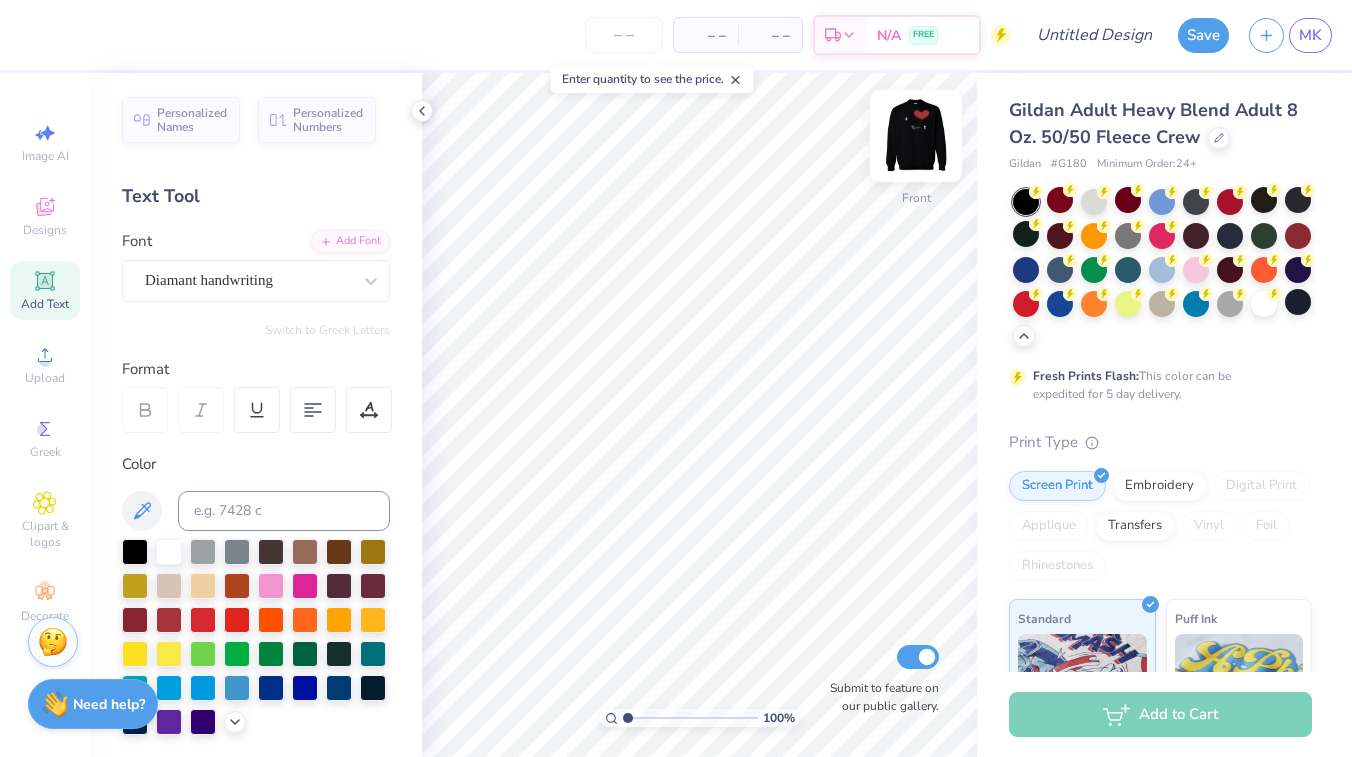 click at bounding box center (916, 136) 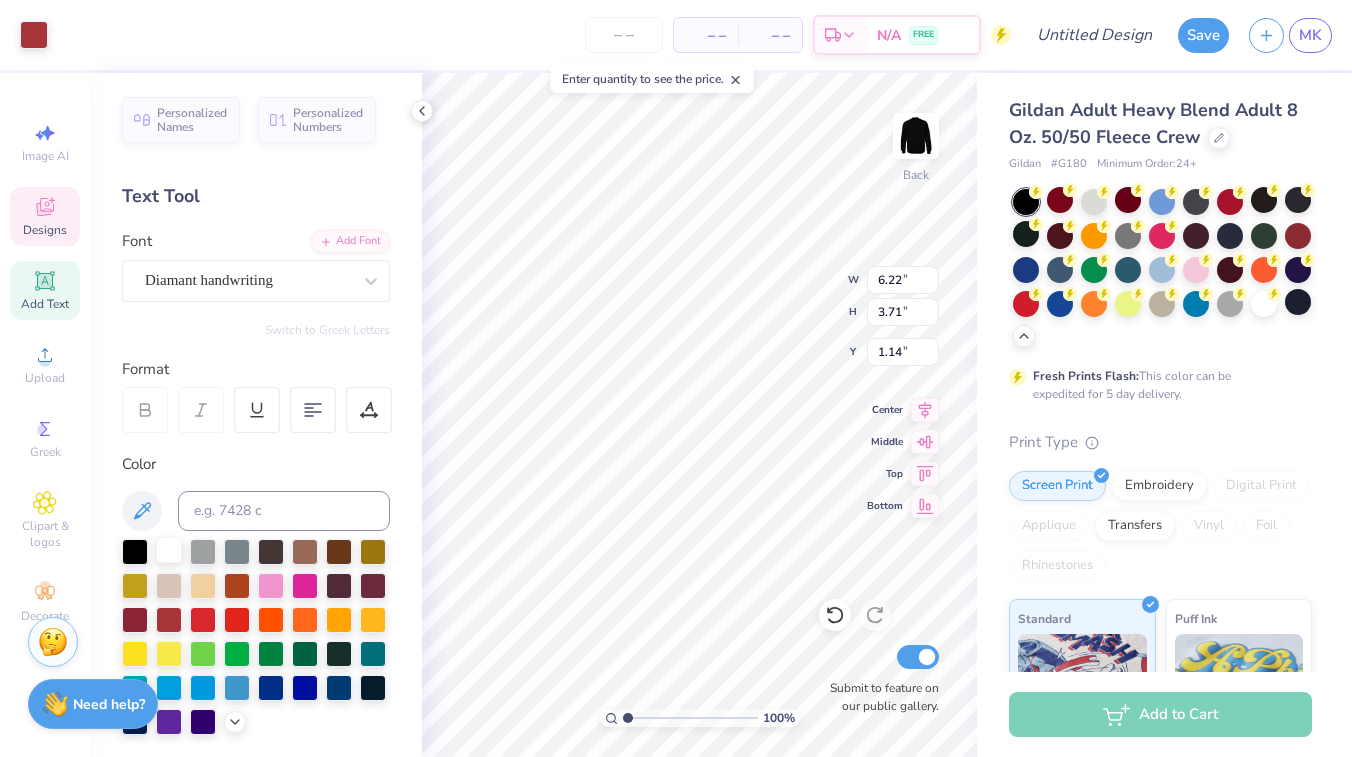 click at bounding box center [169, 550] 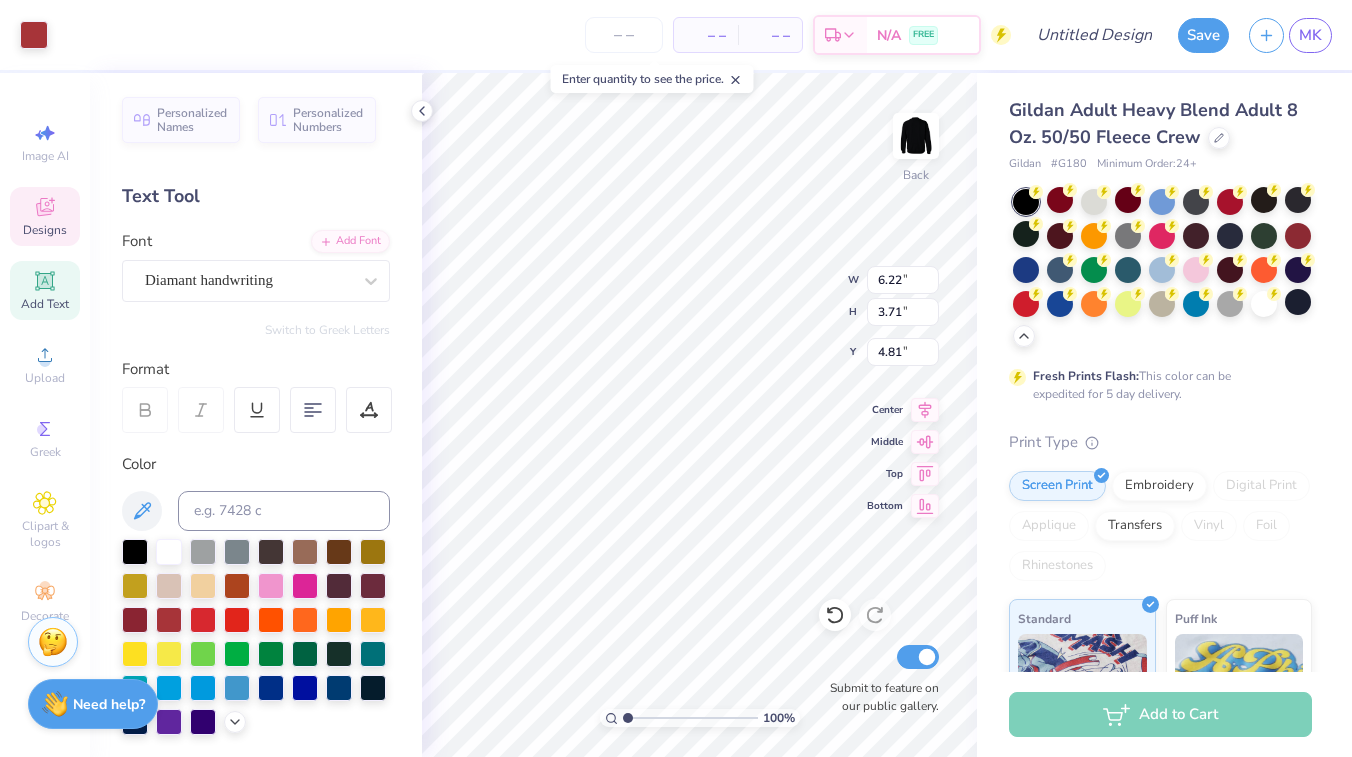 type on "4.81" 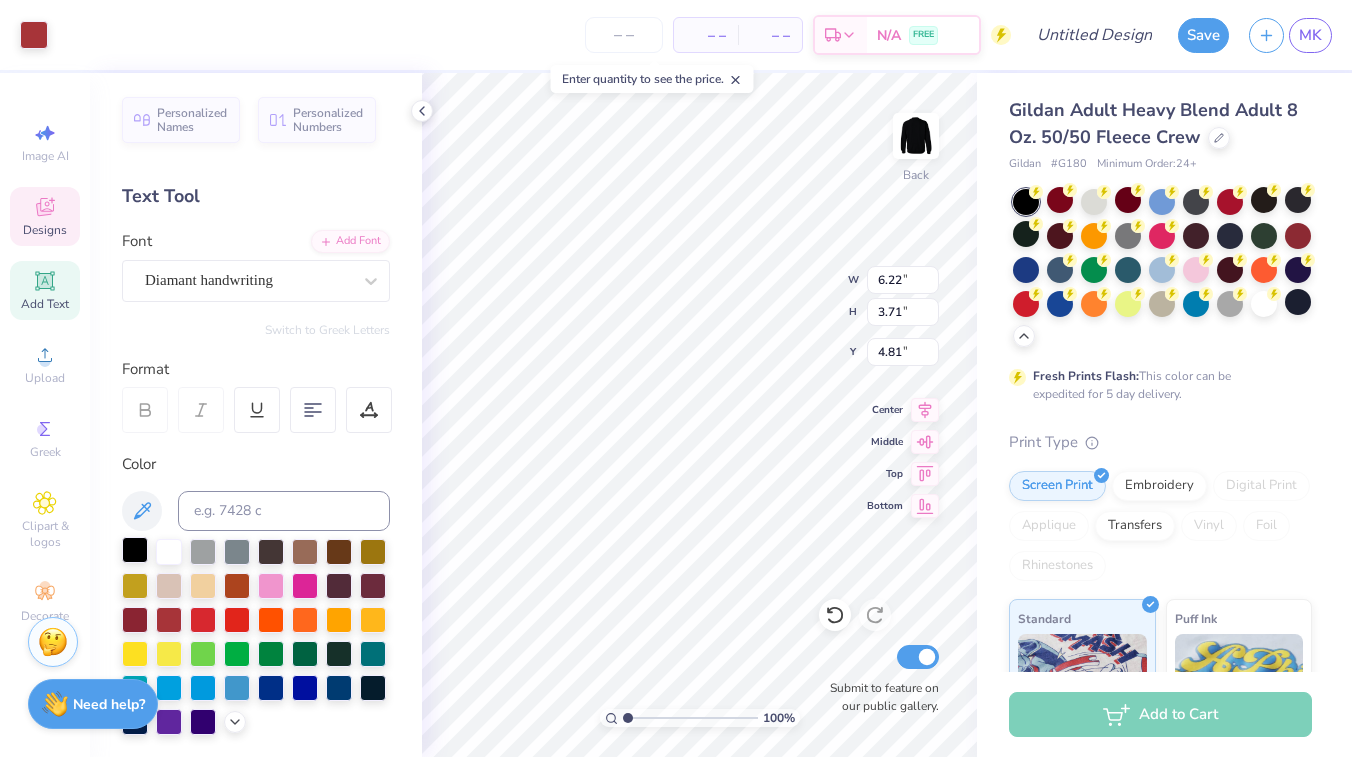 click at bounding box center (135, 550) 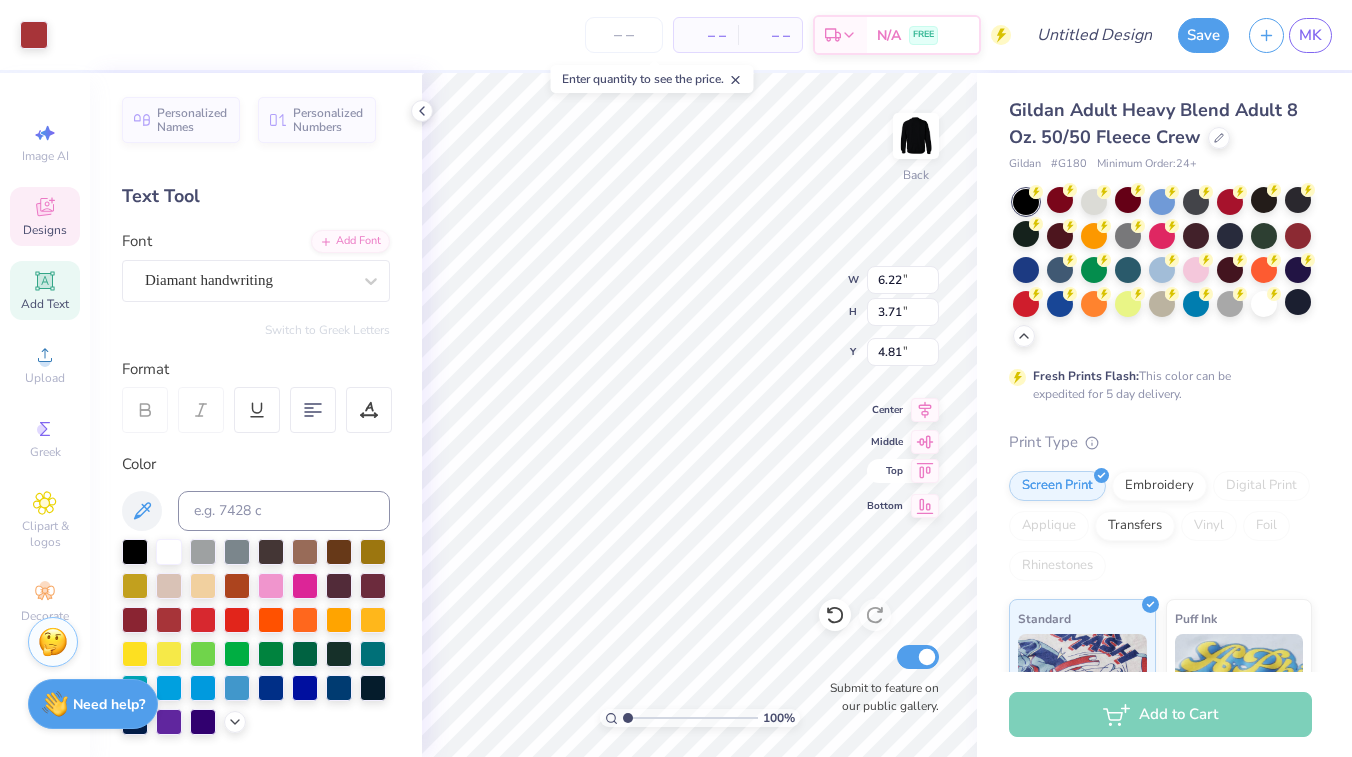 click on "100  % Back W 6.22 6.22 " H 3.71 3.71 " Y 4.81 4.81 " Center Middle Top Bottom Submit to feature on our public gallery." at bounding box center [699, 415] 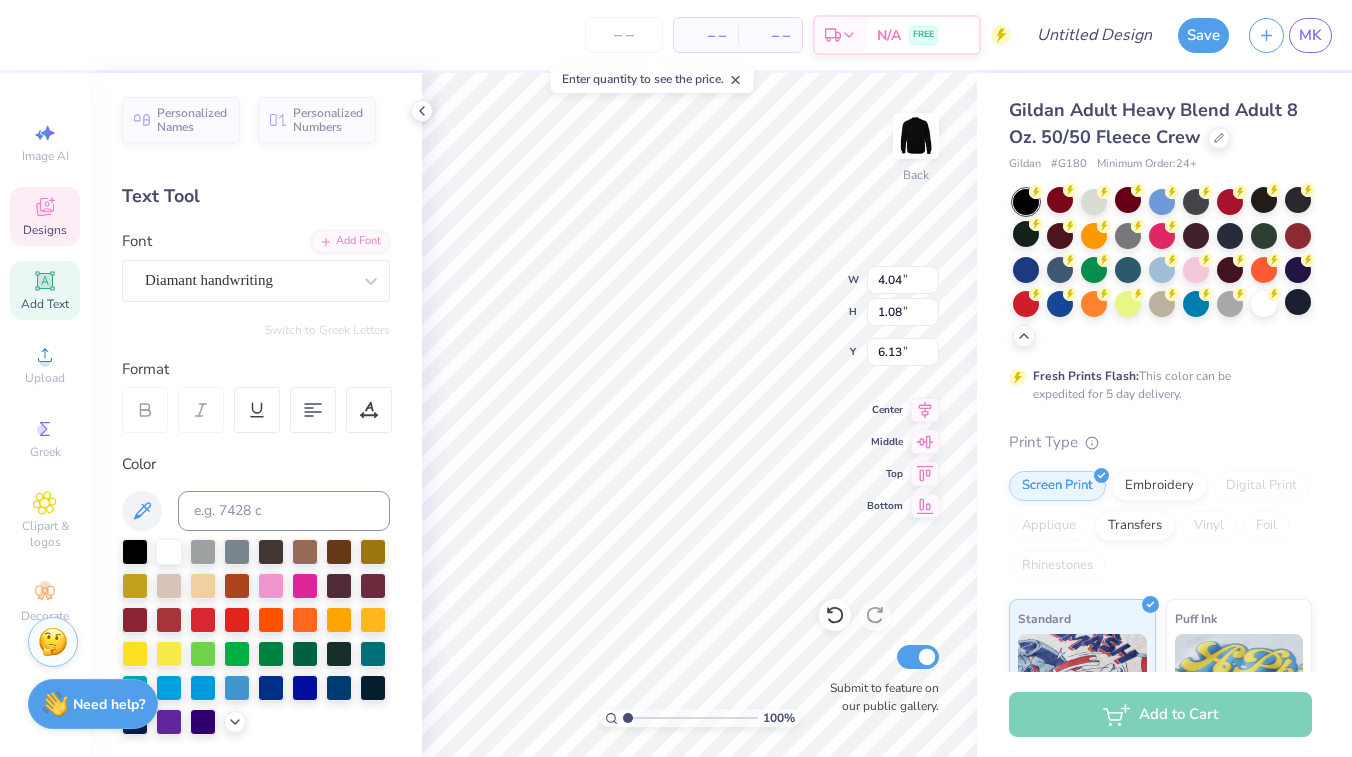 type on "6.13" 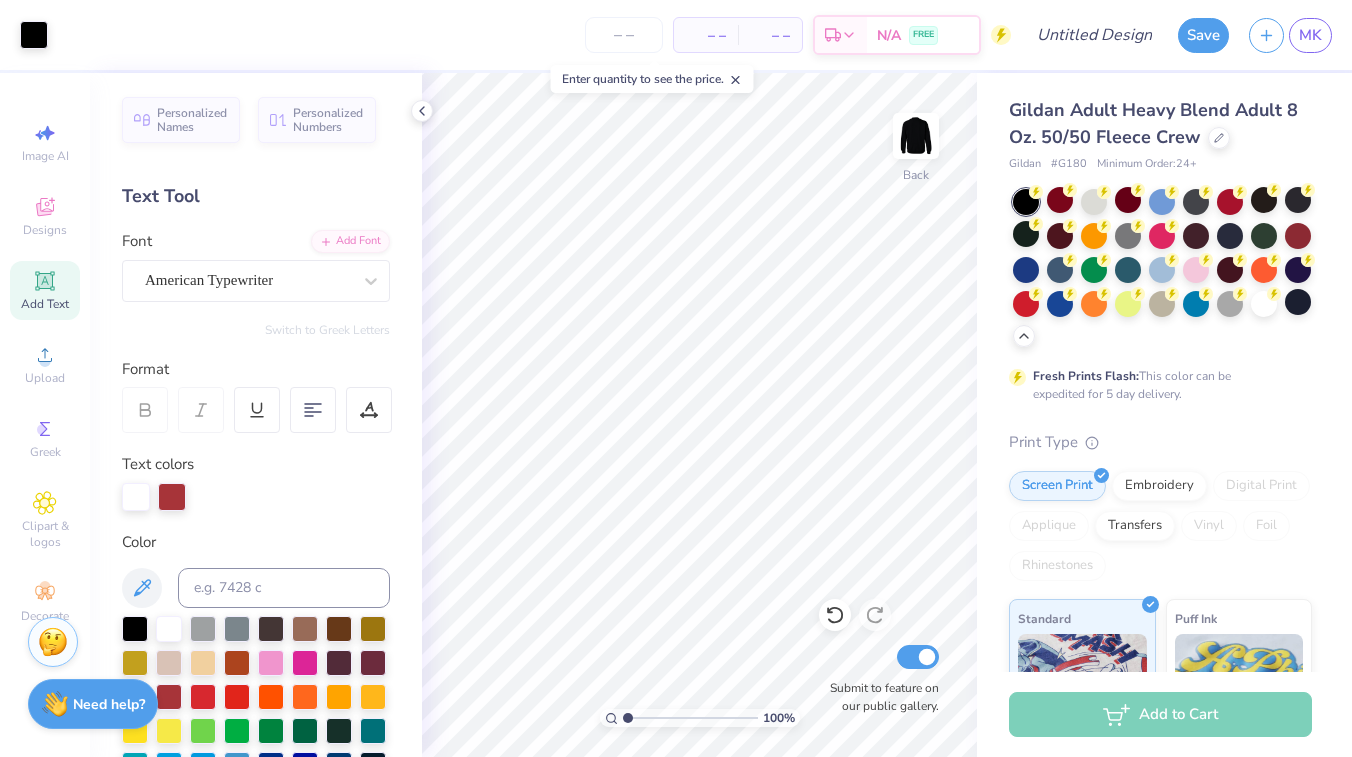 click 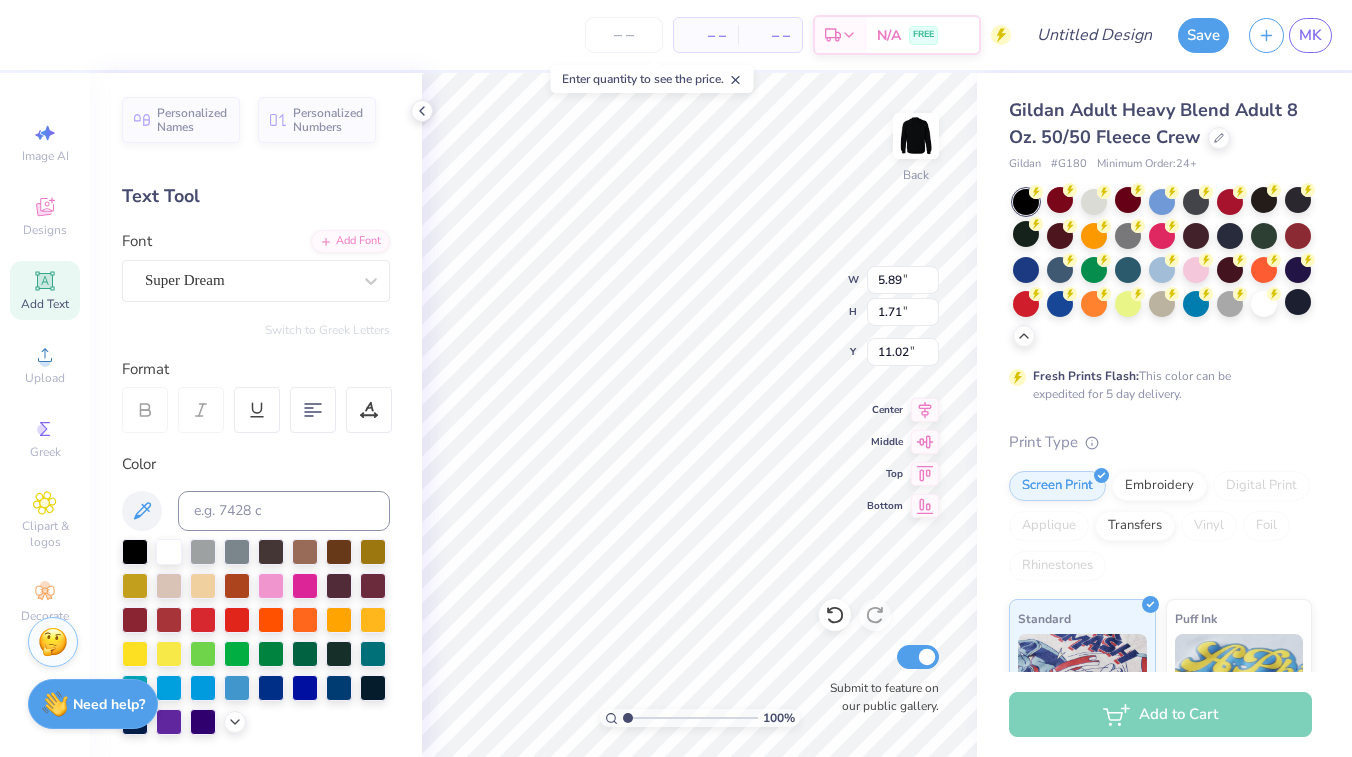 scroll, scrollTop: 0, scrollLeft: 0, axis: both 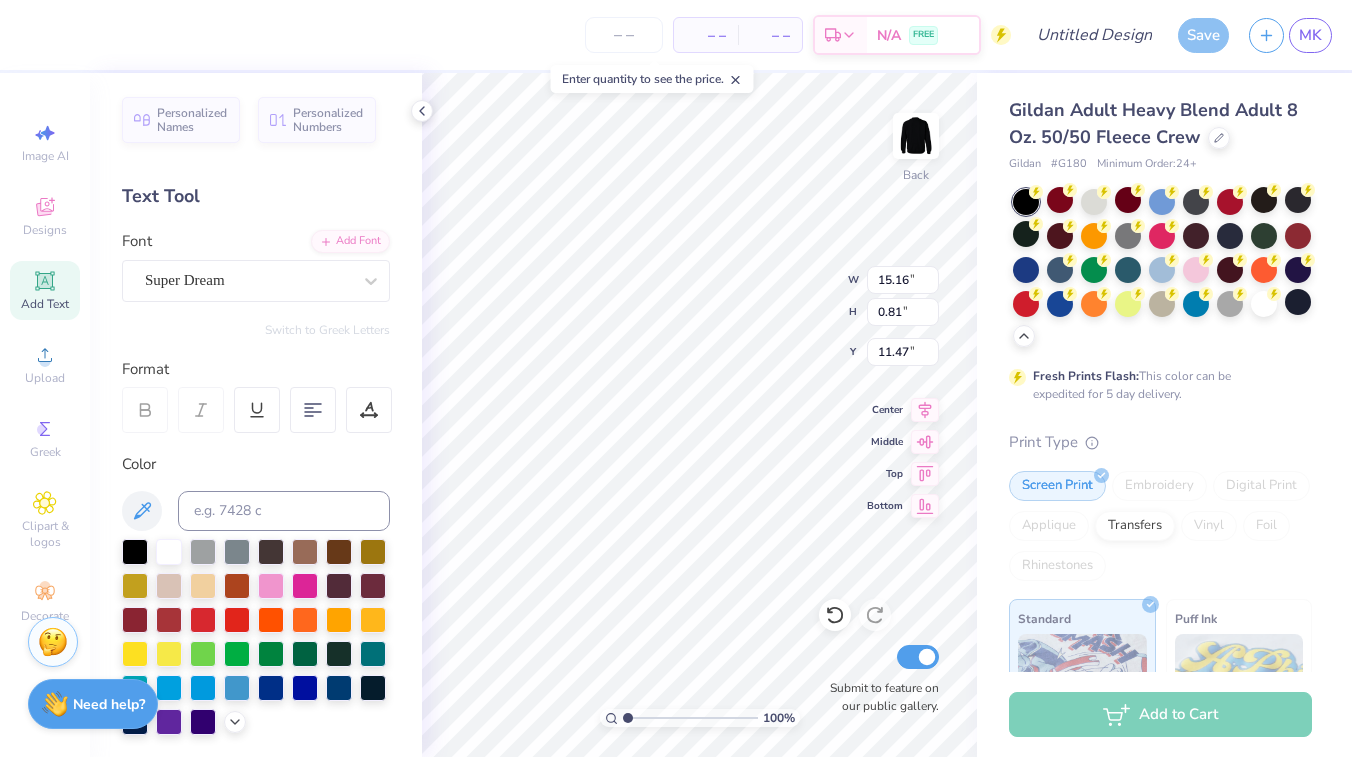type on "4.04" 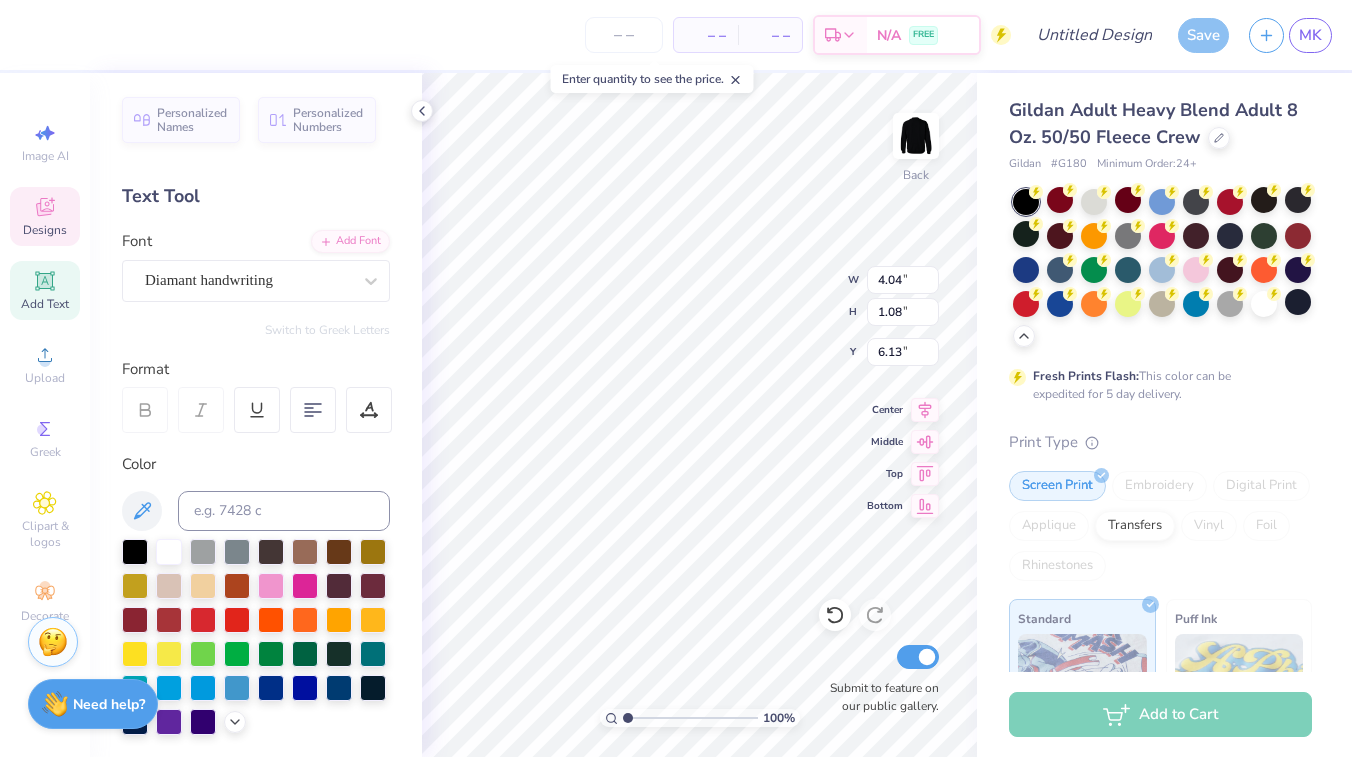 type on "6.12" 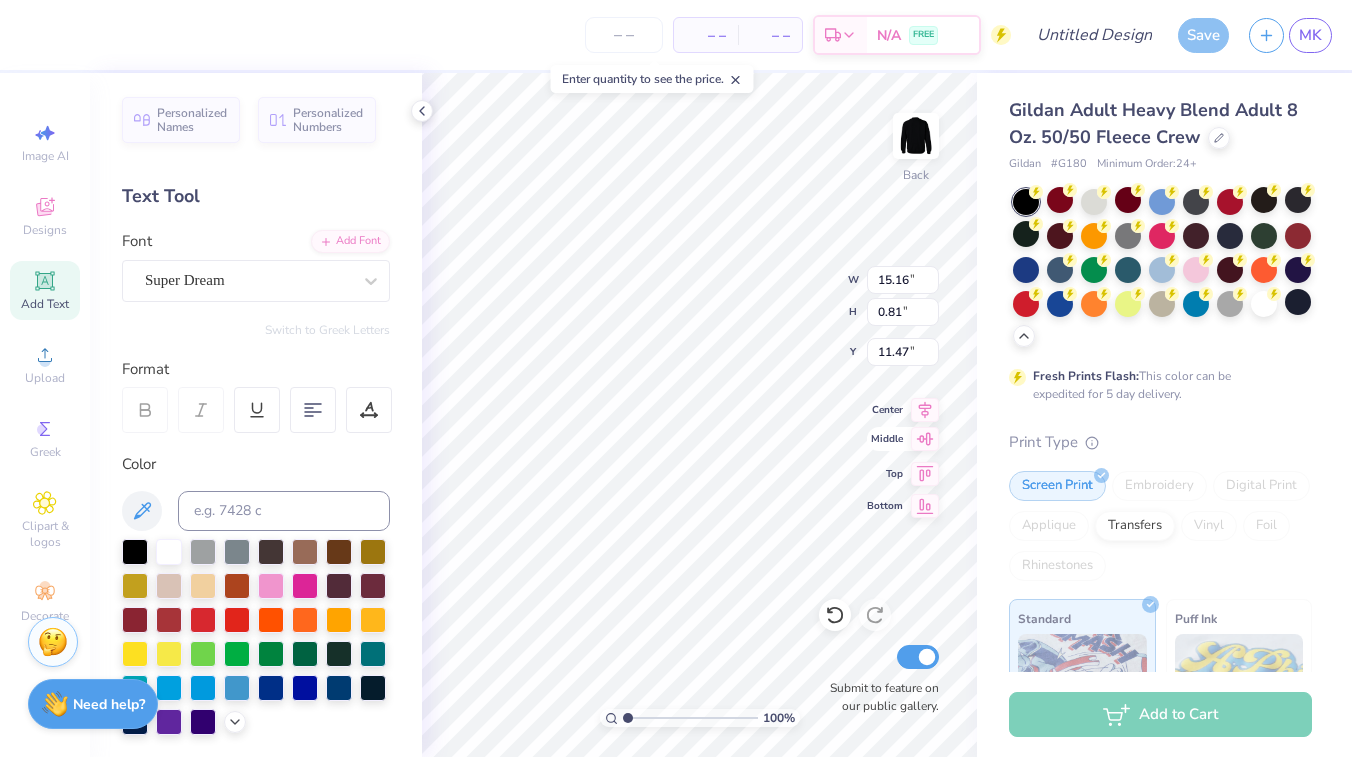 type on "12.09" 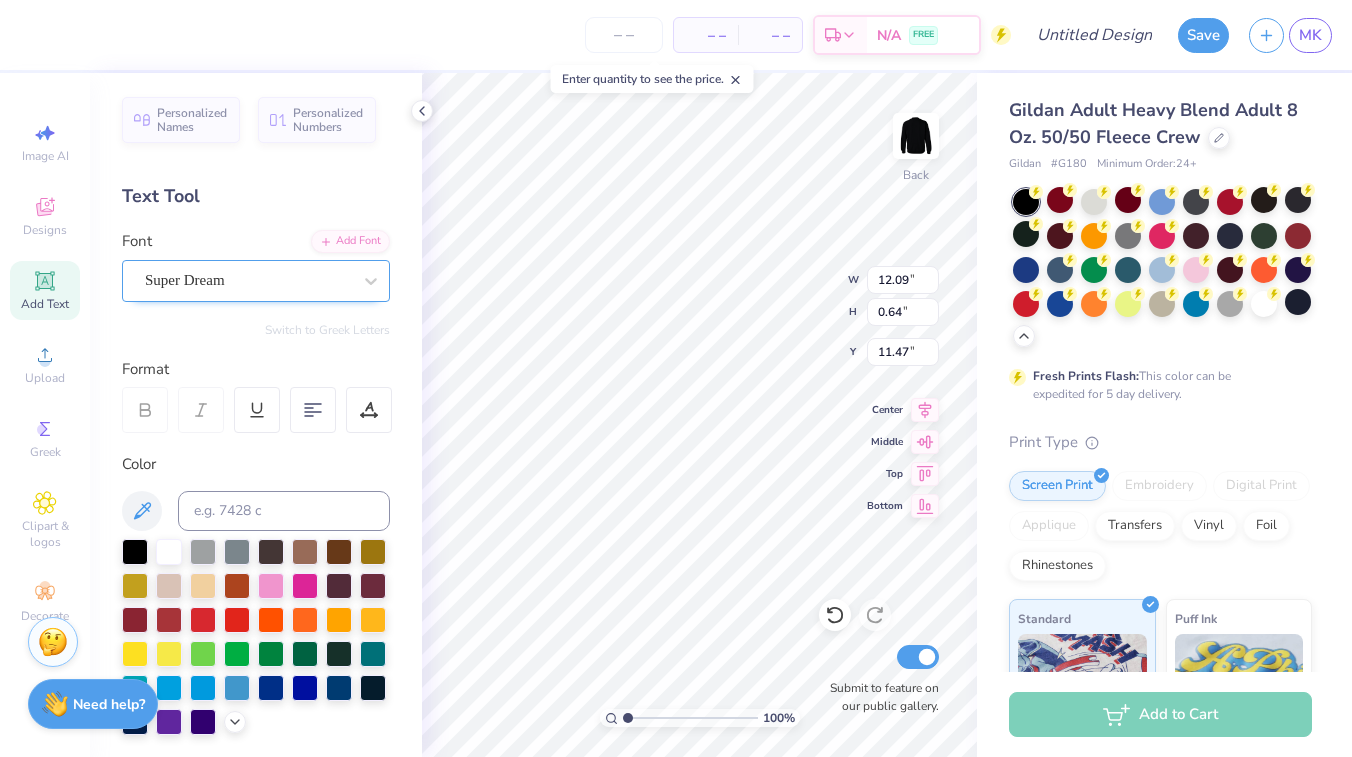 click on "Super Dream" at bounding box center (248, 280) 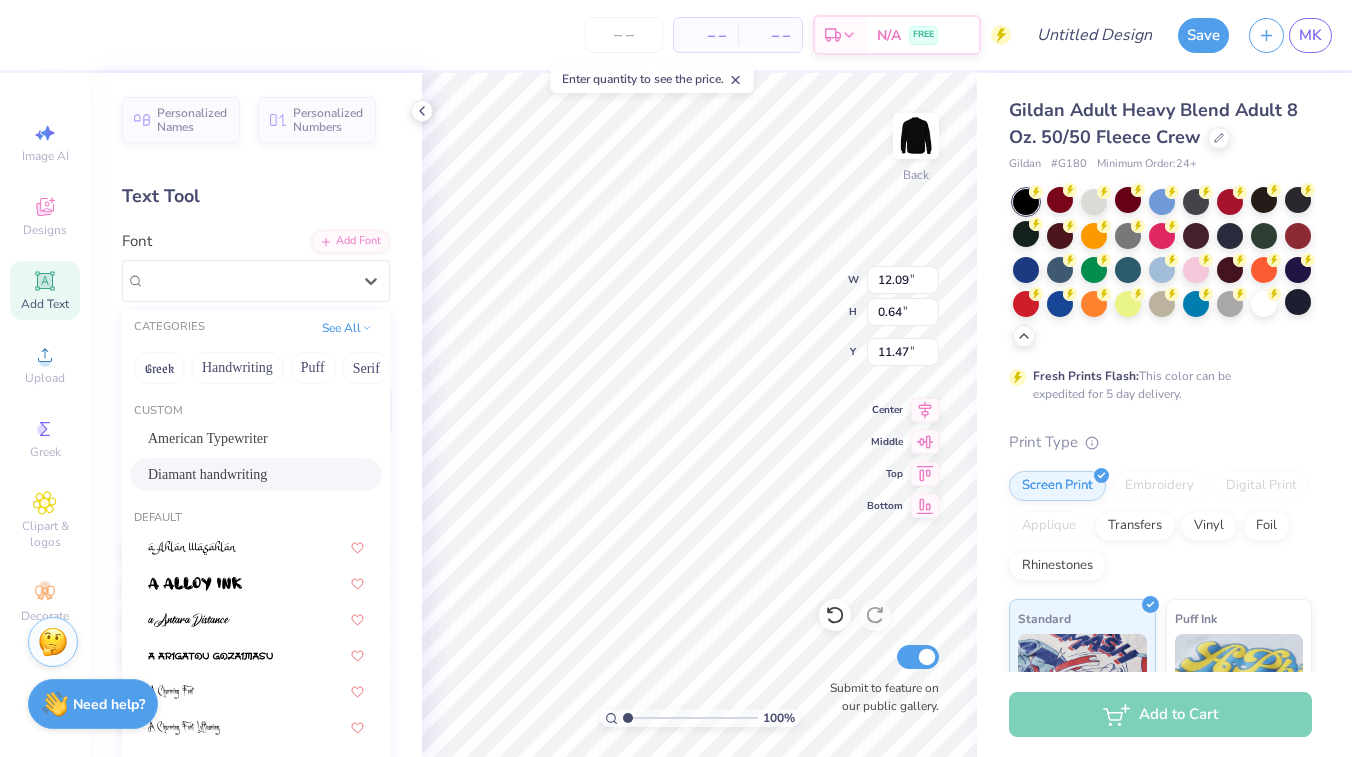 click on "Diamant handwriting" at bounding box center (207, 474) 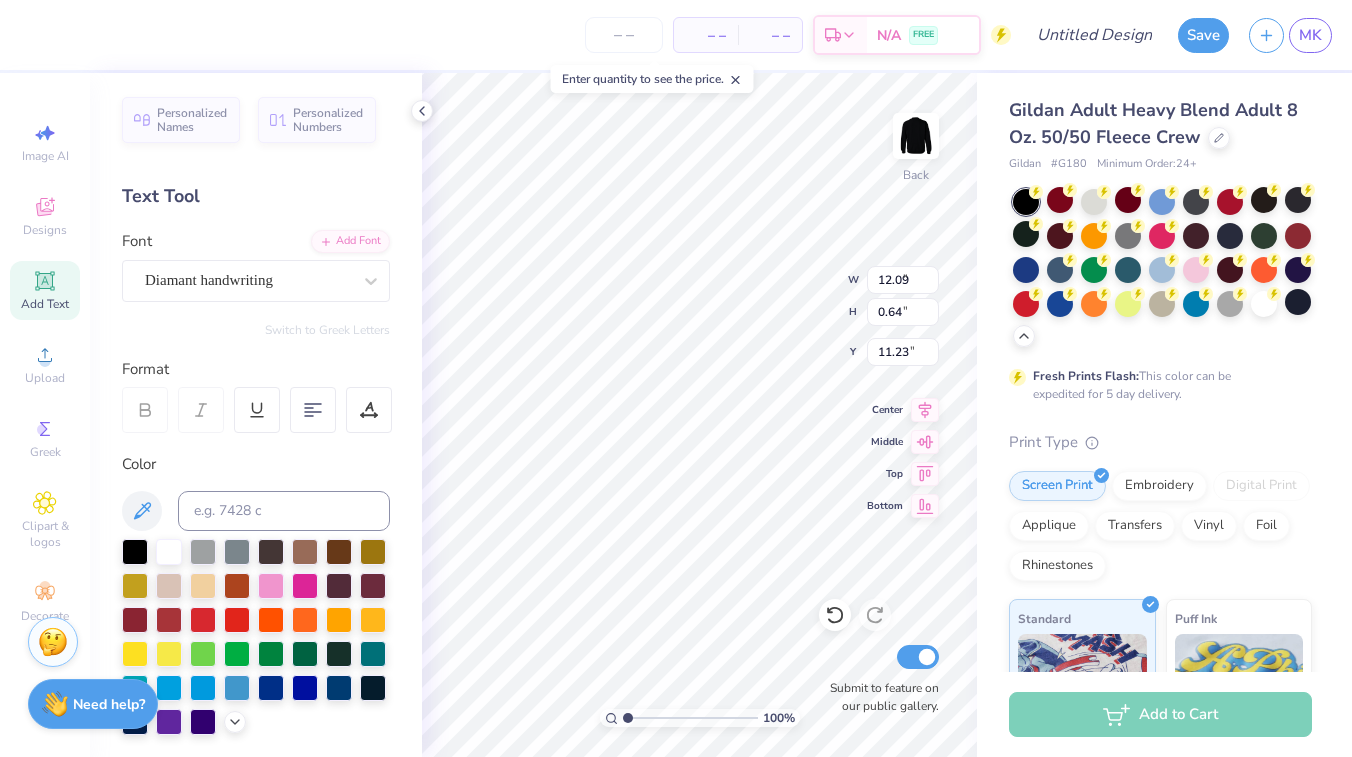 type on "9.73" 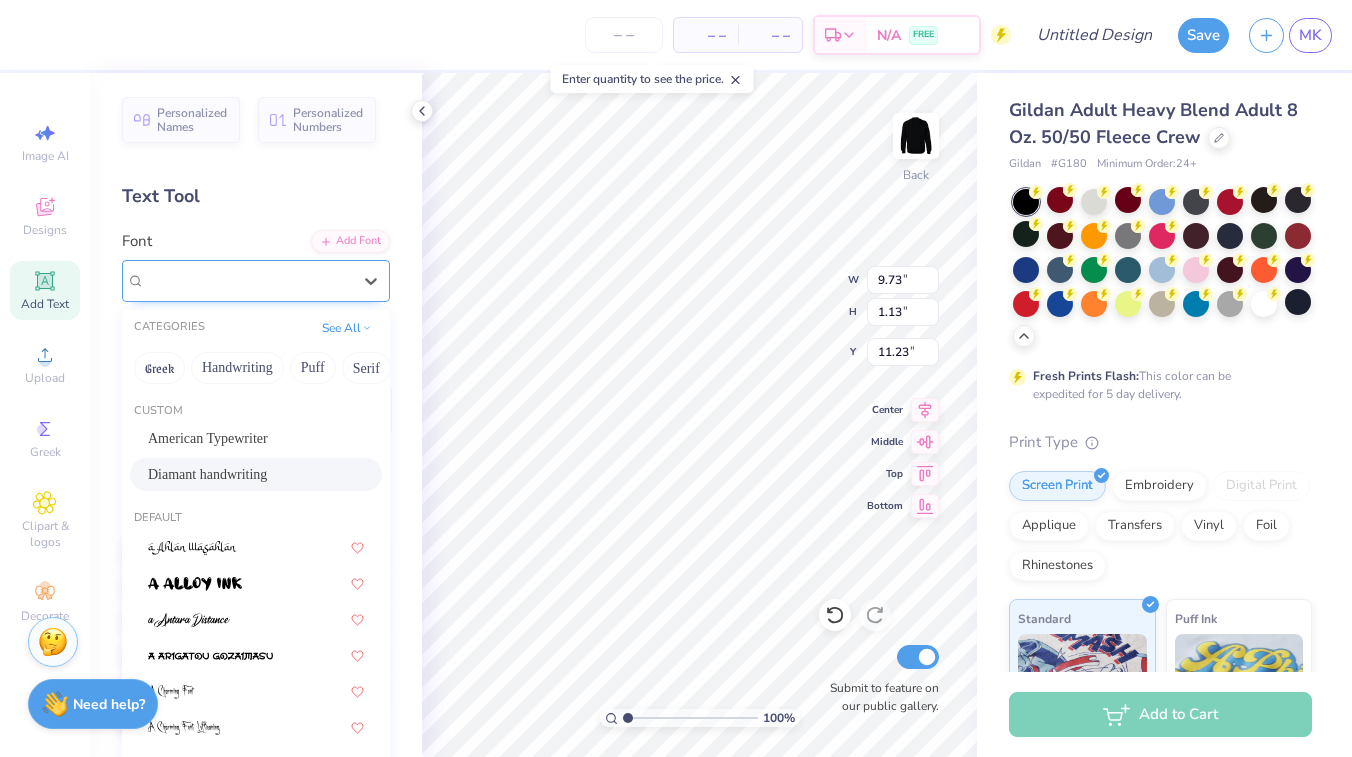 click on "Diamant handwriting" at bounding box center (248, 280) 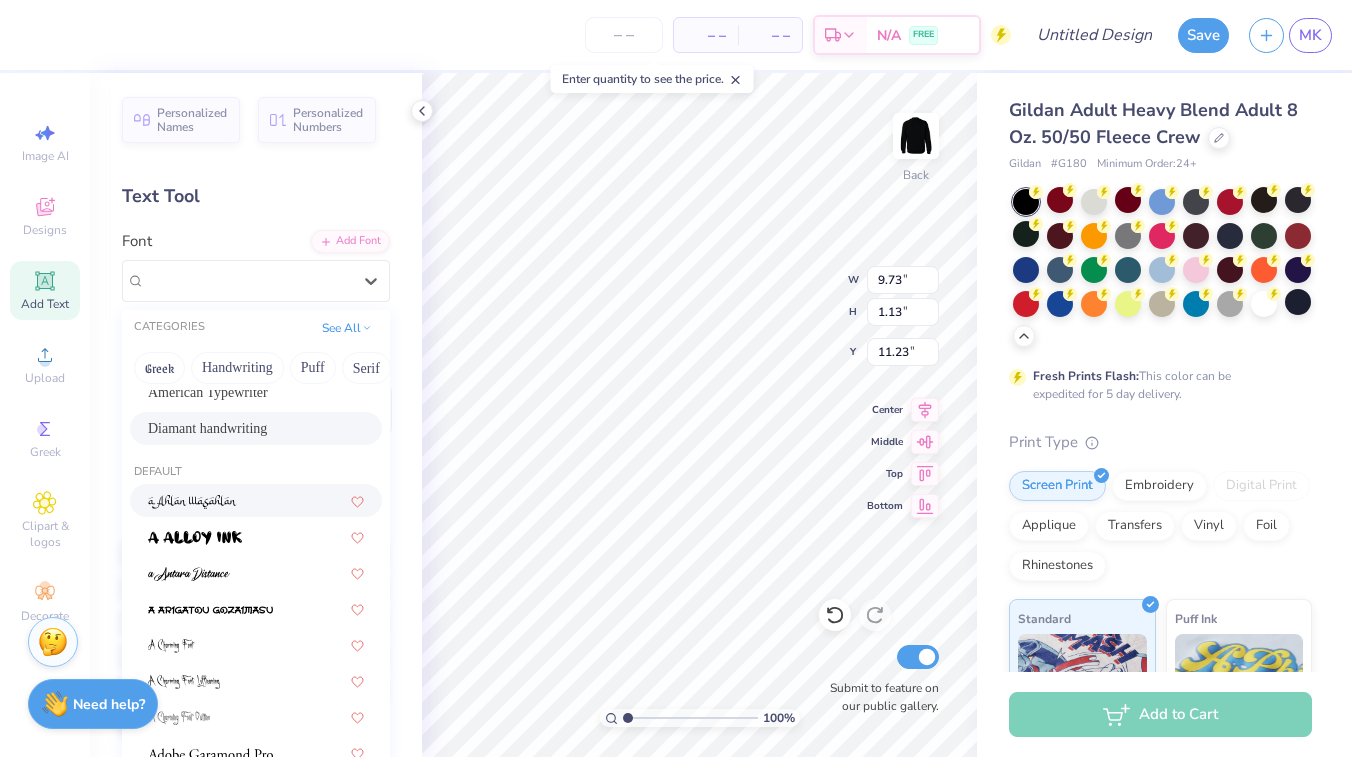 scroll, scrollTop: 50, scrollLeft: 0, axis: vertical 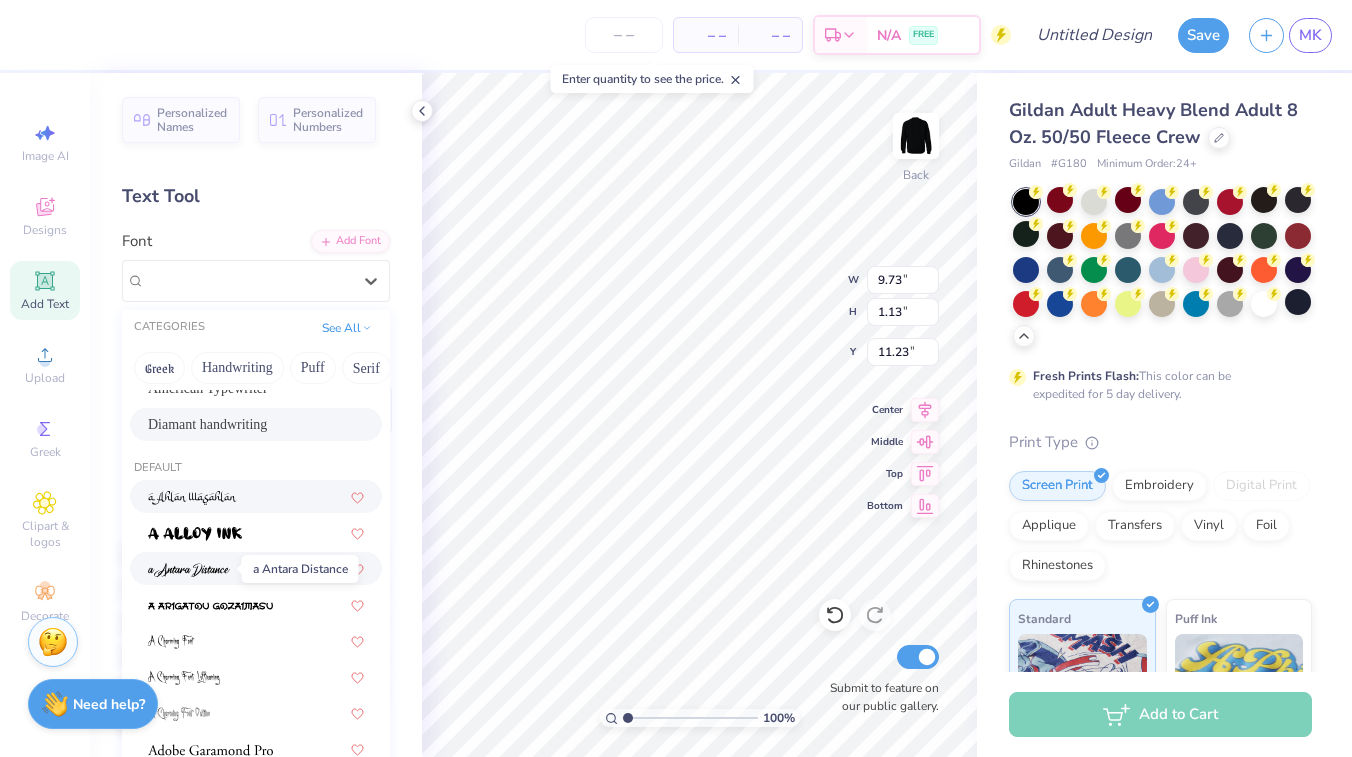 click at bounding box center [189, 570] 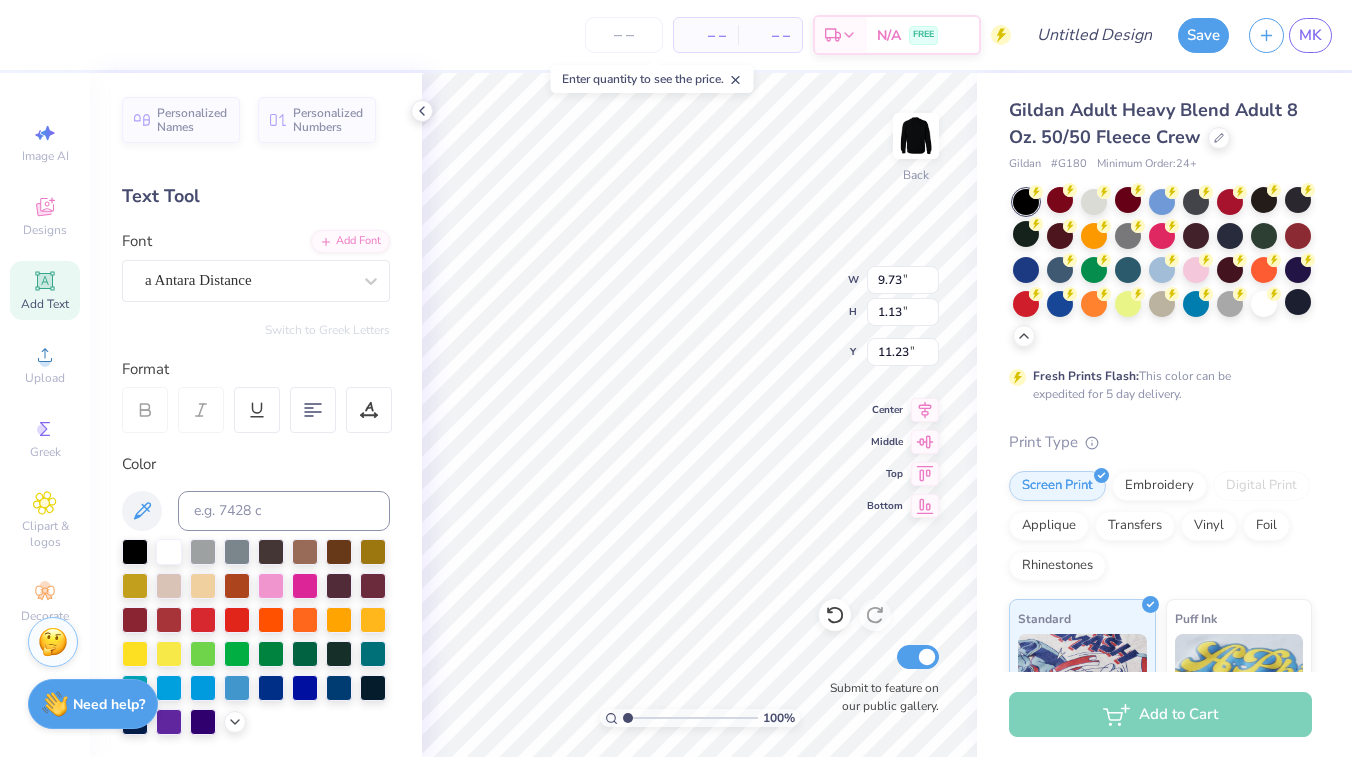 type on "6.69" 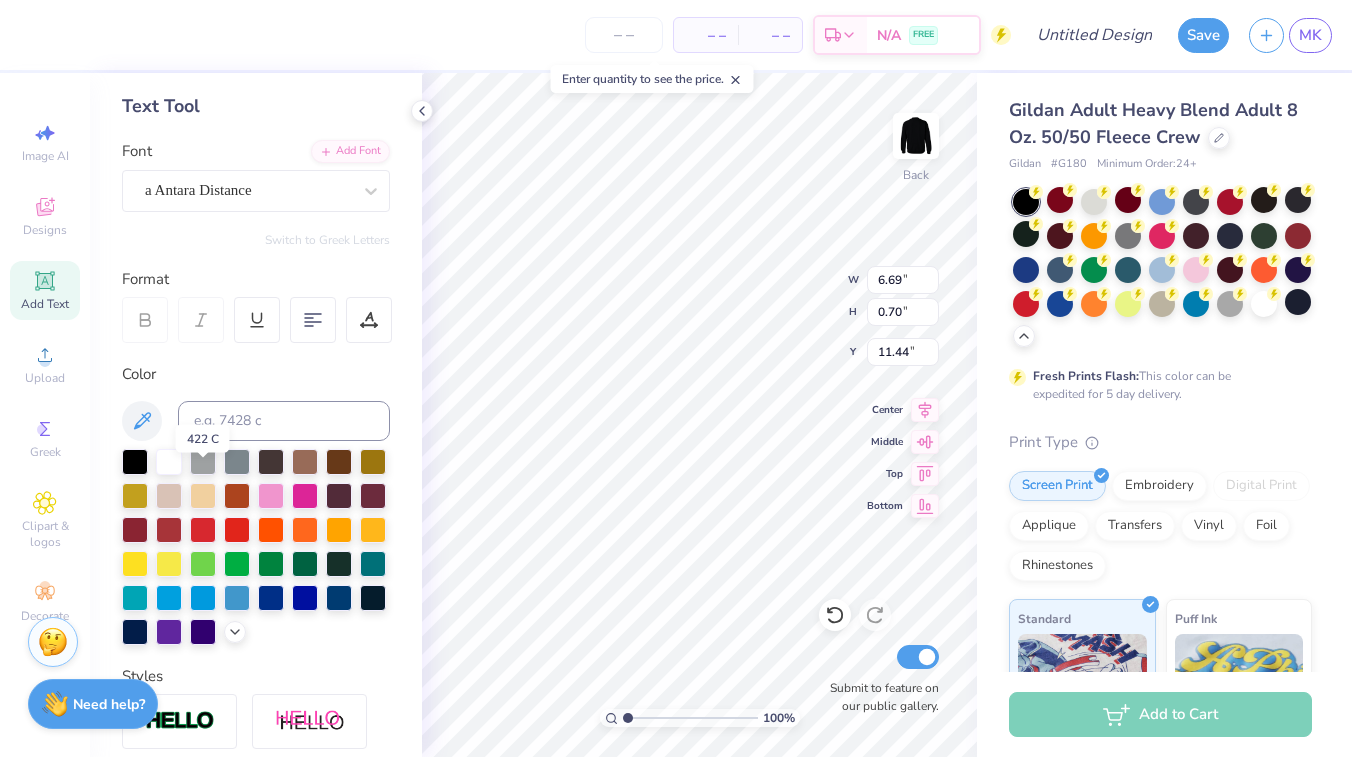 scroll, scrollTop: 107, scrollLeft: 0, axis: vertical 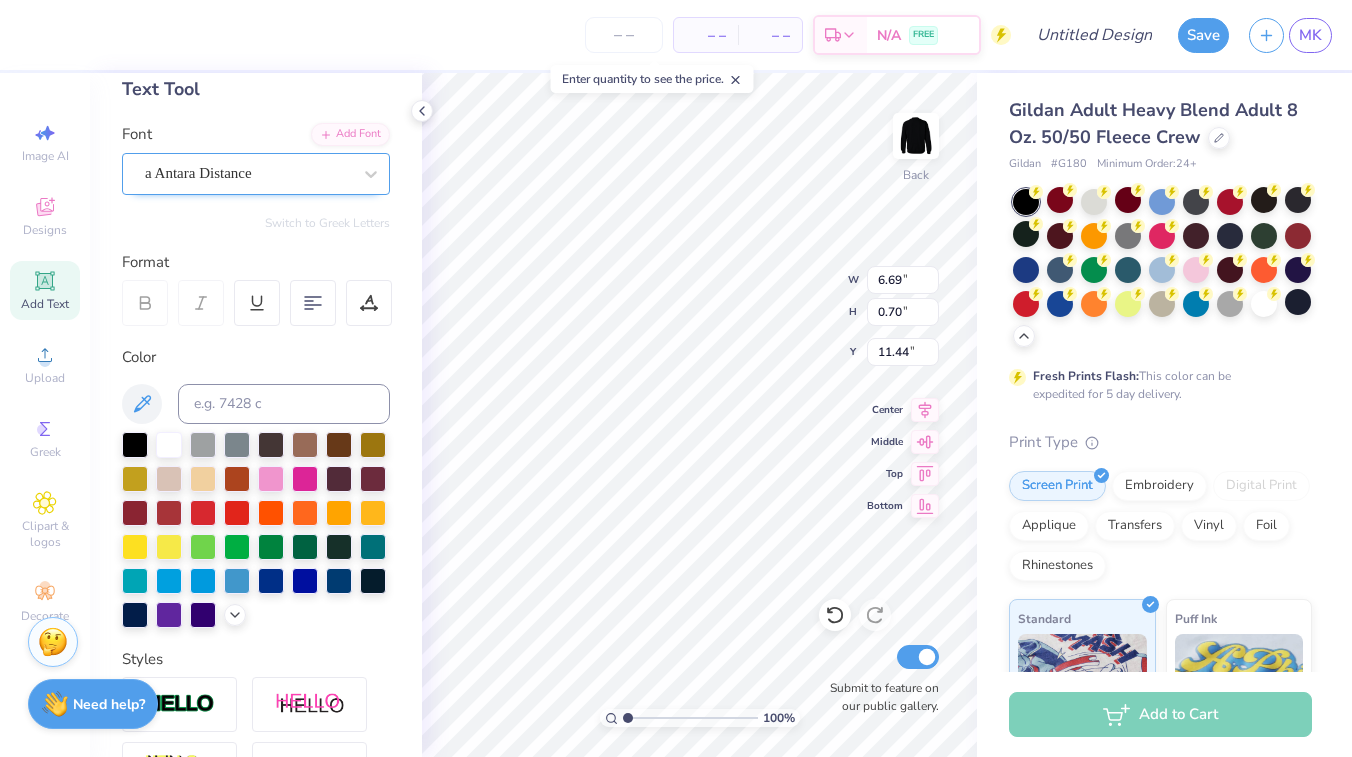 click on "a Antara Distance" at bounding box center (256, 174) 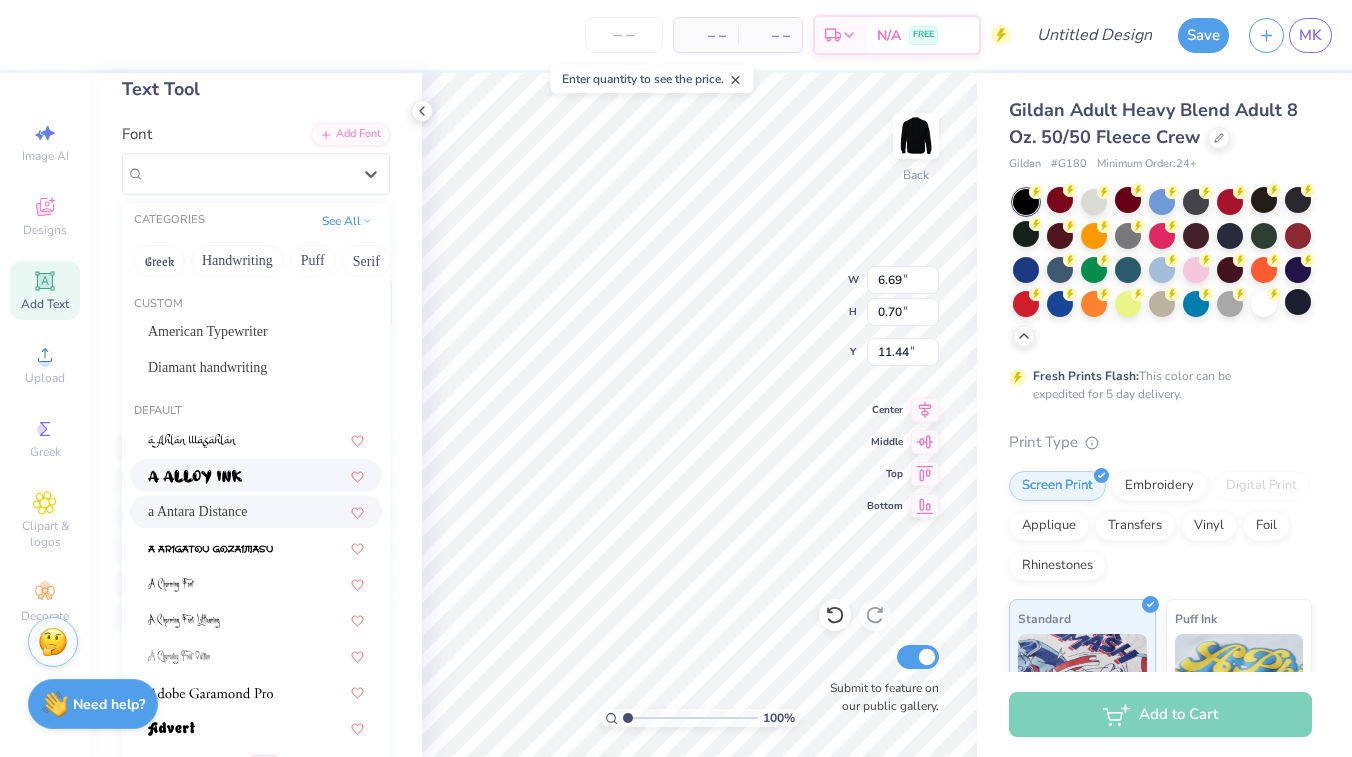 scroll, scrollTop: 1029, scrollLeft: 0, axis: vertical 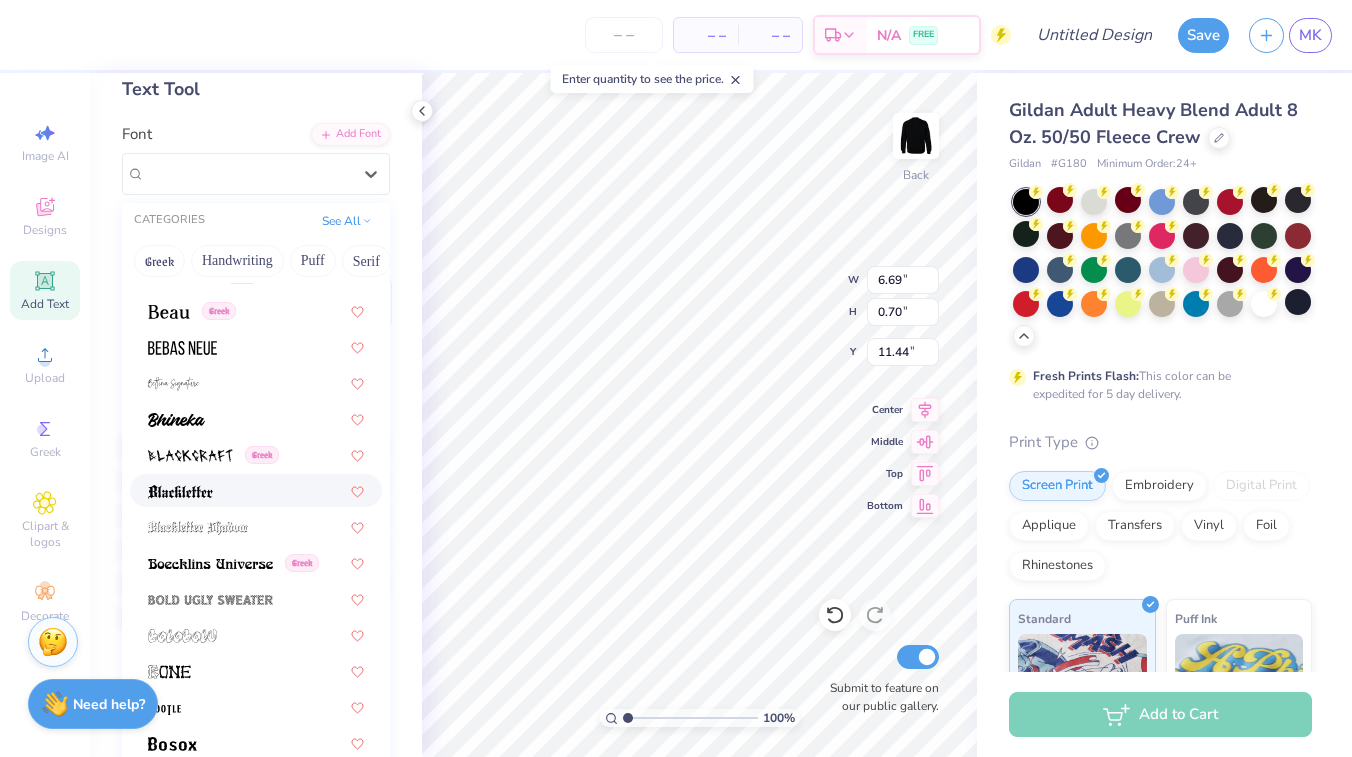 click at bounding box center (256, 490) 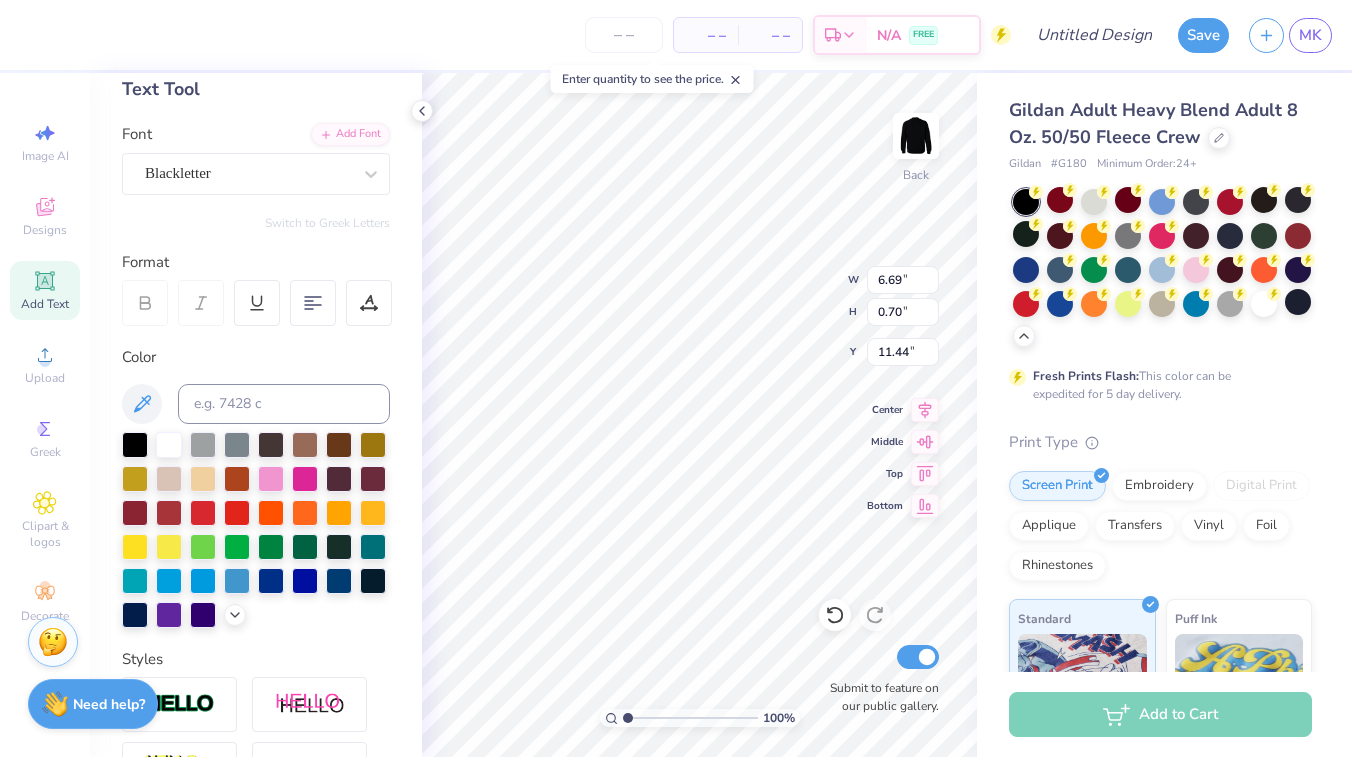 type on "9.92" 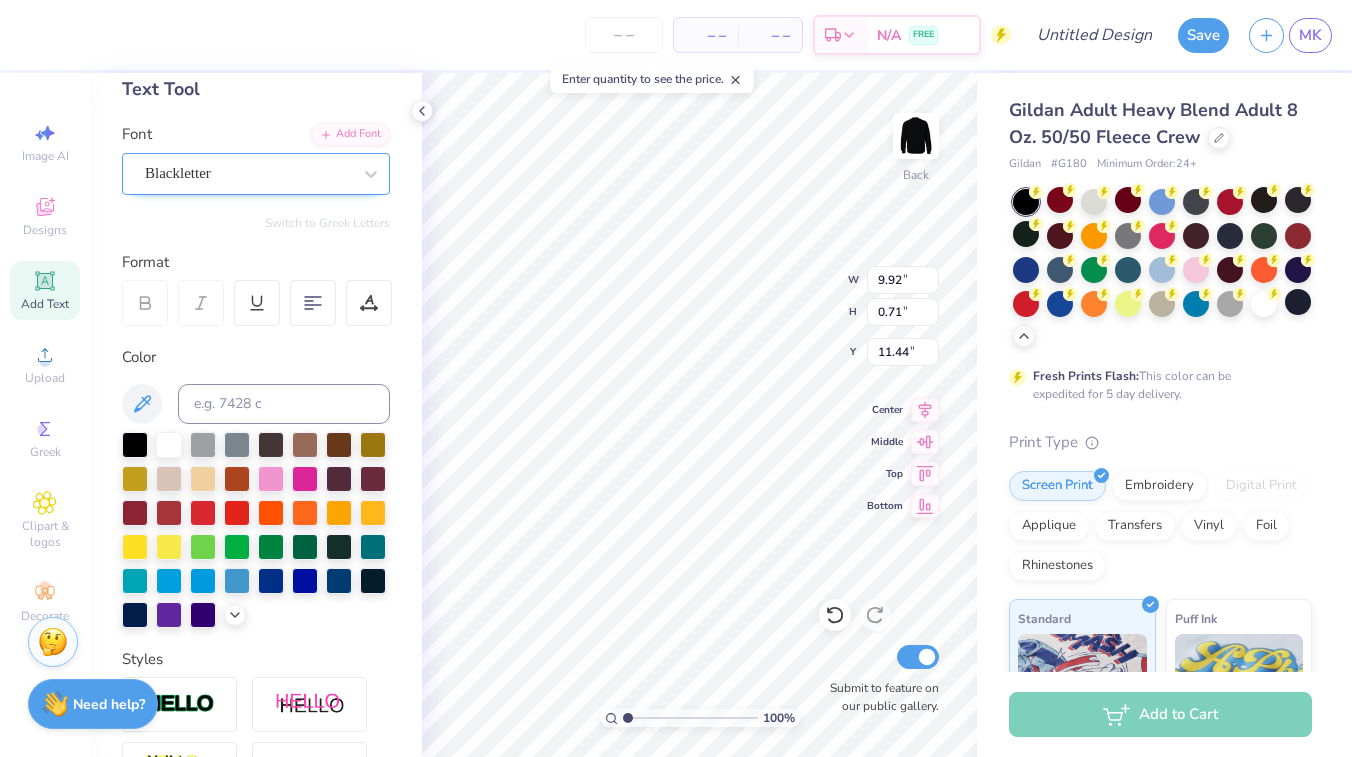 click on "Blackletter" at bounding box center [248, 173] 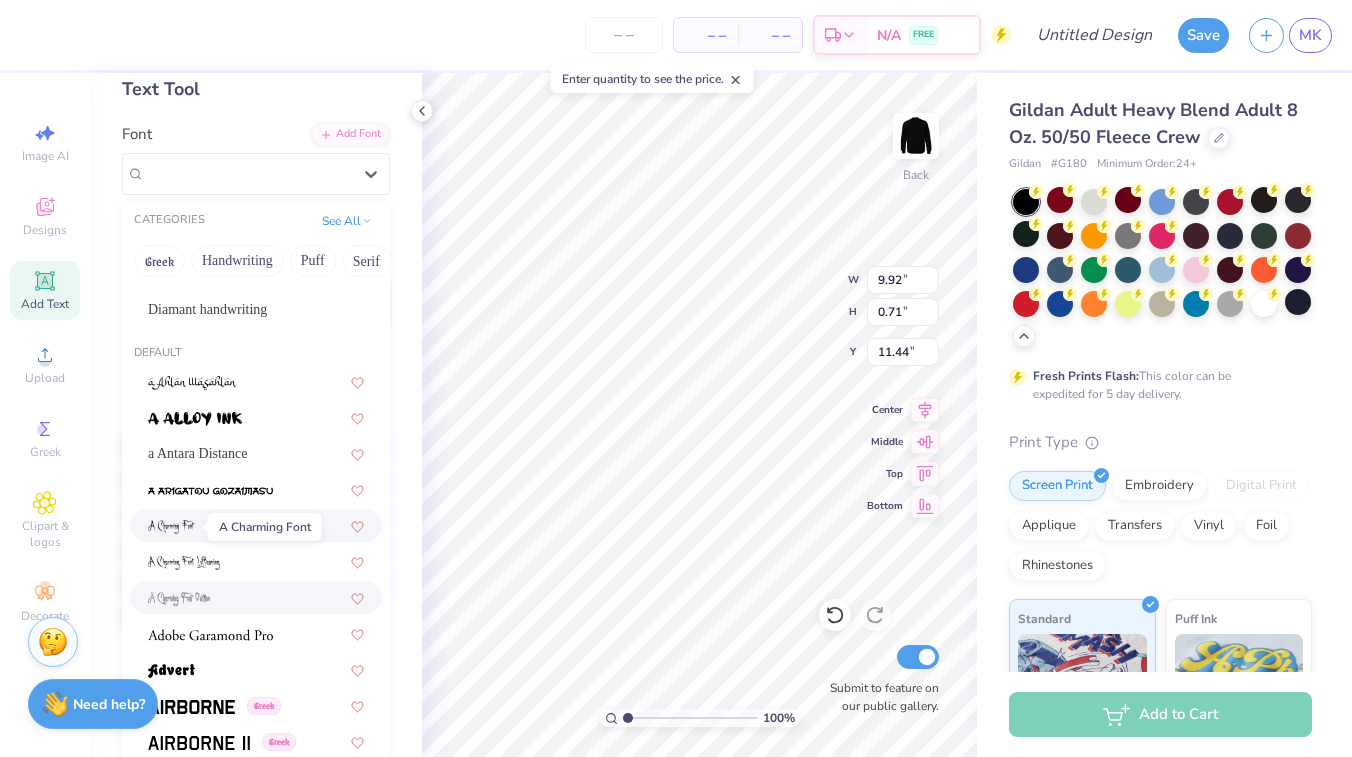 scroll, scrollTop: 57, scrollLeft: 0, axis: vertical 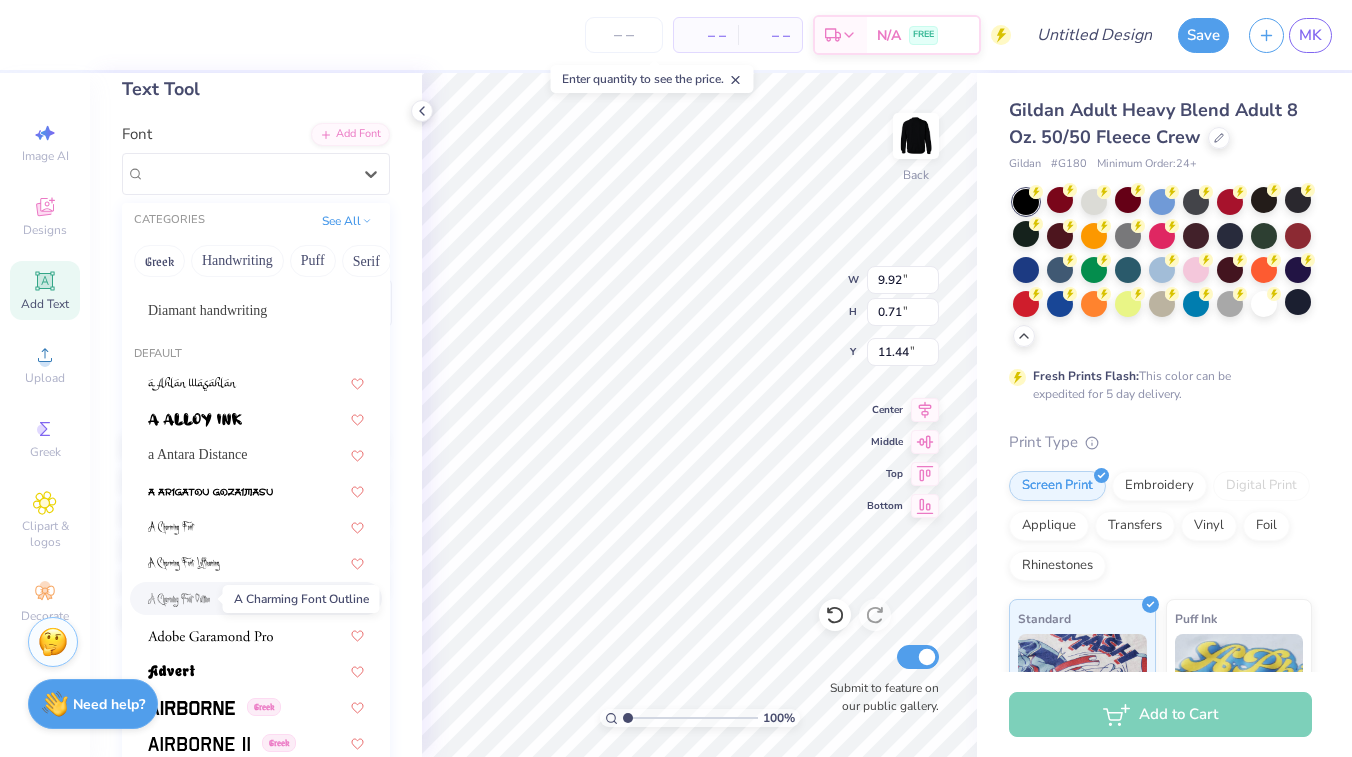 click at bounding box center [179, 600] 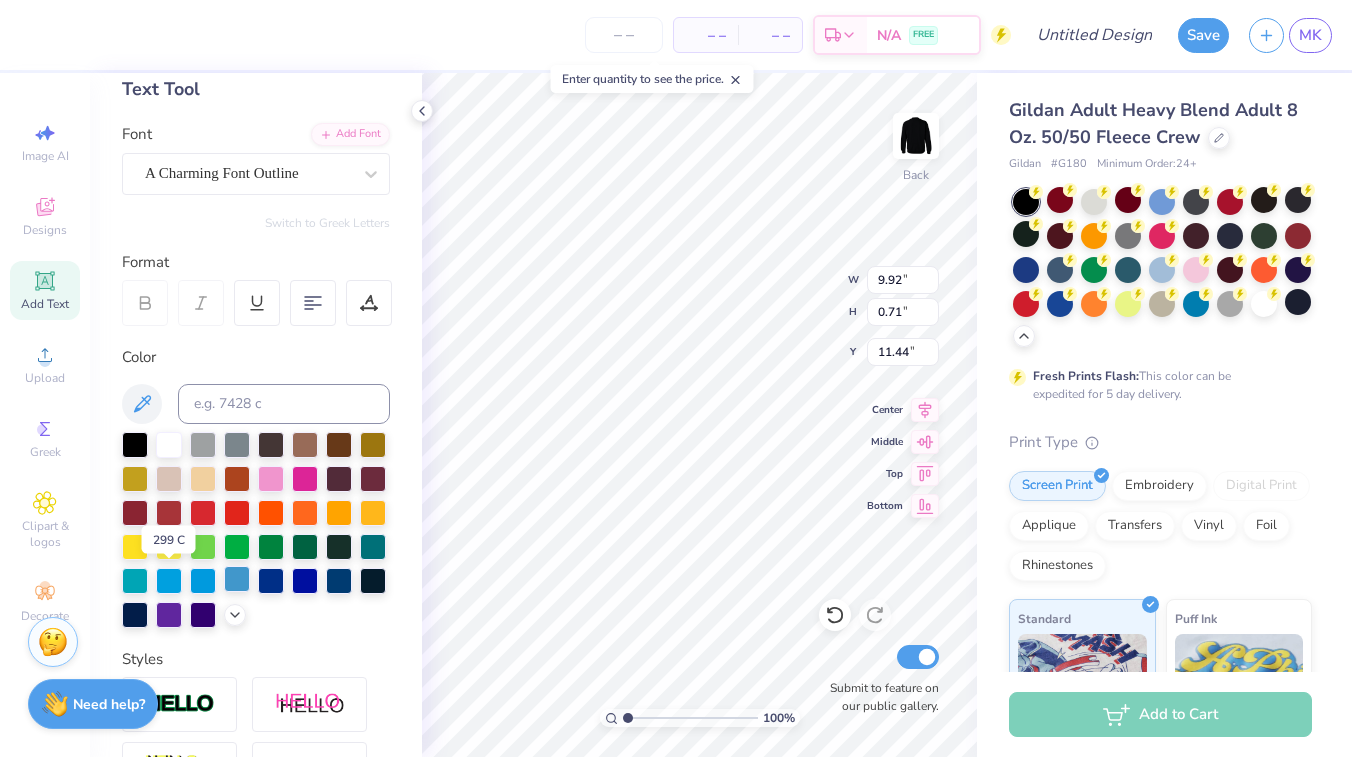 type on "3.83" 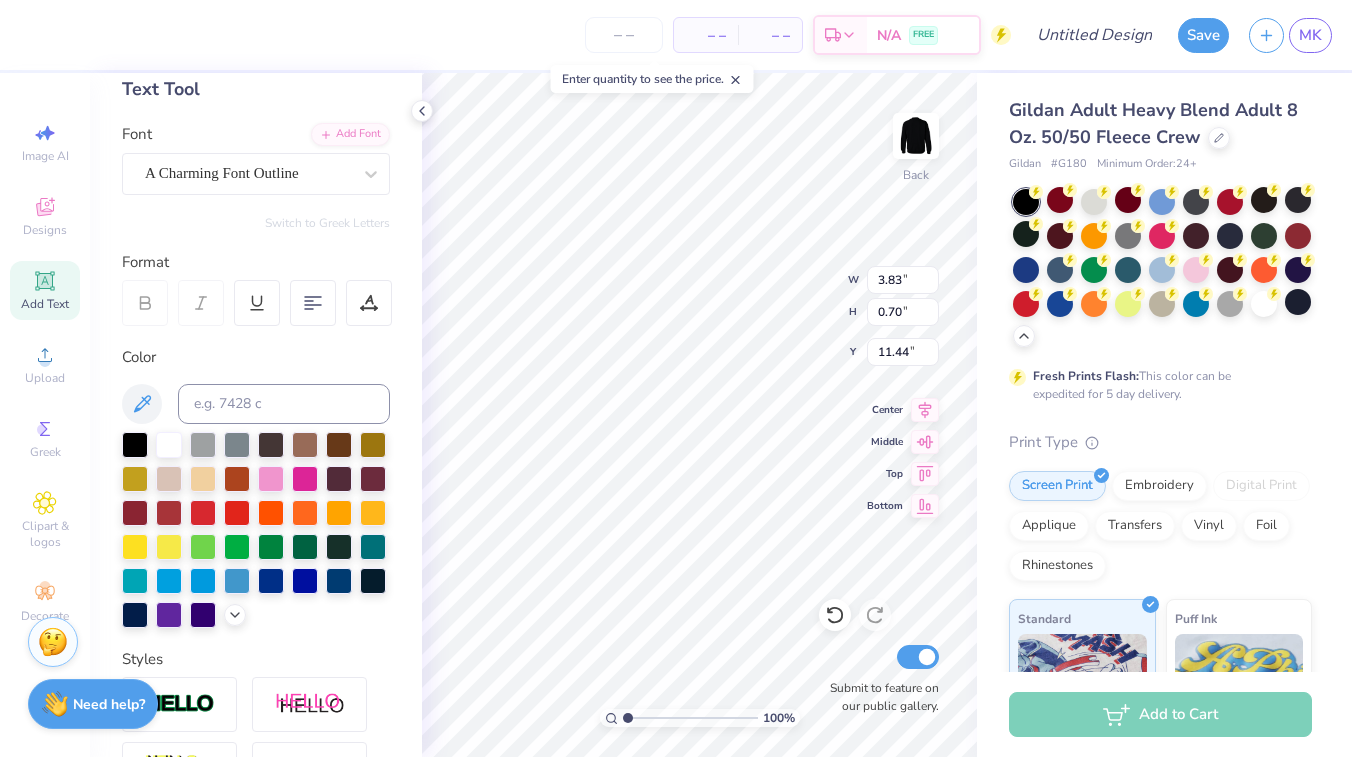 type on "8.74" 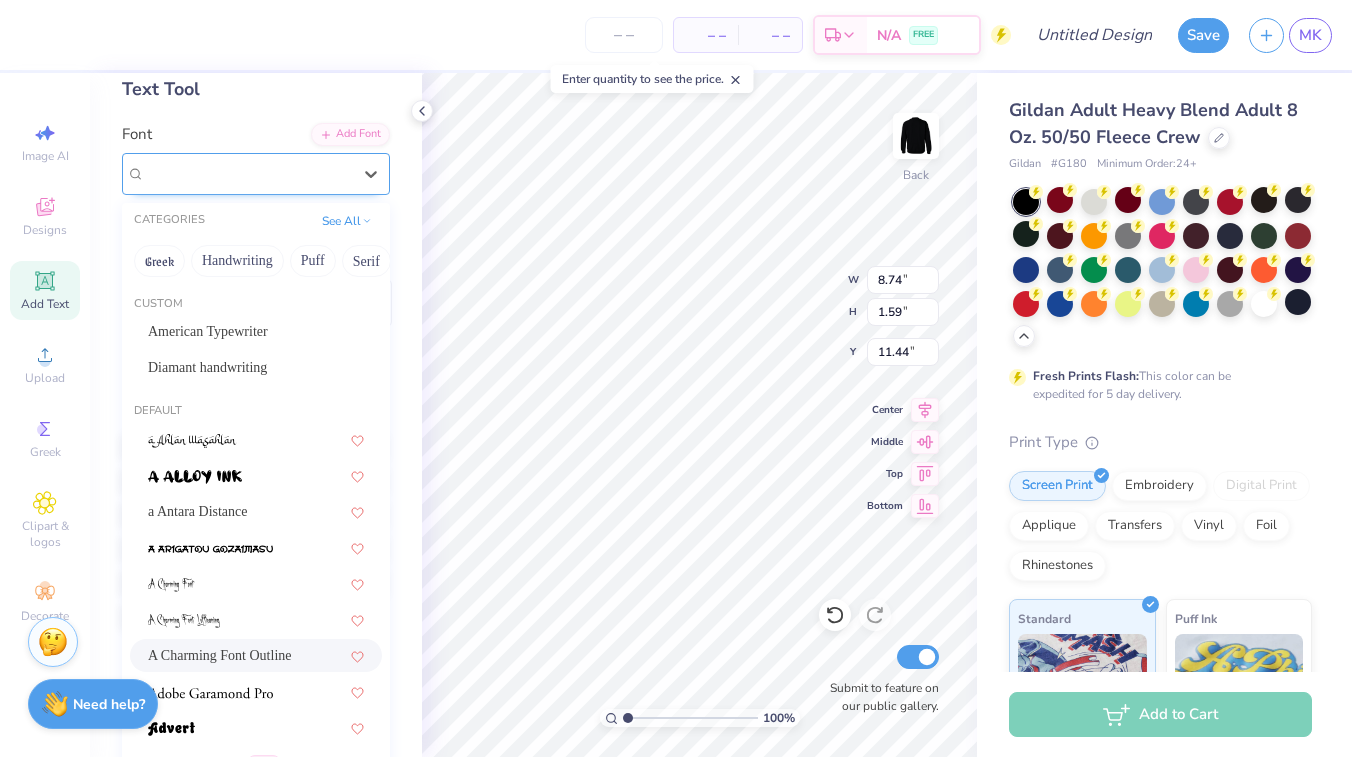 click on "A Charming Font Outline" at bounding box center (248, 173) 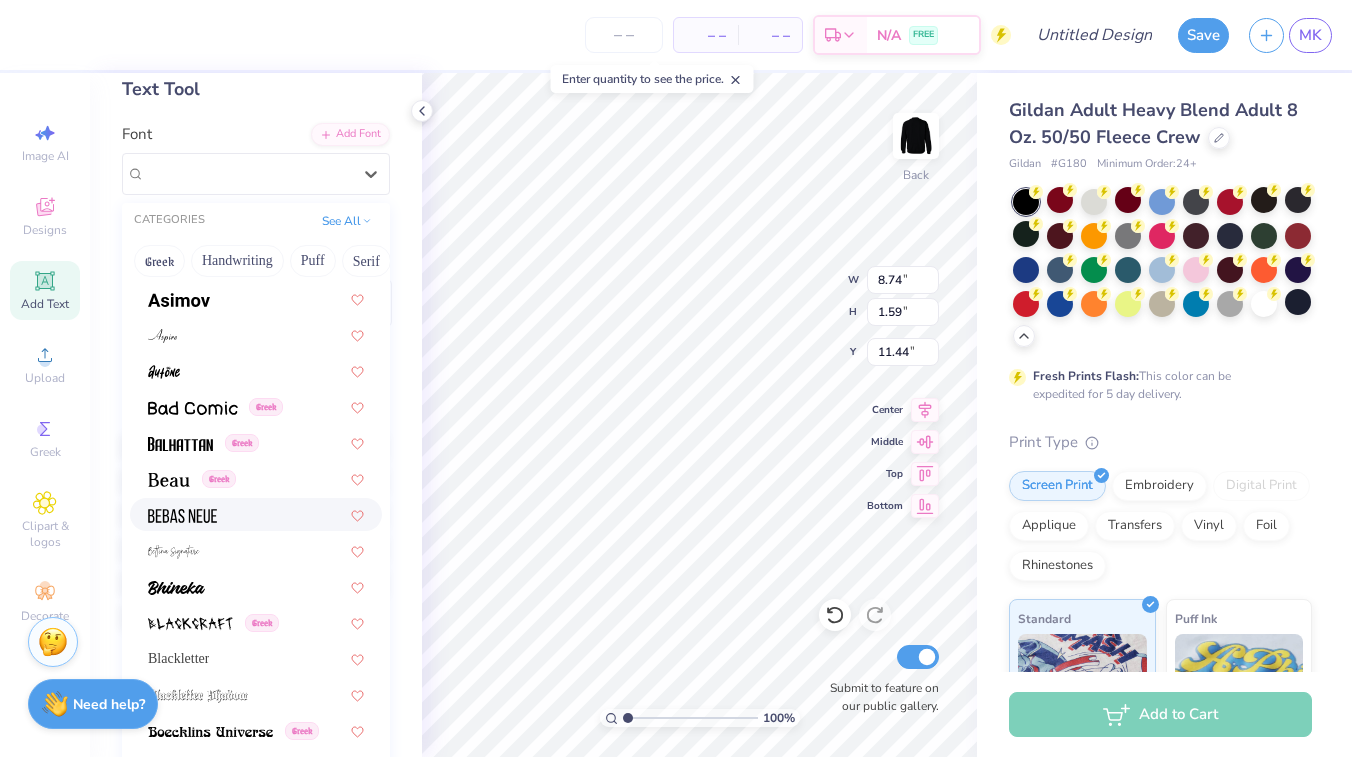 scroll, scrollTop: 858, scrollLeft: 0, axis: vertical 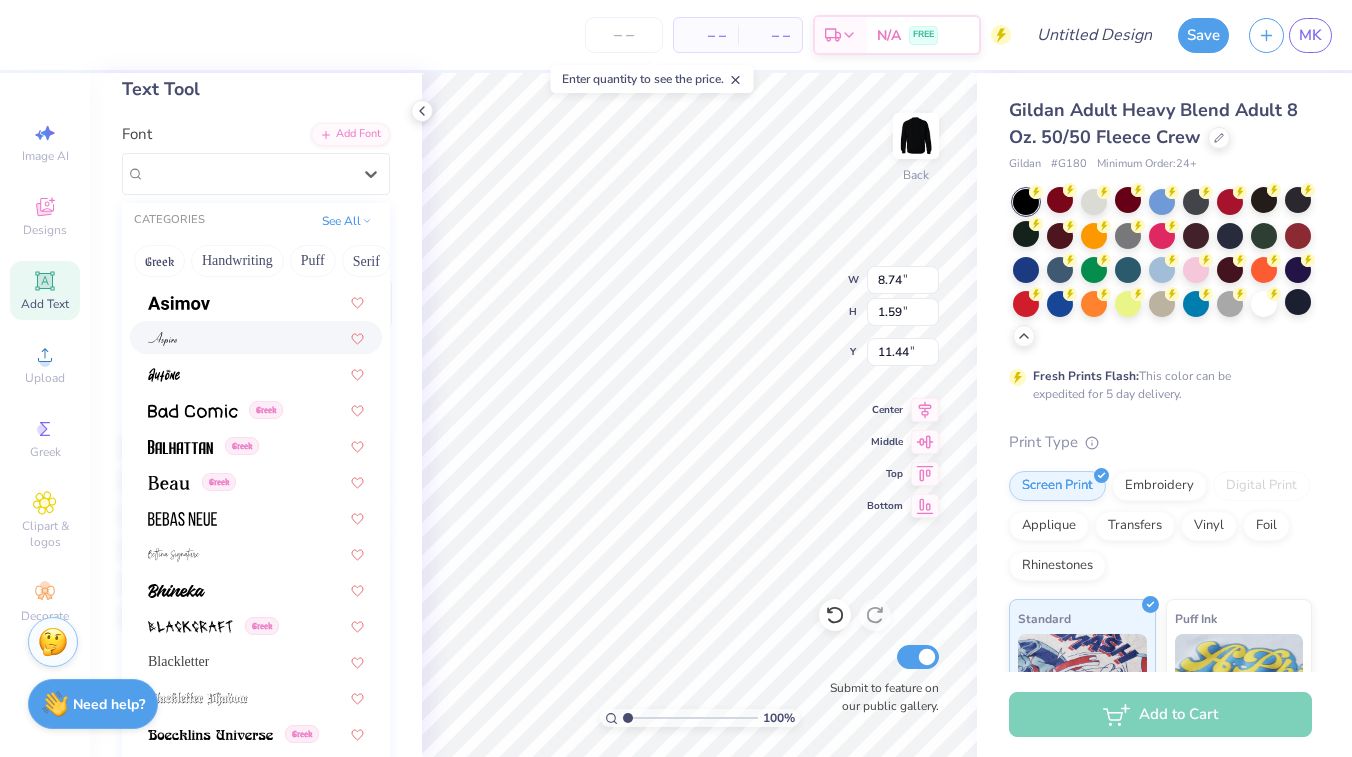 click at bounding box center (256, 337) 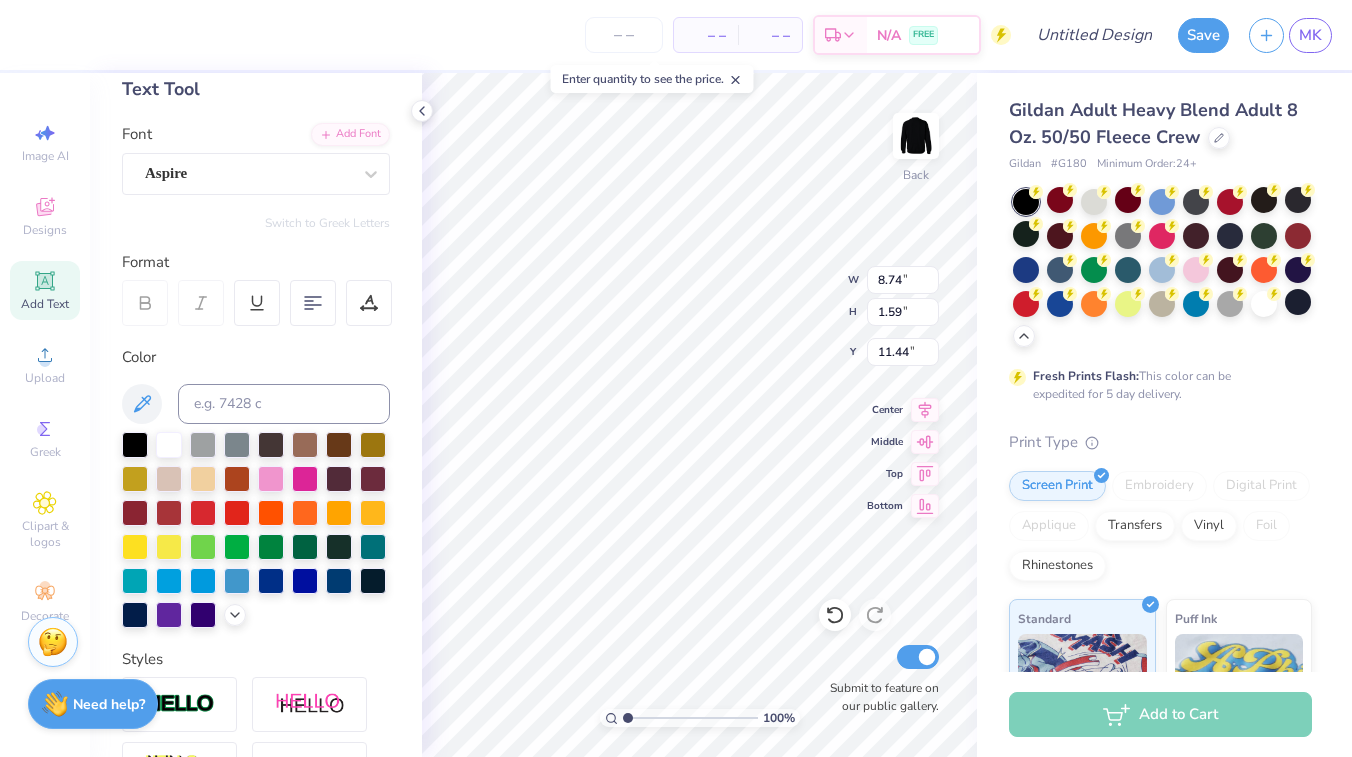 type on "13.29" 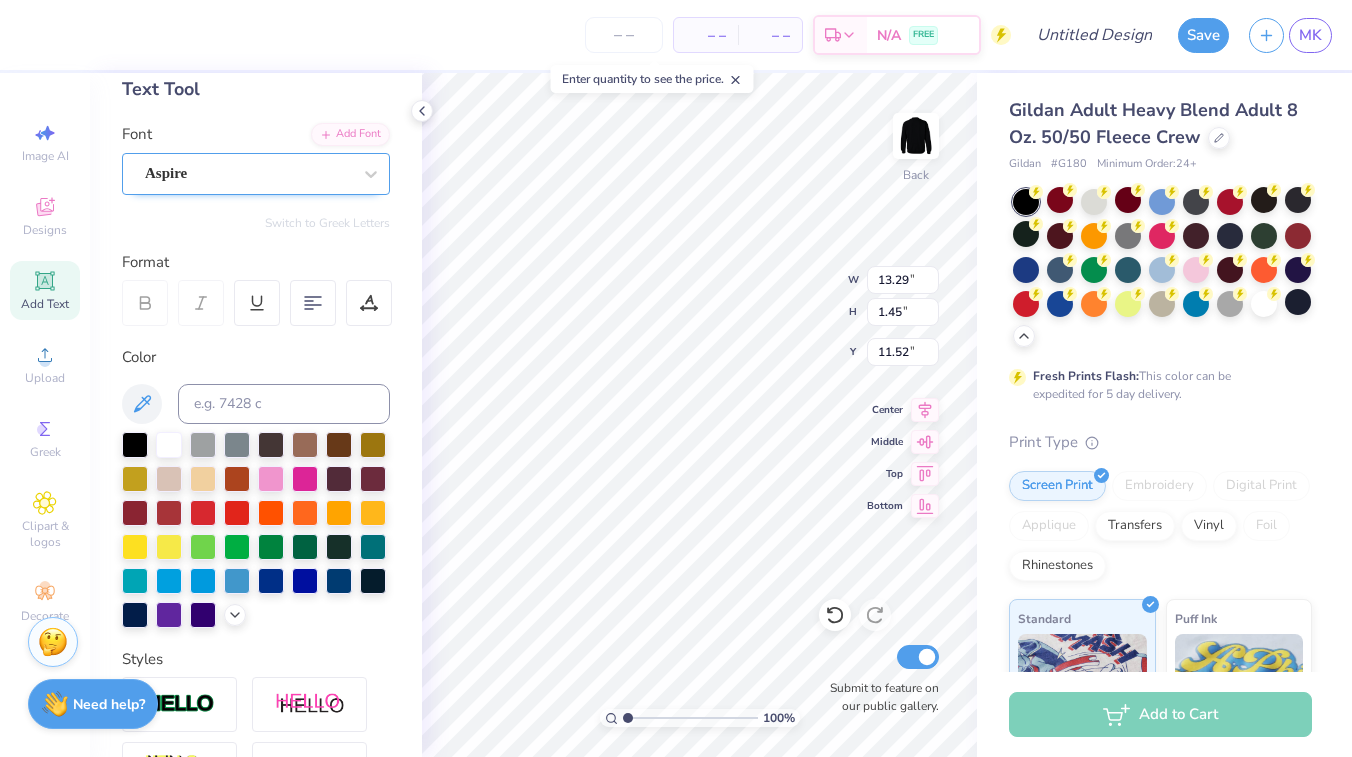click on "Aspire" at bounding box center [248, 173] 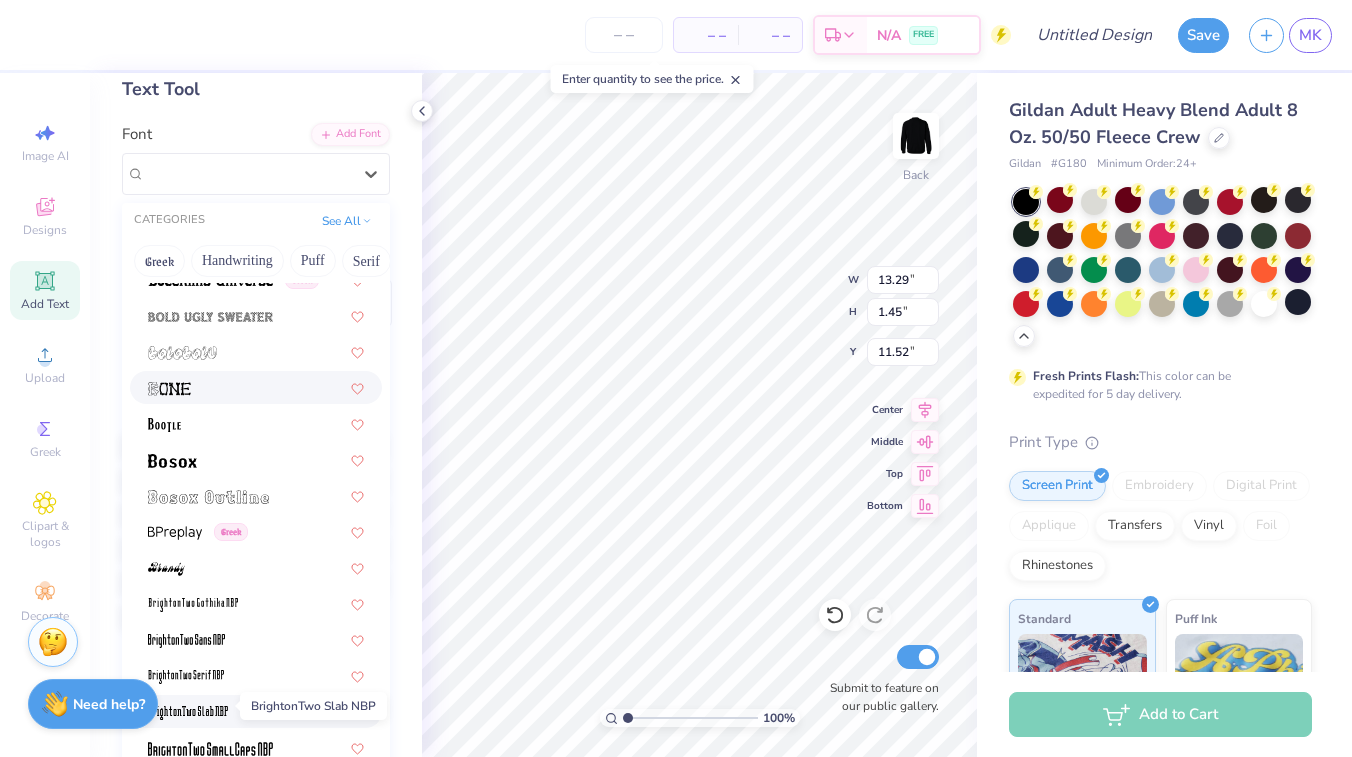 scroll, scrollTop: 1300, scrollLeft: 0, axis: vertical 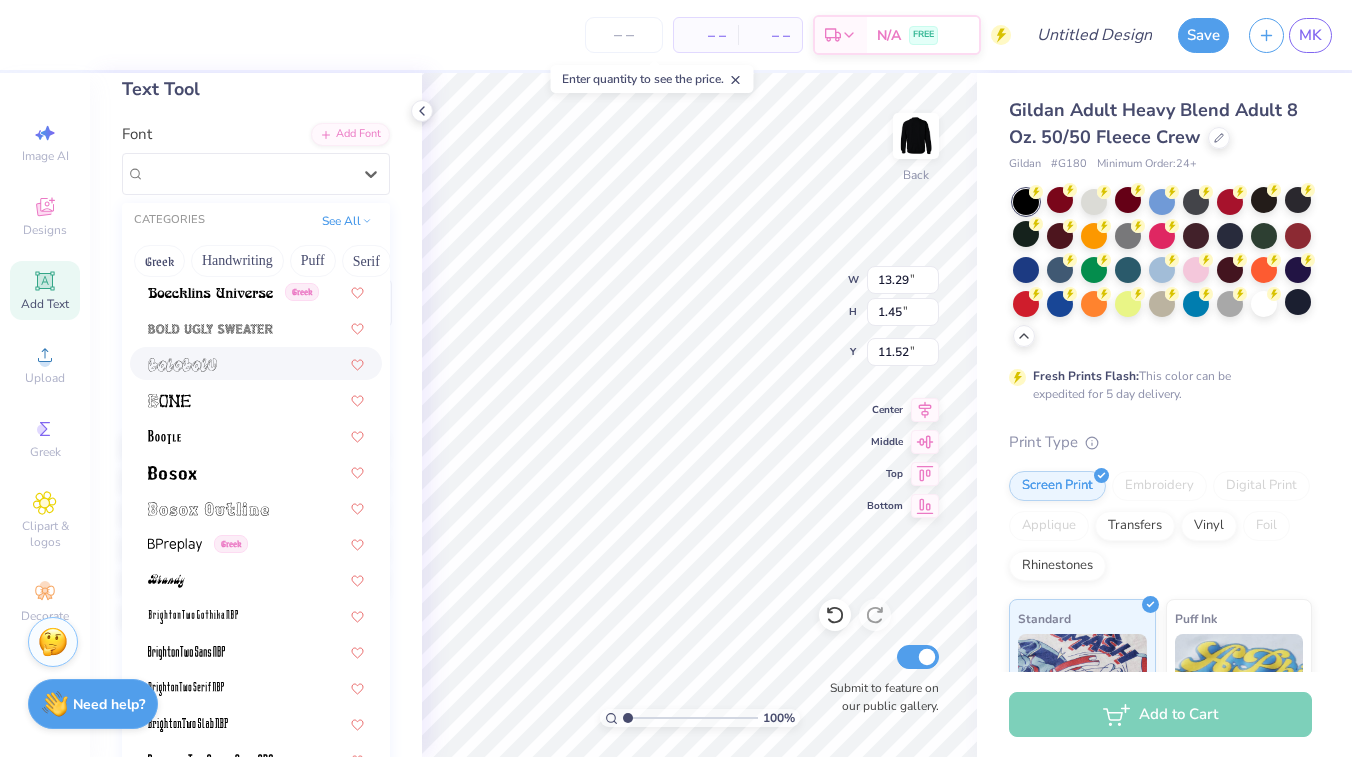 click at bounding box center (182, 363) 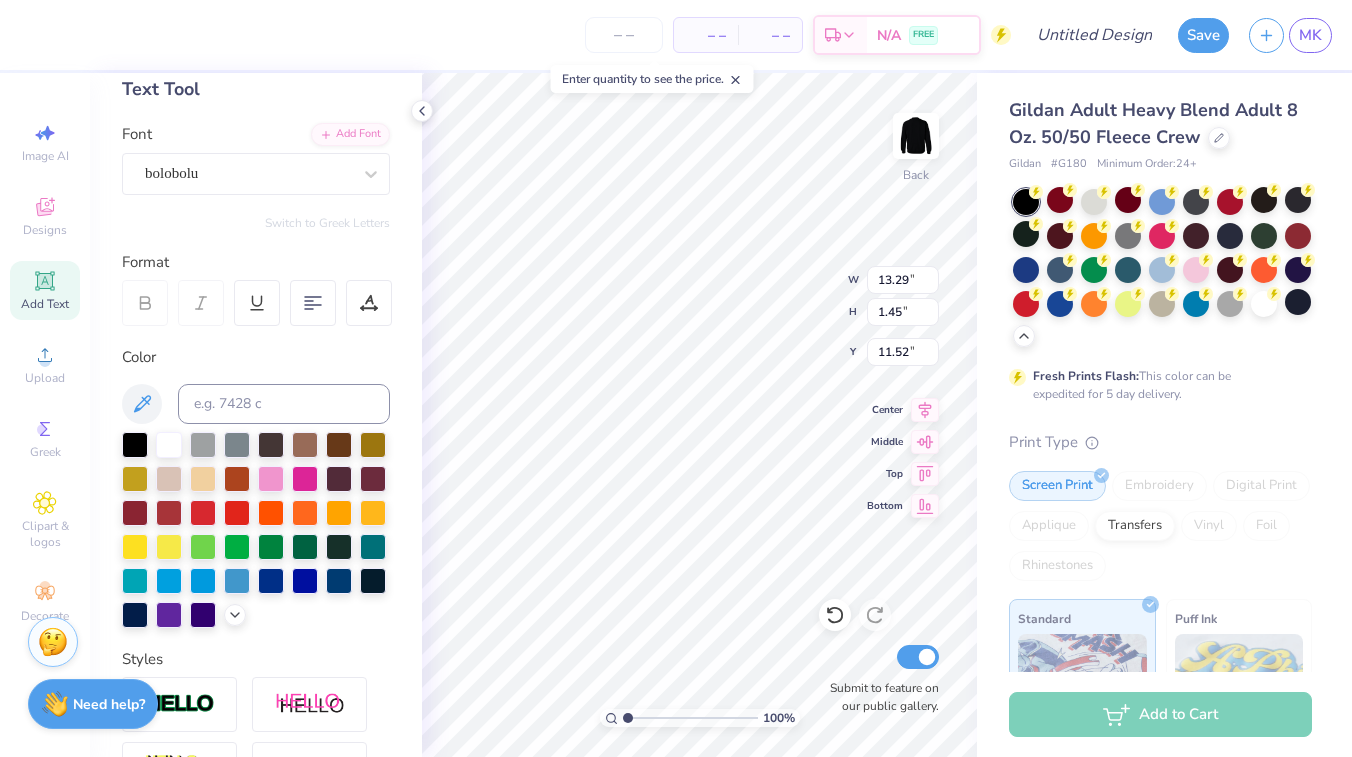 type on "15.15" 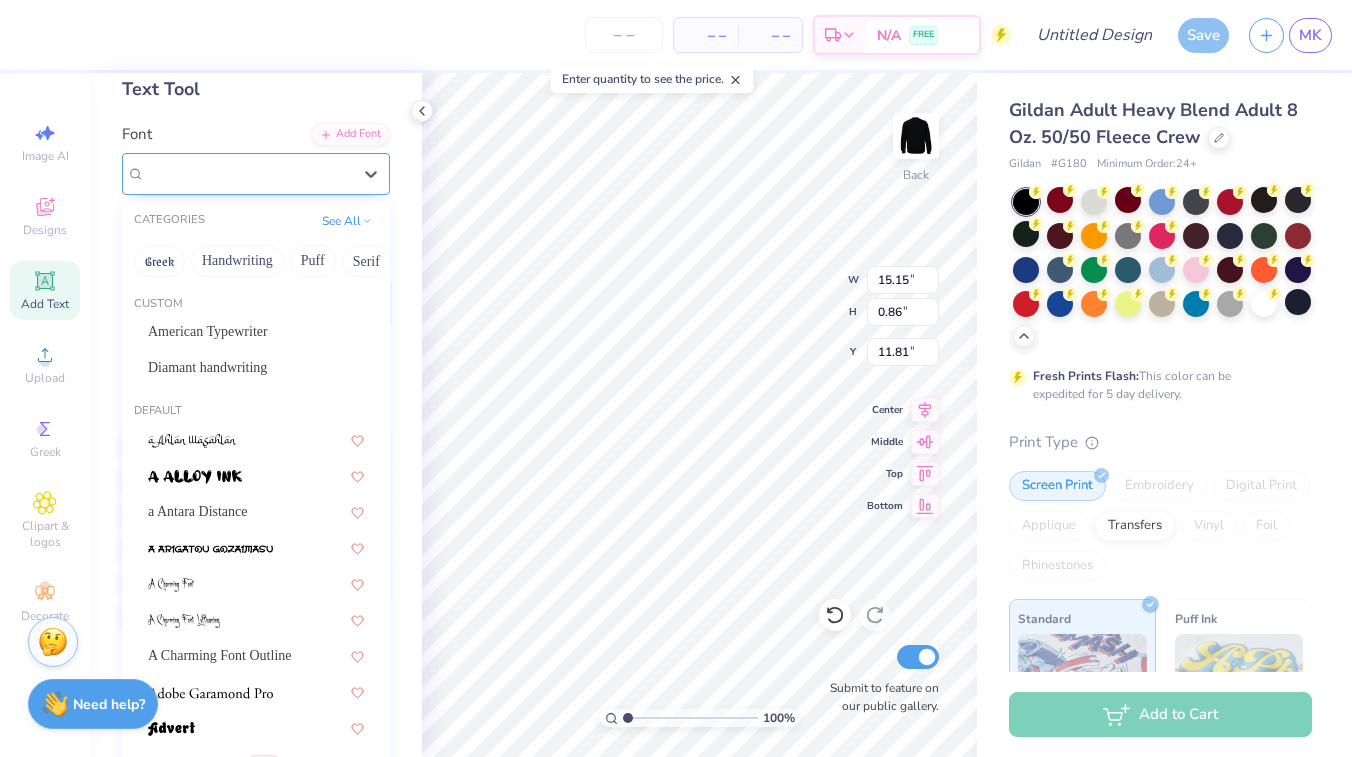 click on "bolobolu" at bounding box center [248, 173] 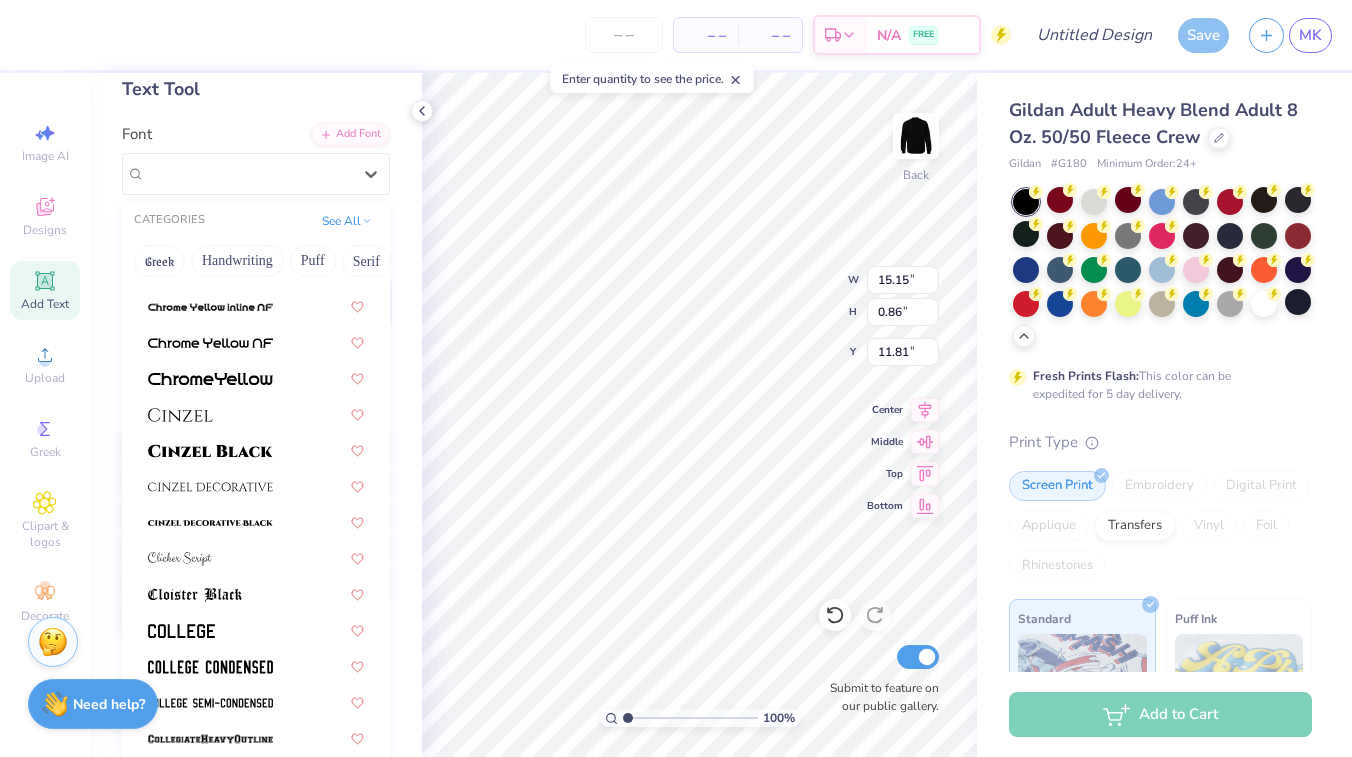 scroll, scrollTop: 2511, scrollLeft: 0, axis: vertical 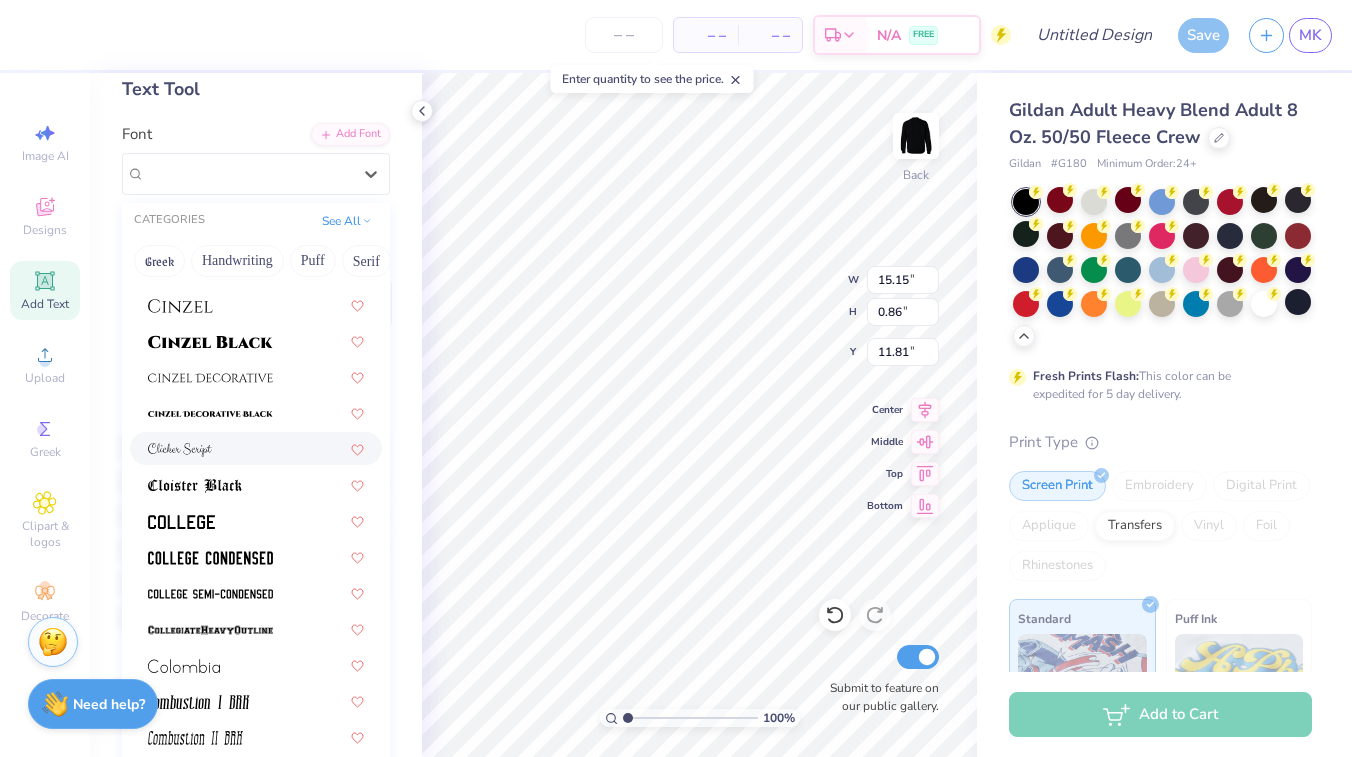 click at bounding box center (256, 448) 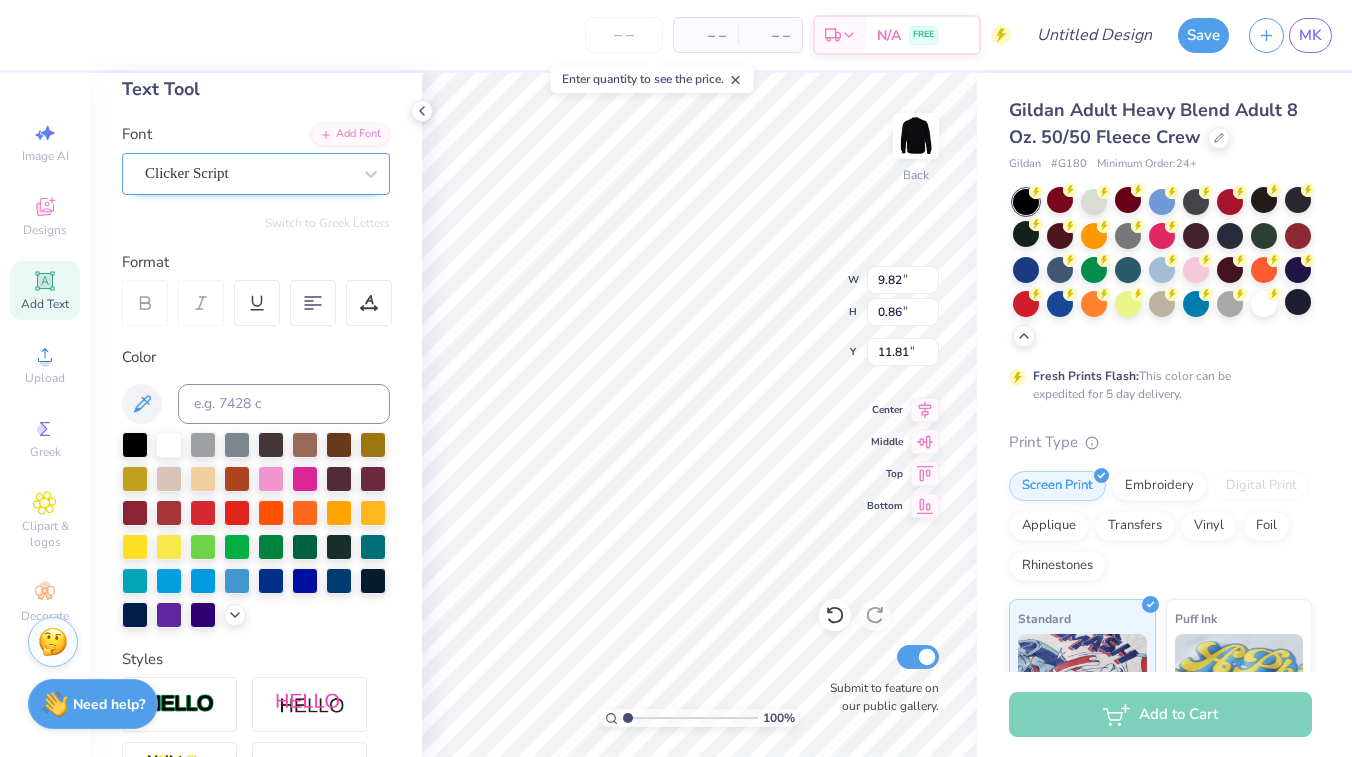 click on "Clicker Script" at bounding box center (248, 173) 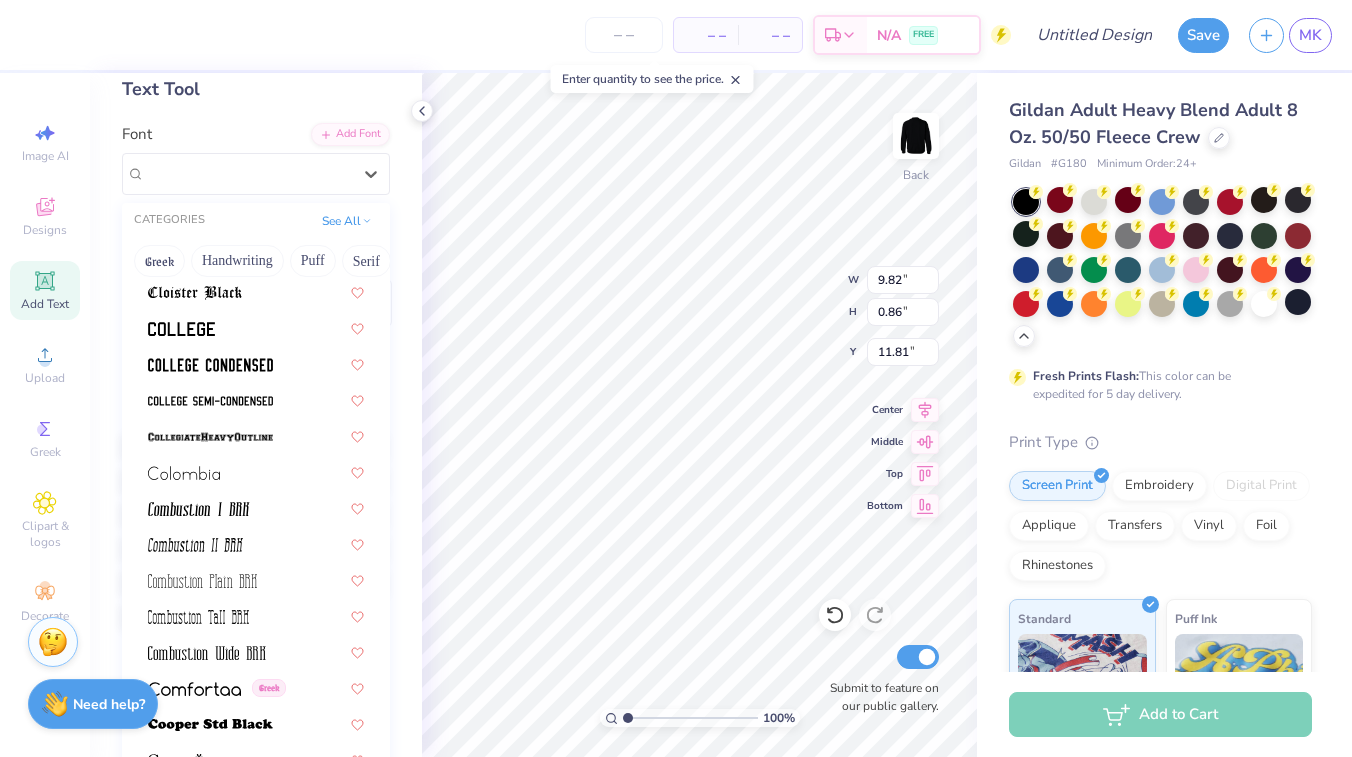 scroll, scrollTop: 3438, scrollLeft: 0, axis: vertical 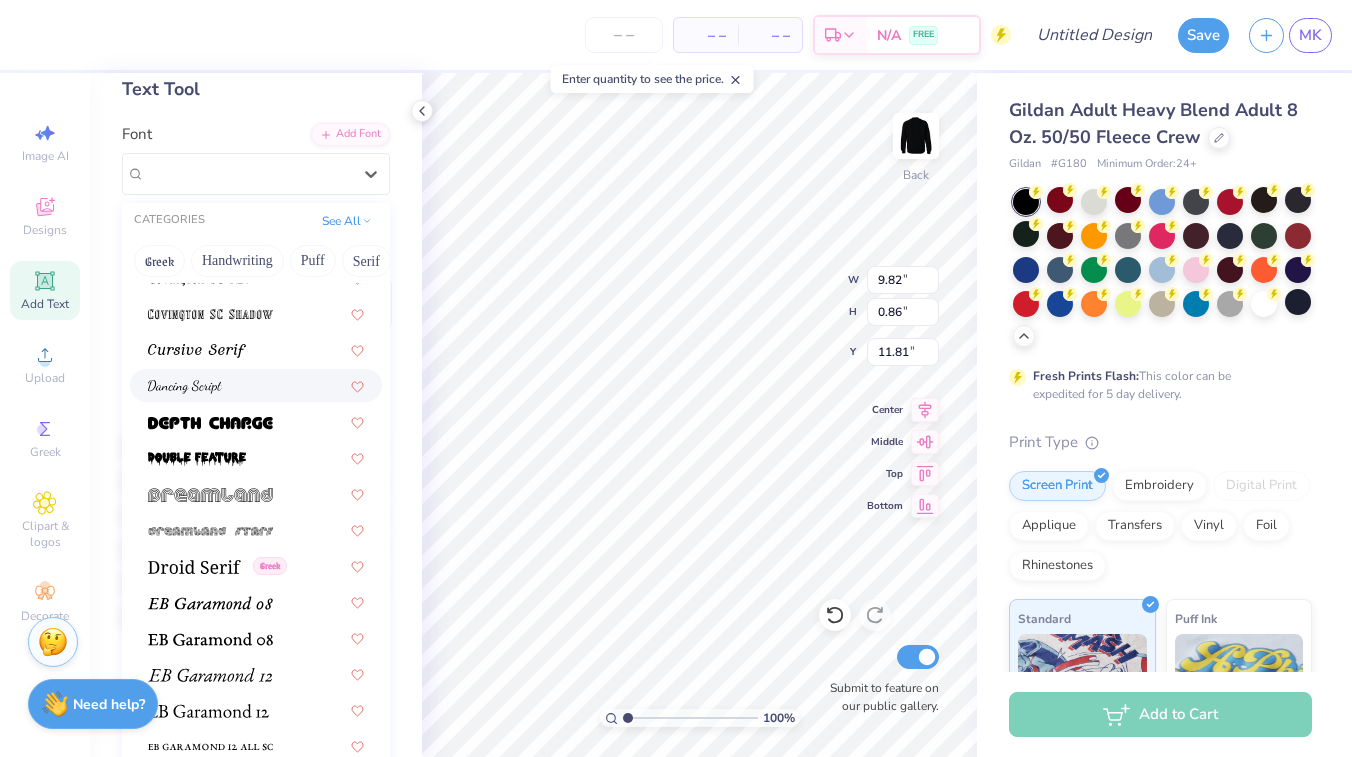 click at bounding box center (256, 385) 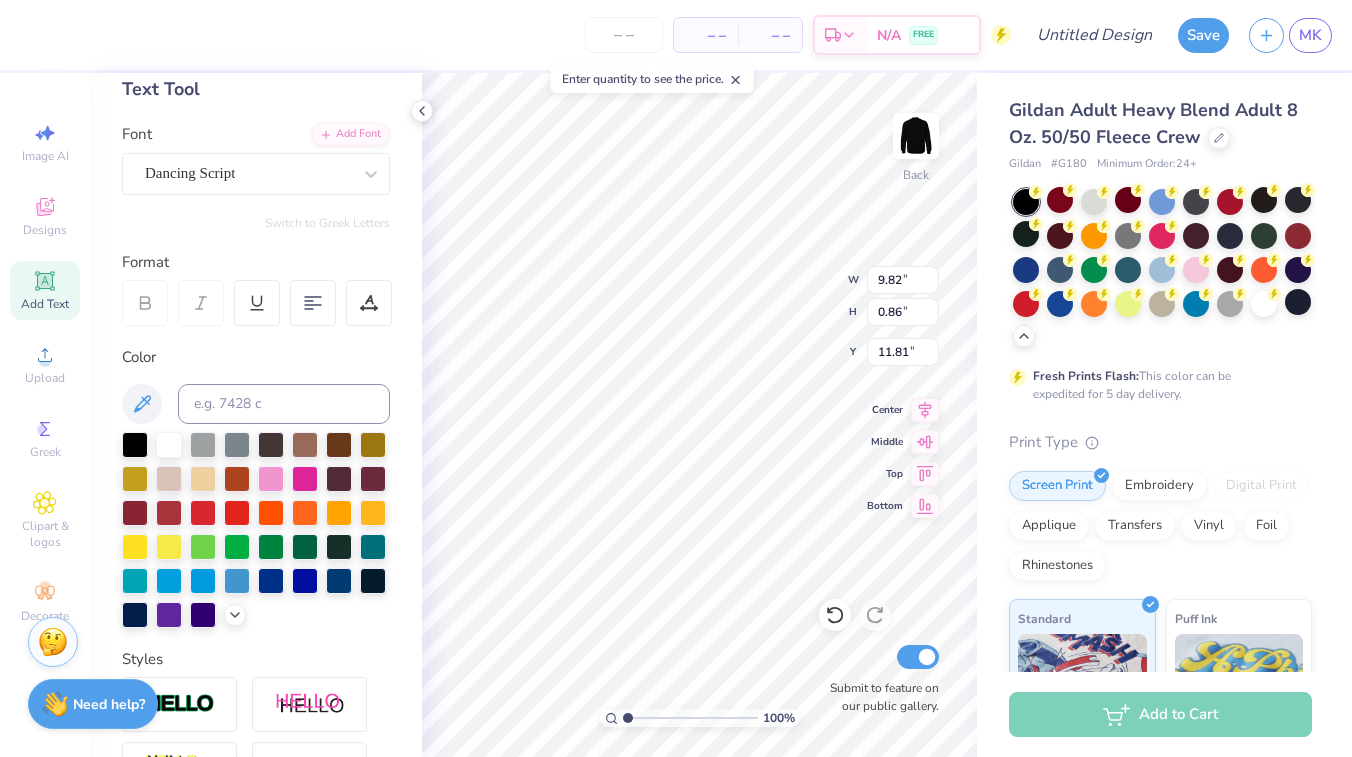 type on "11.42" 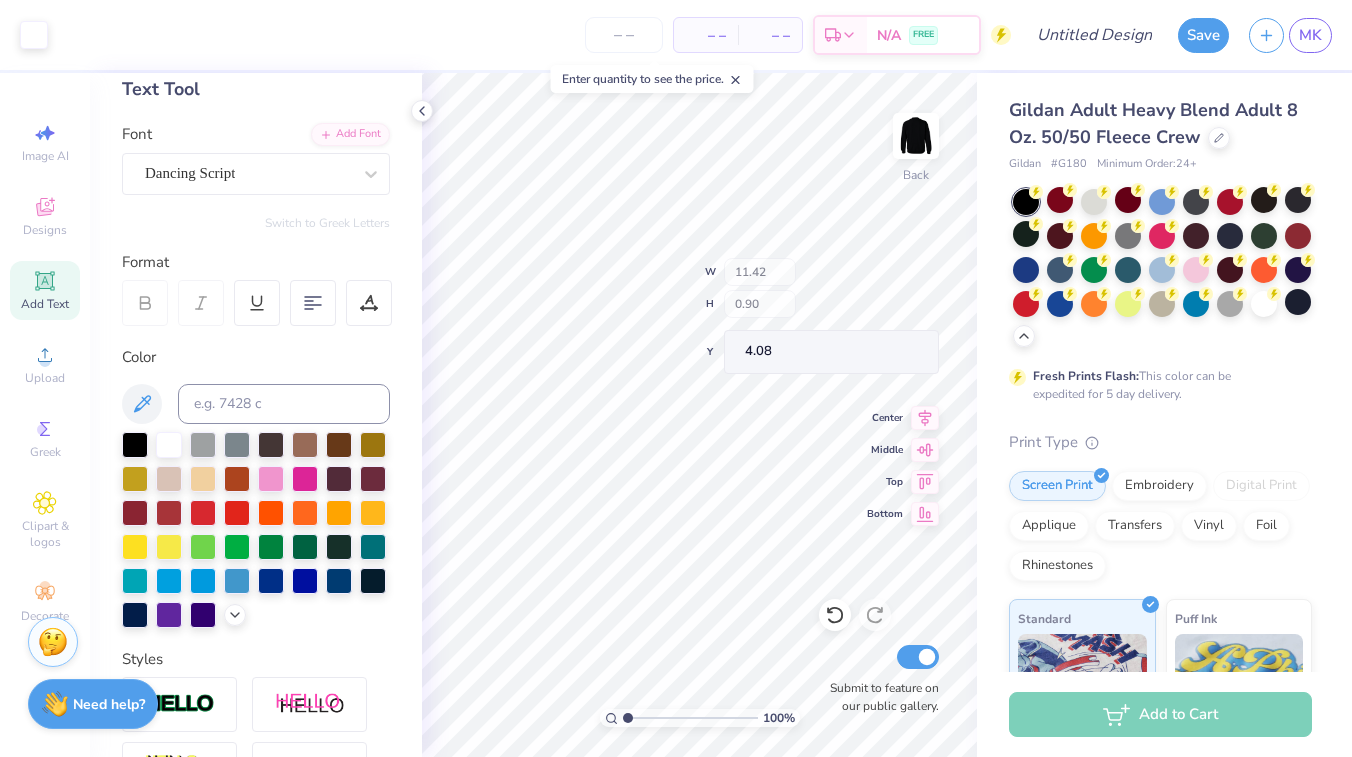 type on "3.00" 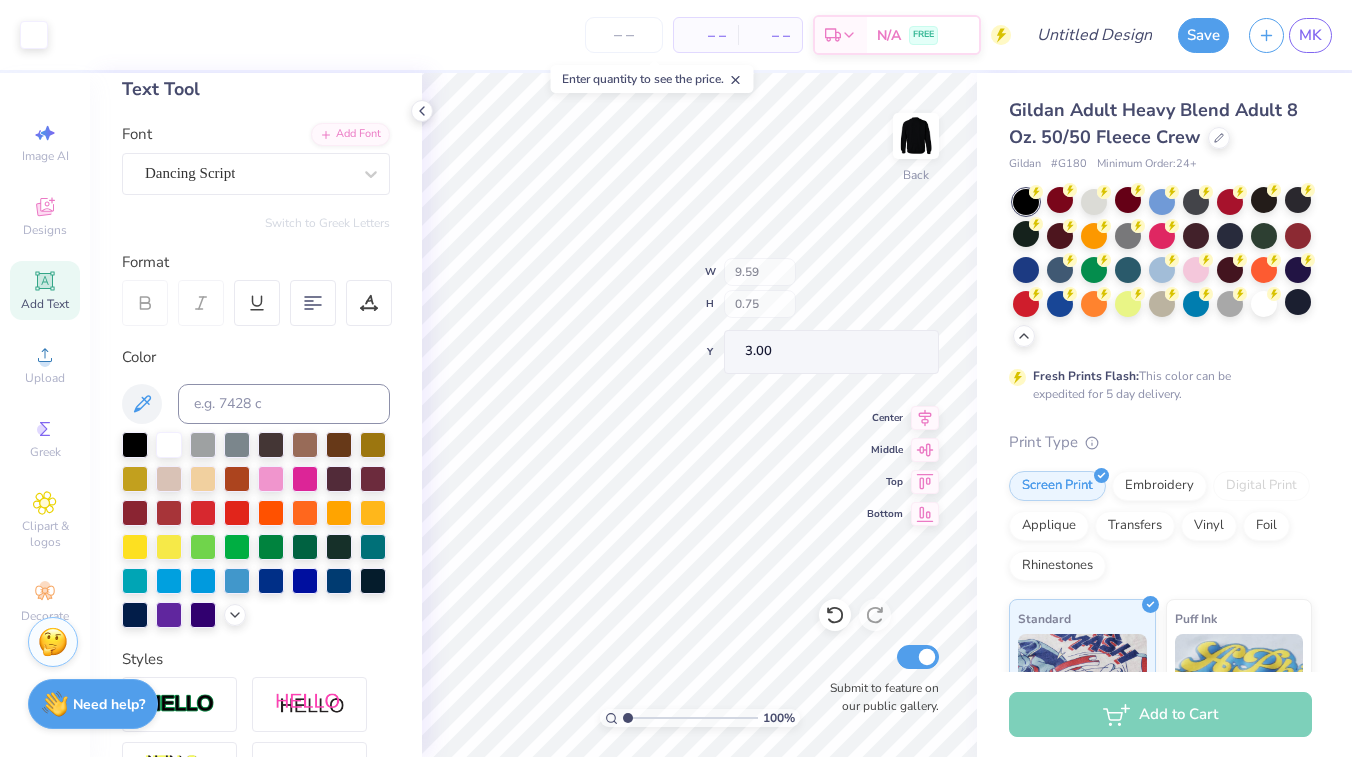 type on "9.59" 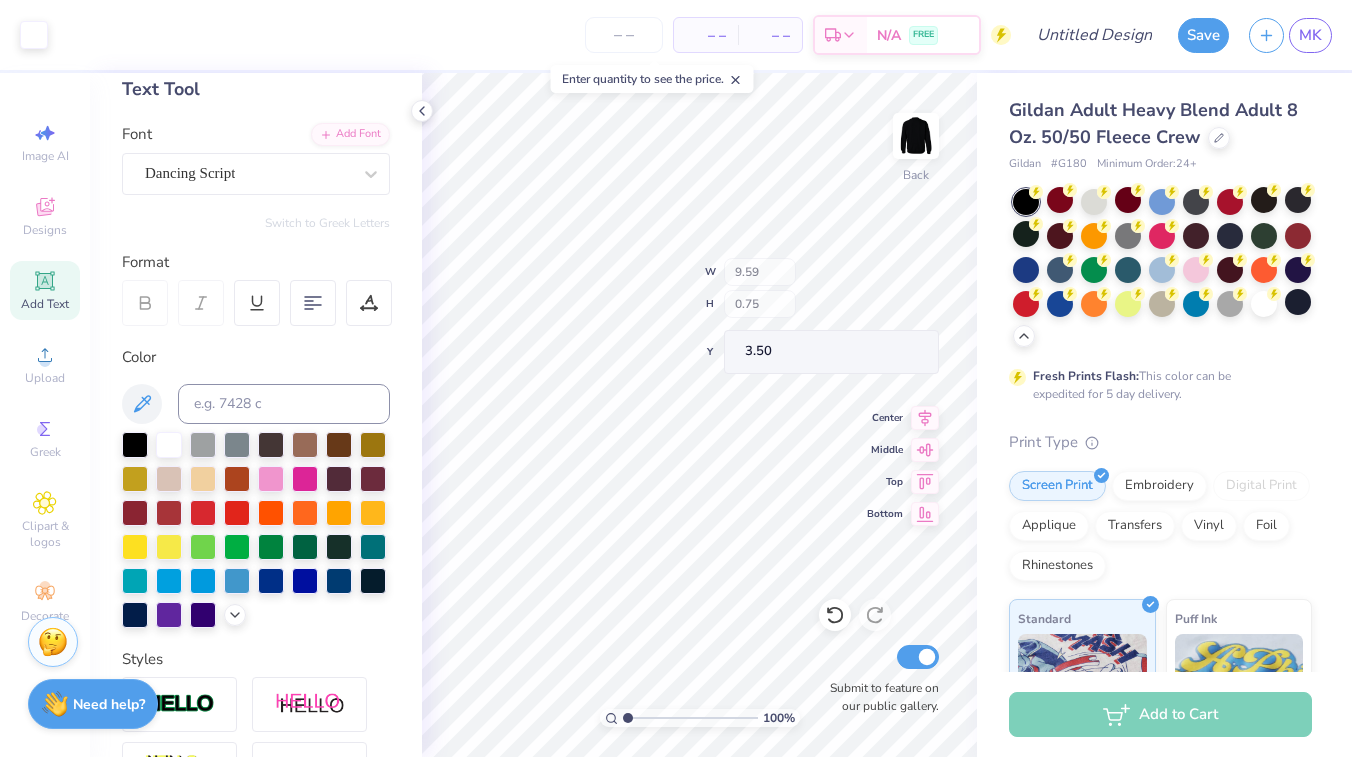 type on "3.50" 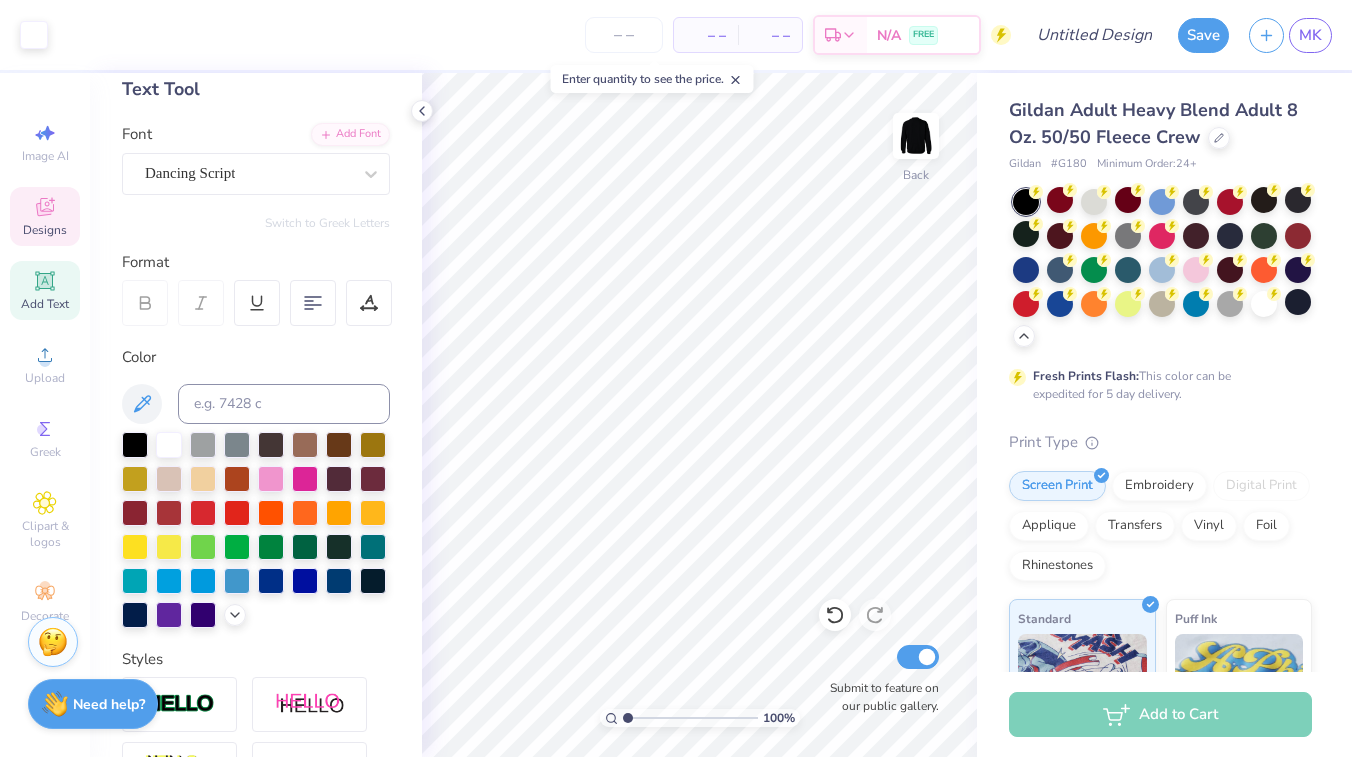click on "Designs" at bounding box center (45, 230) 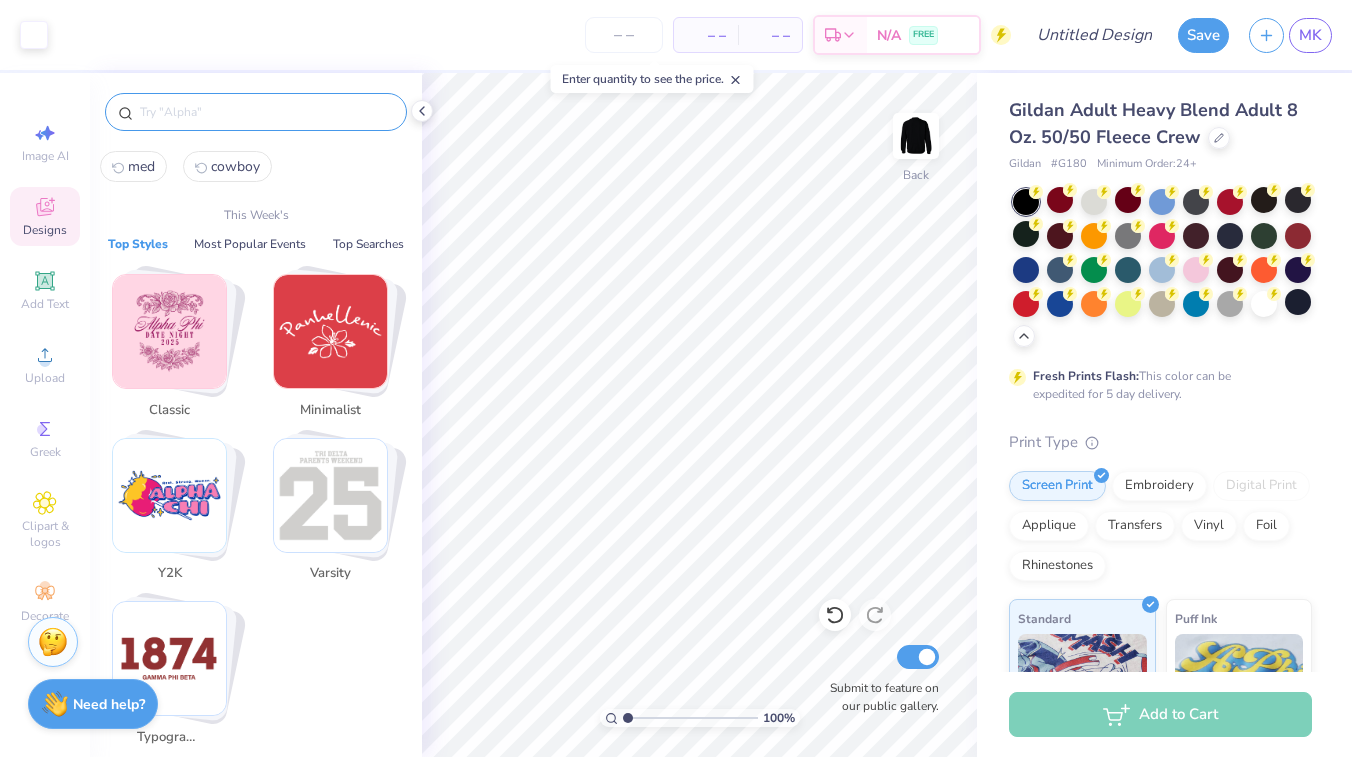 click at bounding box center (266, 112) 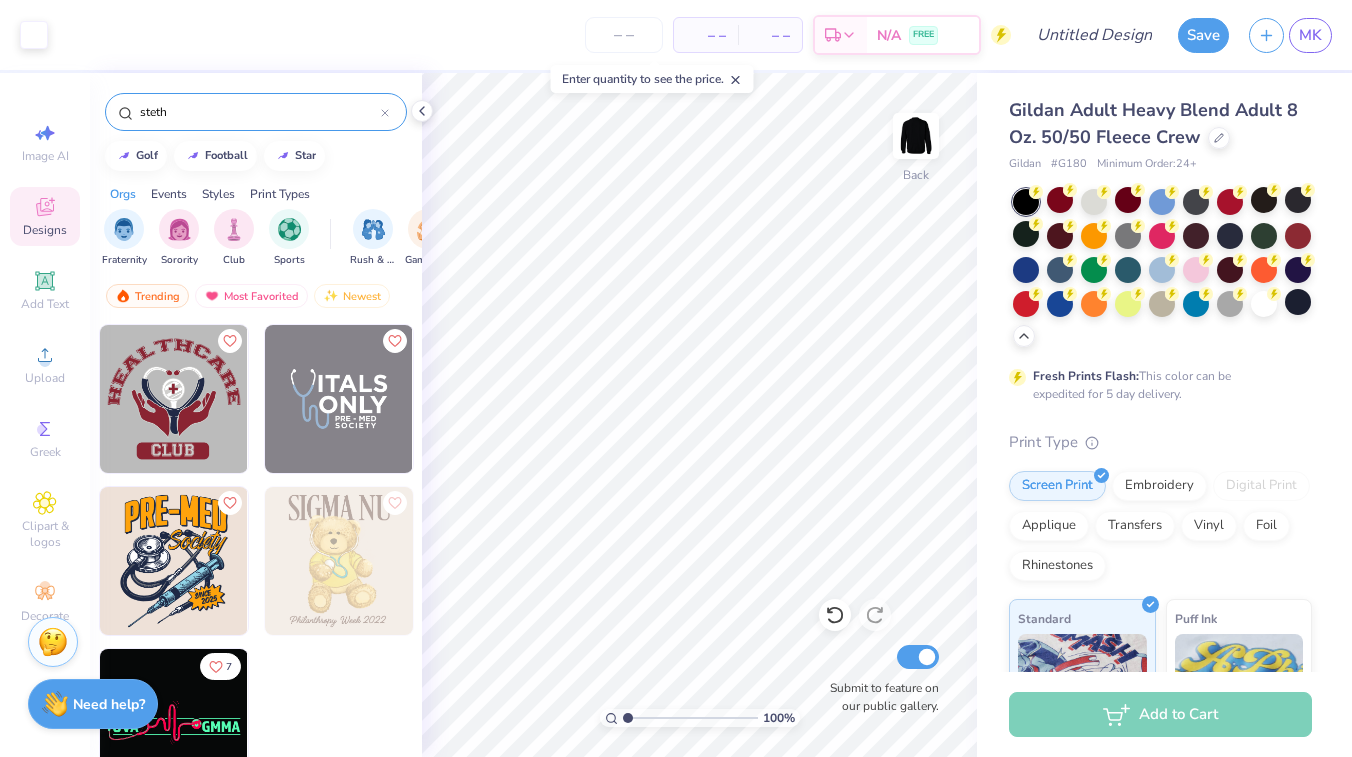 type on "steth" 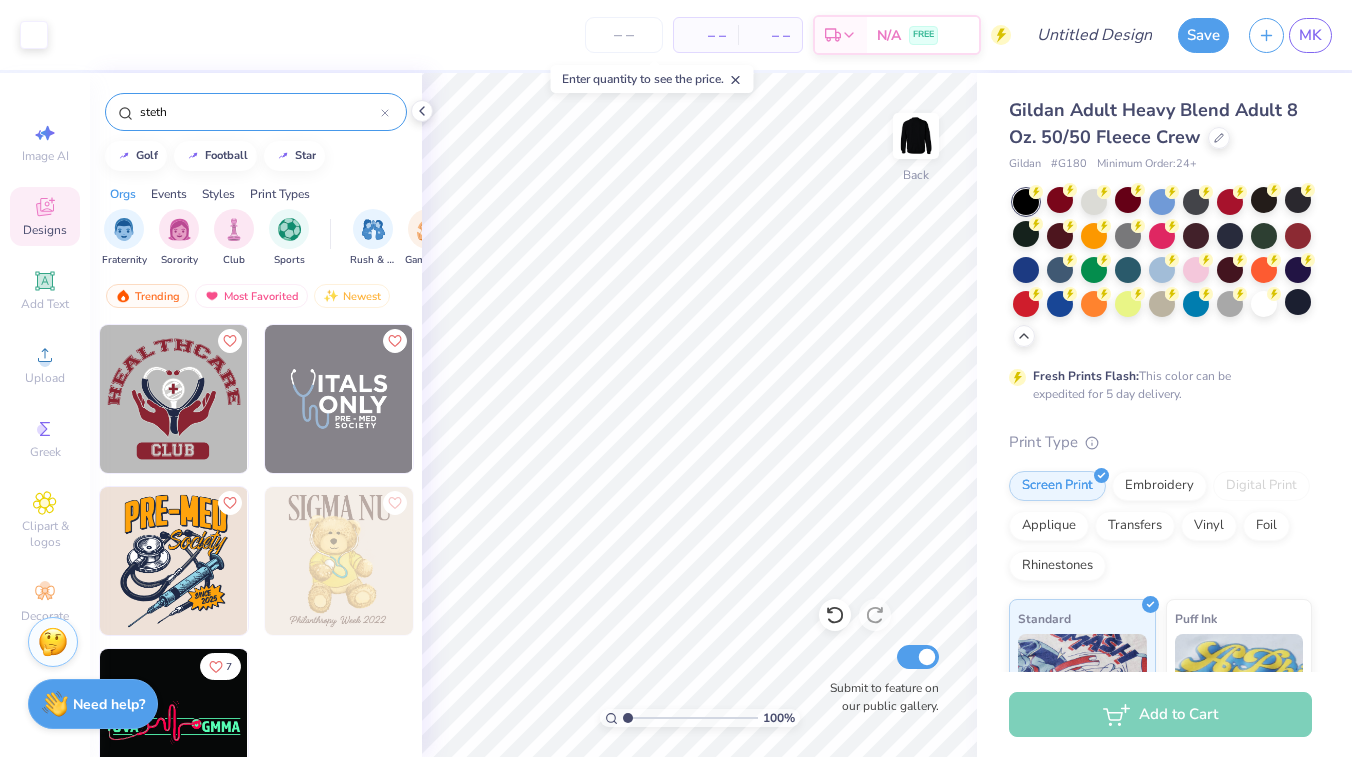 click at bounding box center (174, 723) 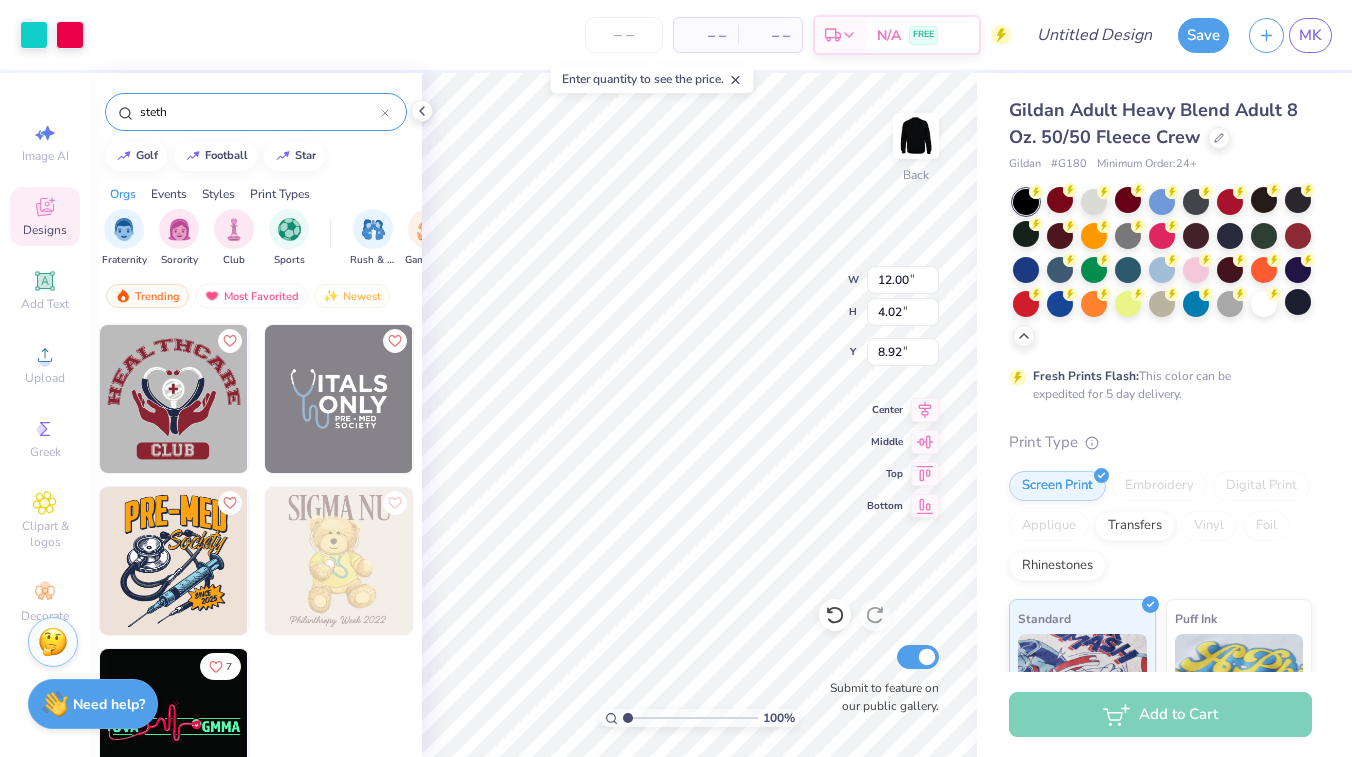 type on "8.92" 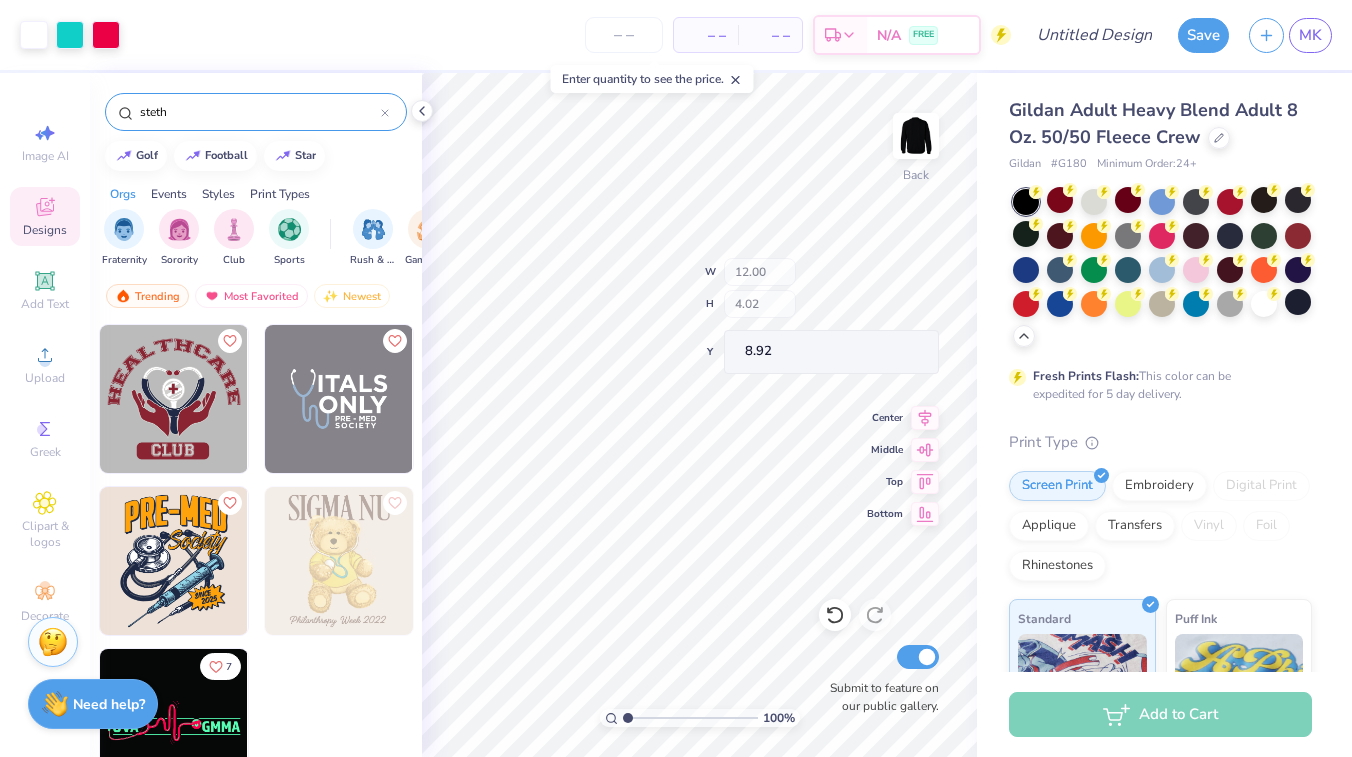 type on "2.33" 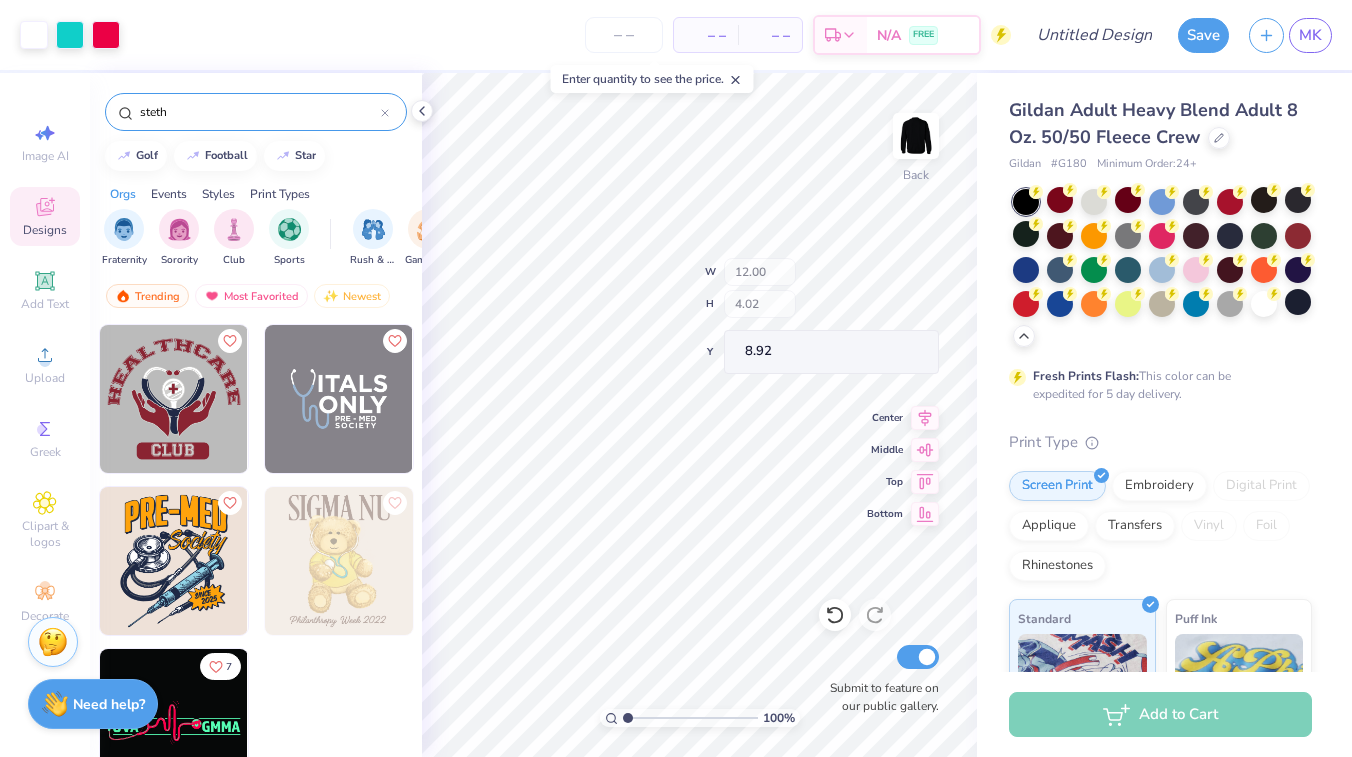 type on "1.01" 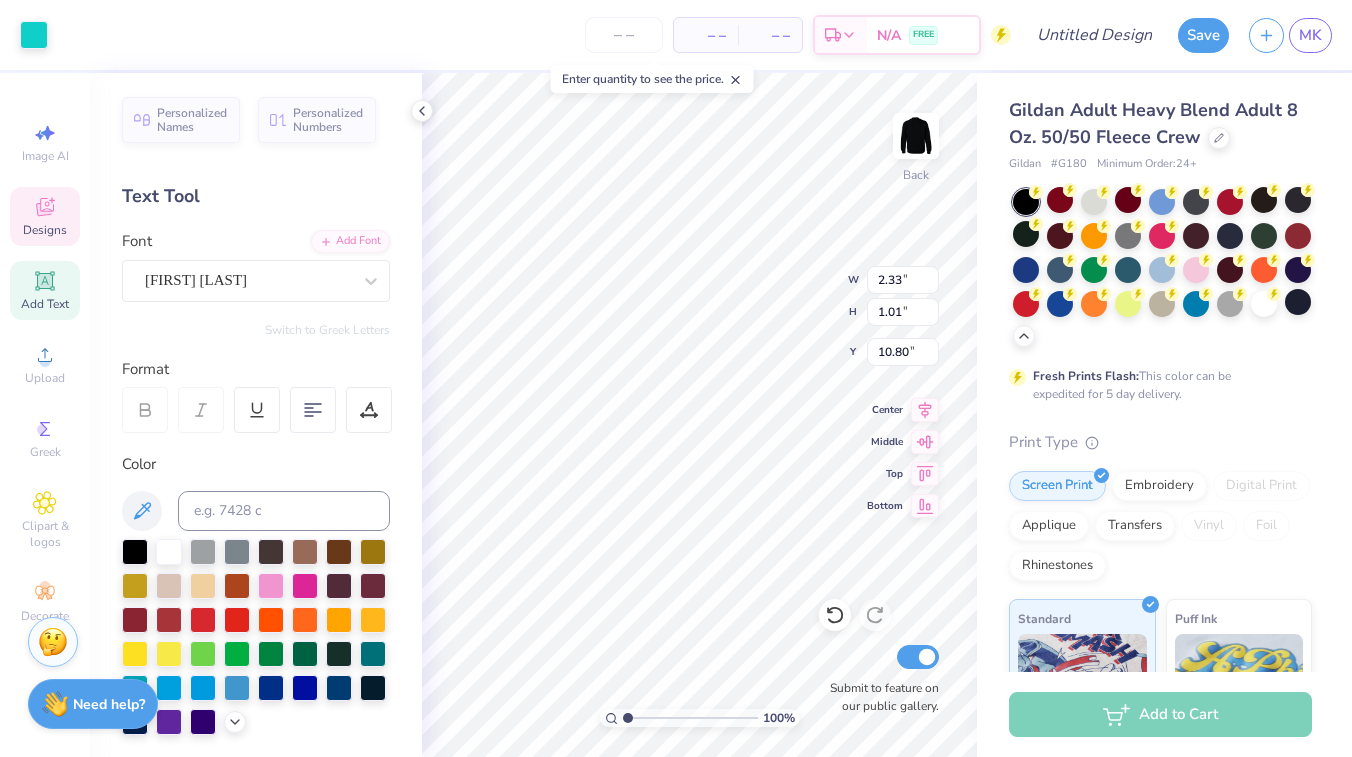 type on "10.86" 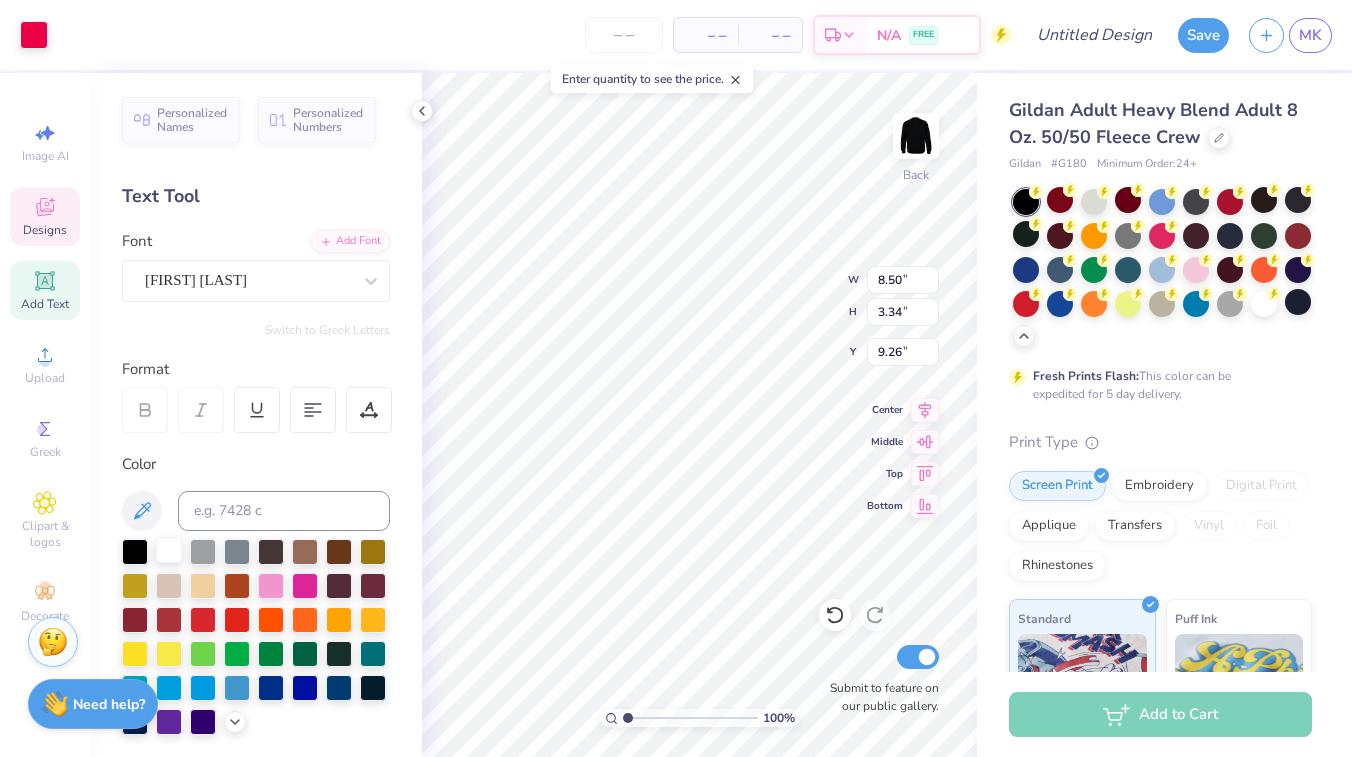 click at bounding box center [169, 550] 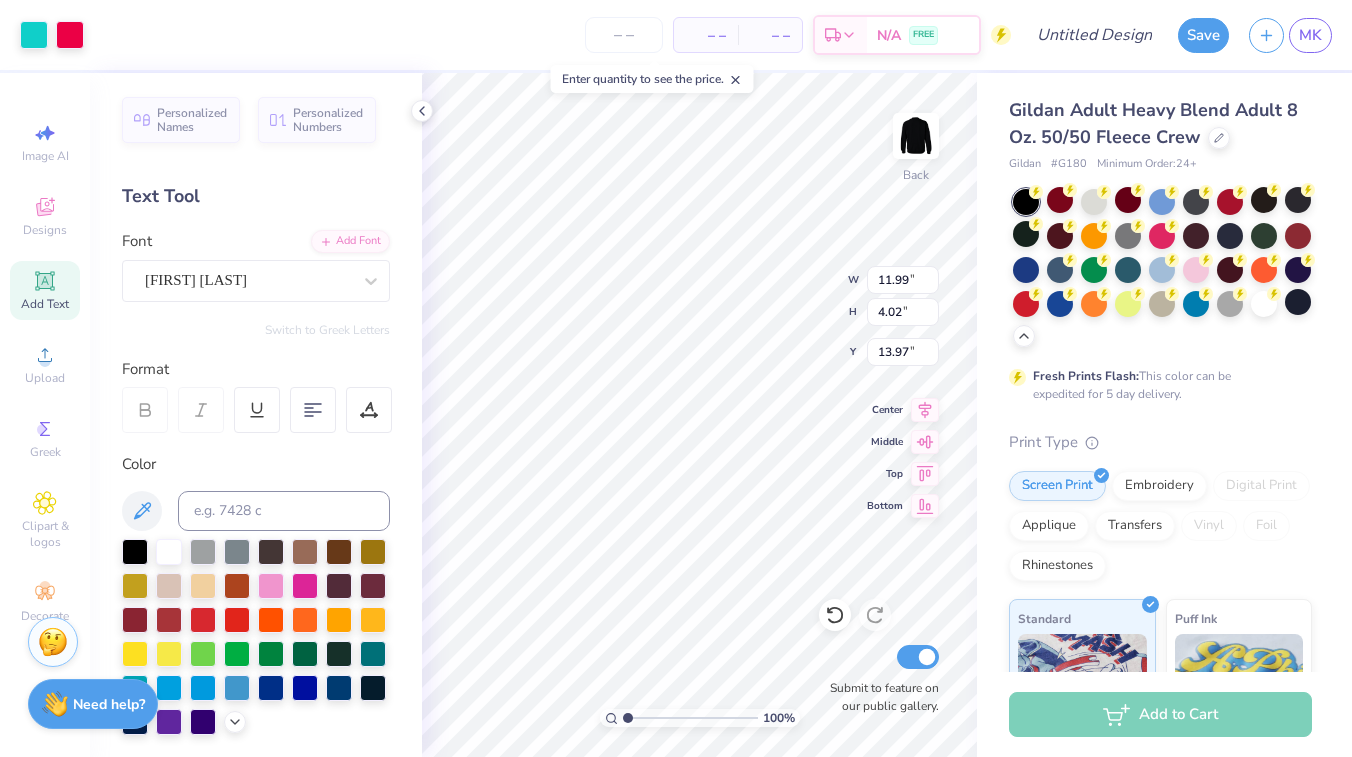 type on "13.97" 